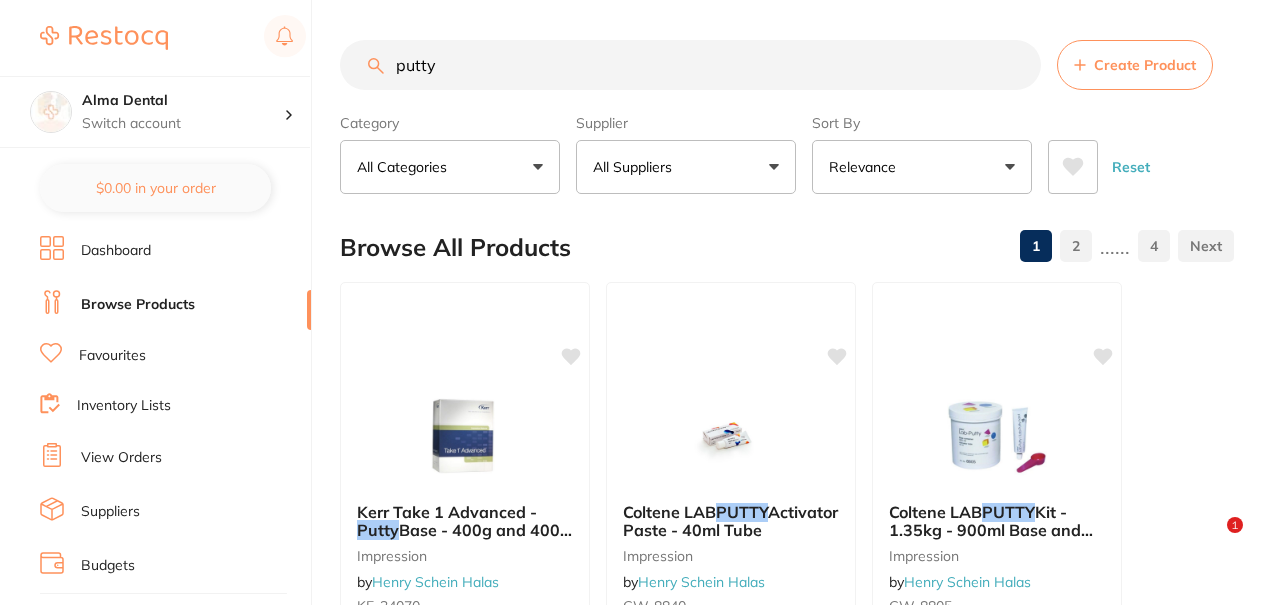 scroll, scrollTop: 0, scrollLeft: 0, axis: both 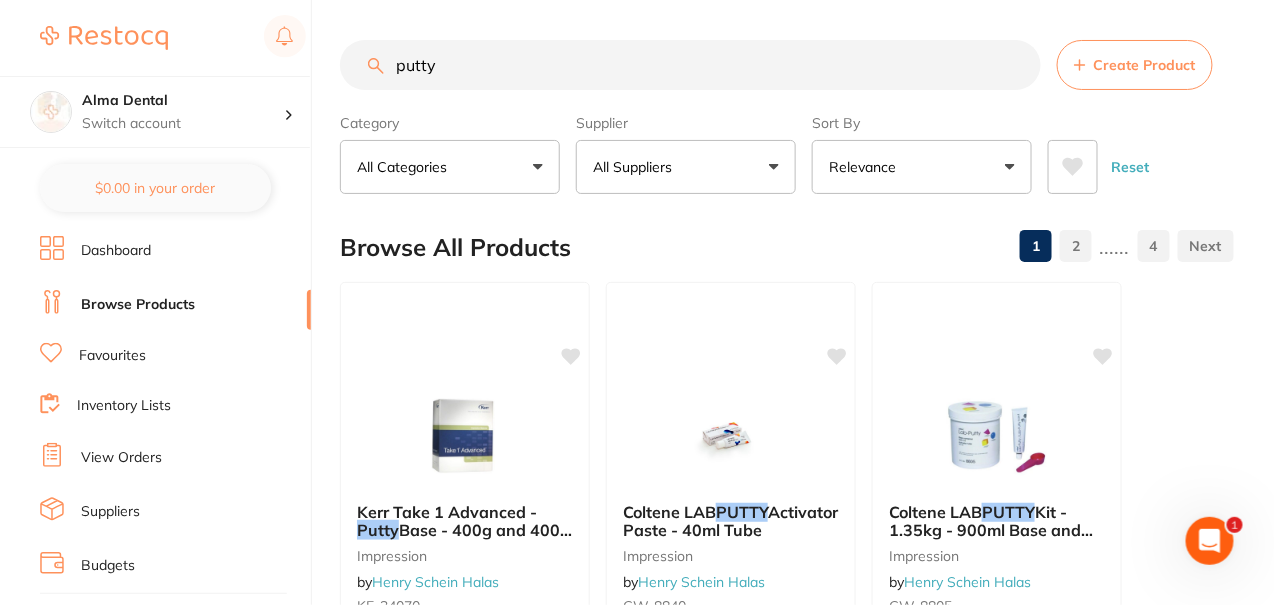 drag, startPoint x: 542, startPoint y: 83, endPoint x: 276, endPoint y: 66, distance: 266.5427 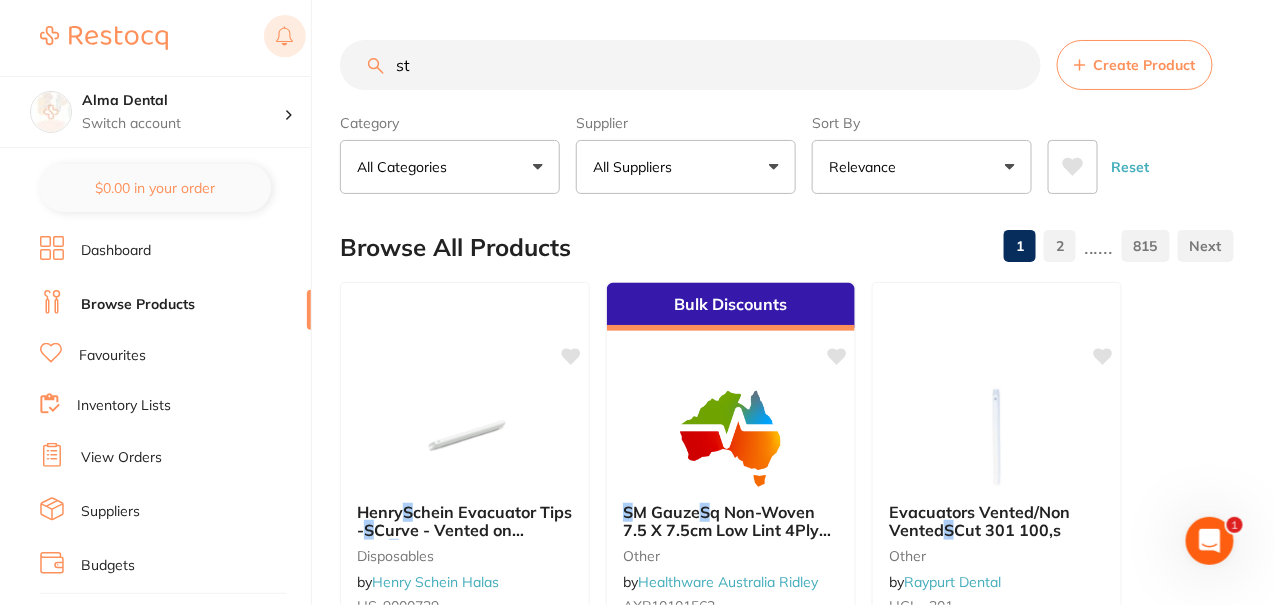 type on "s" 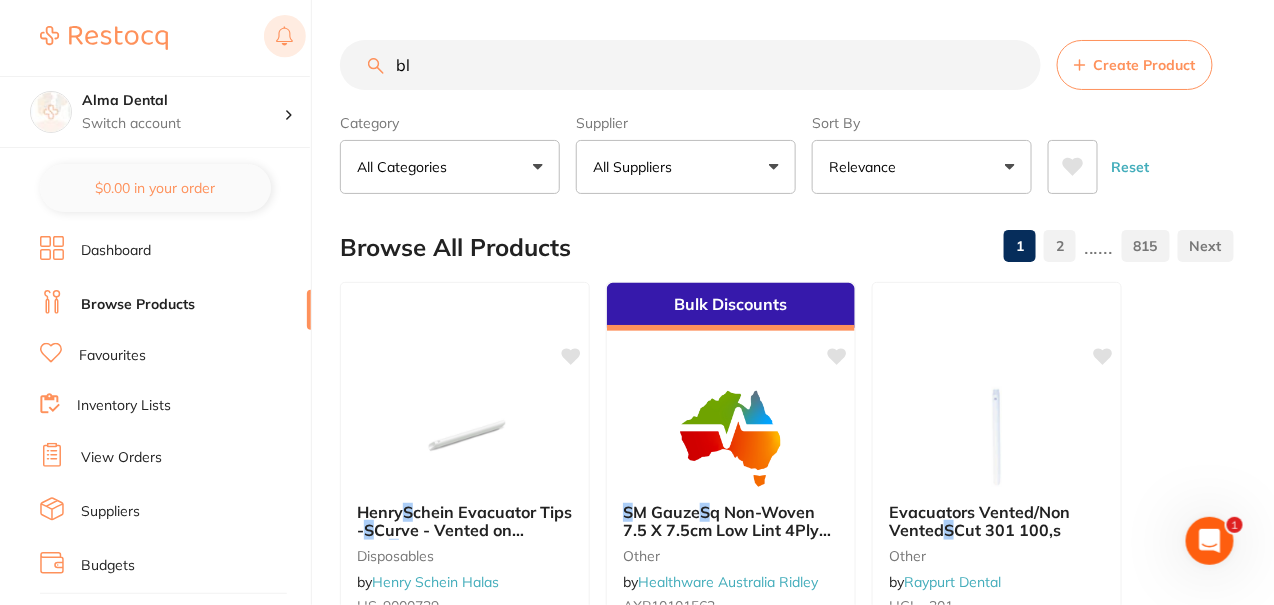 scroll, scrollTop: 0, scrollLeft: 0, axis: both 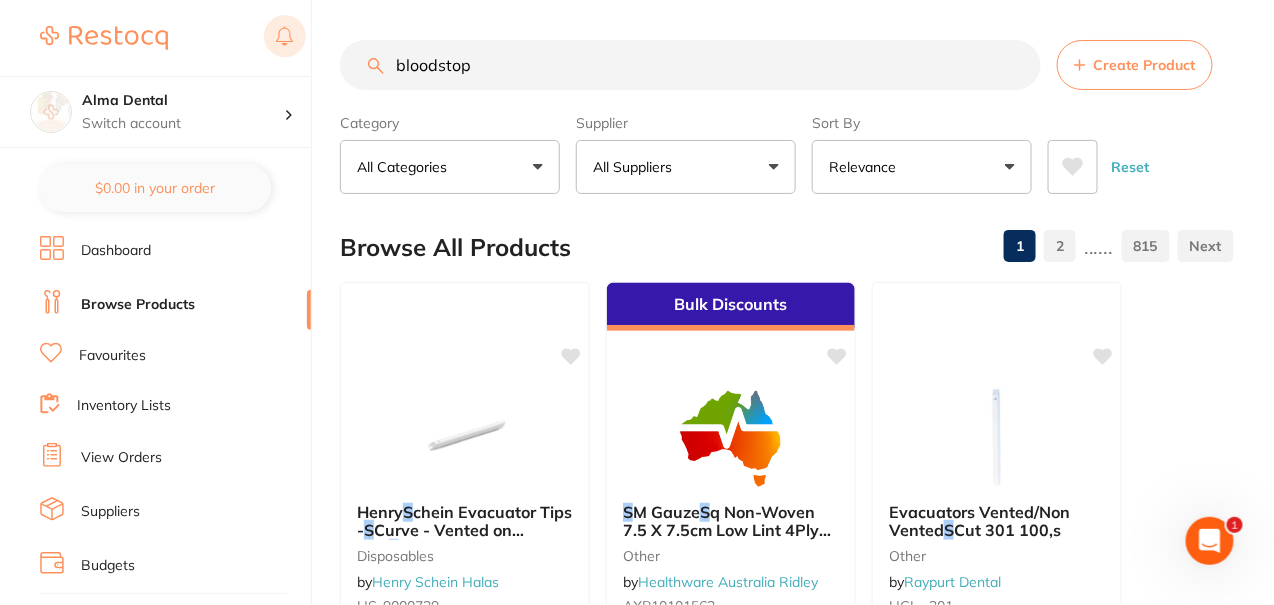 type on "bloodstop" 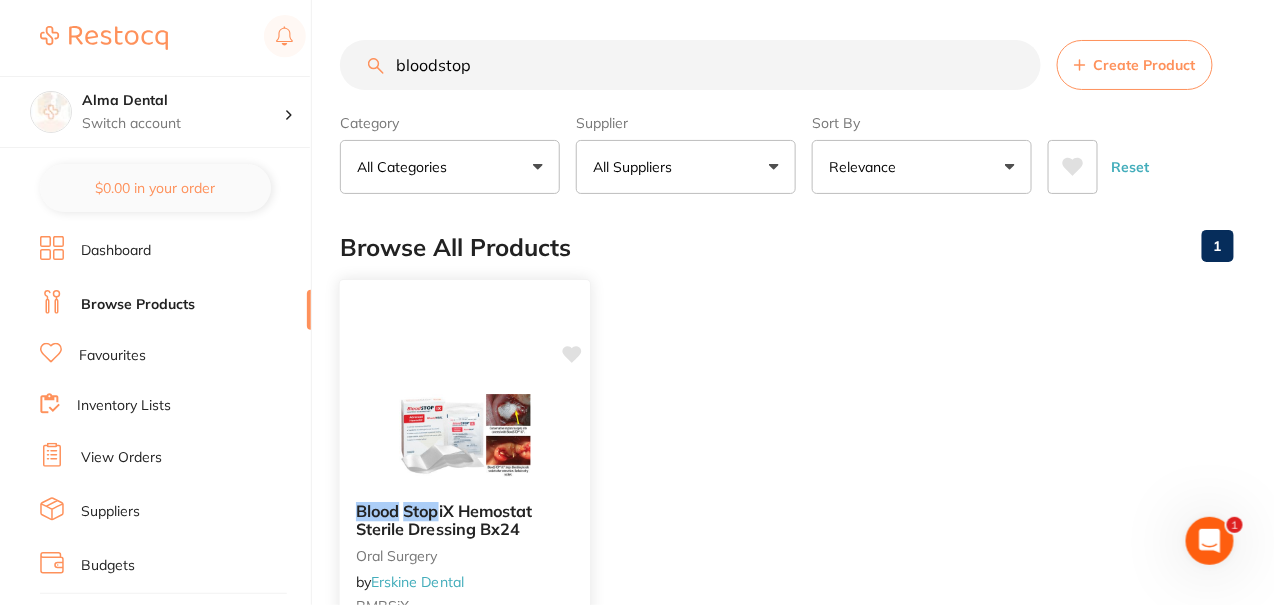 scroll, scrollTop: 0, scrollLeft: 0, axis: both 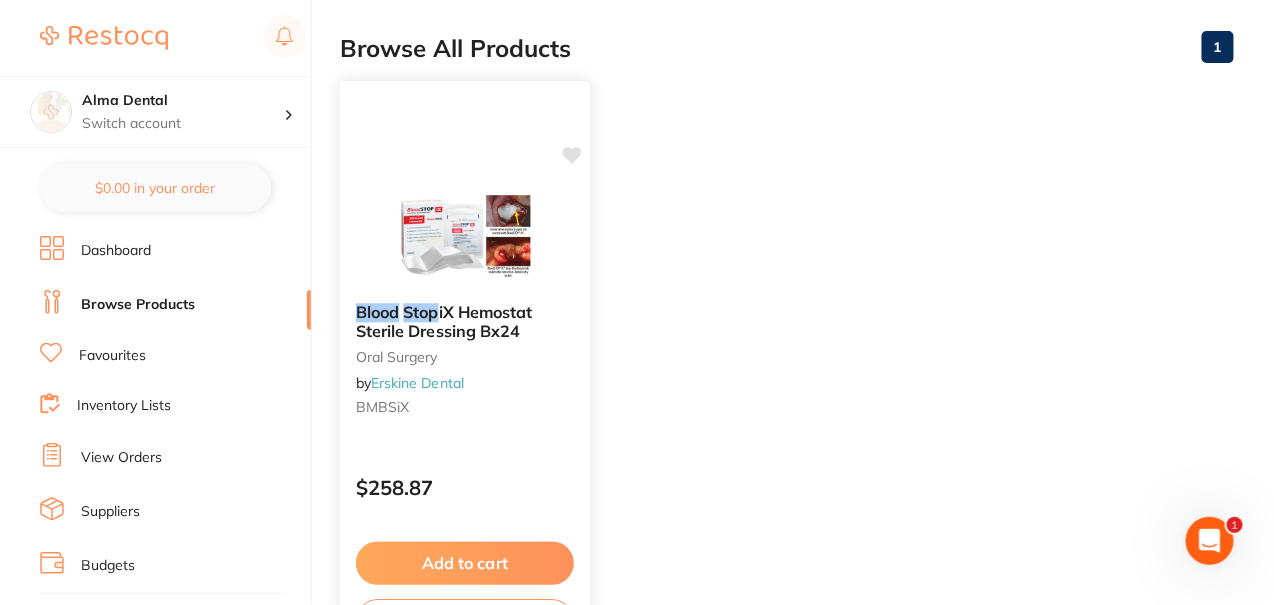 click on "Add to cart" at bounding box center (465, 563) 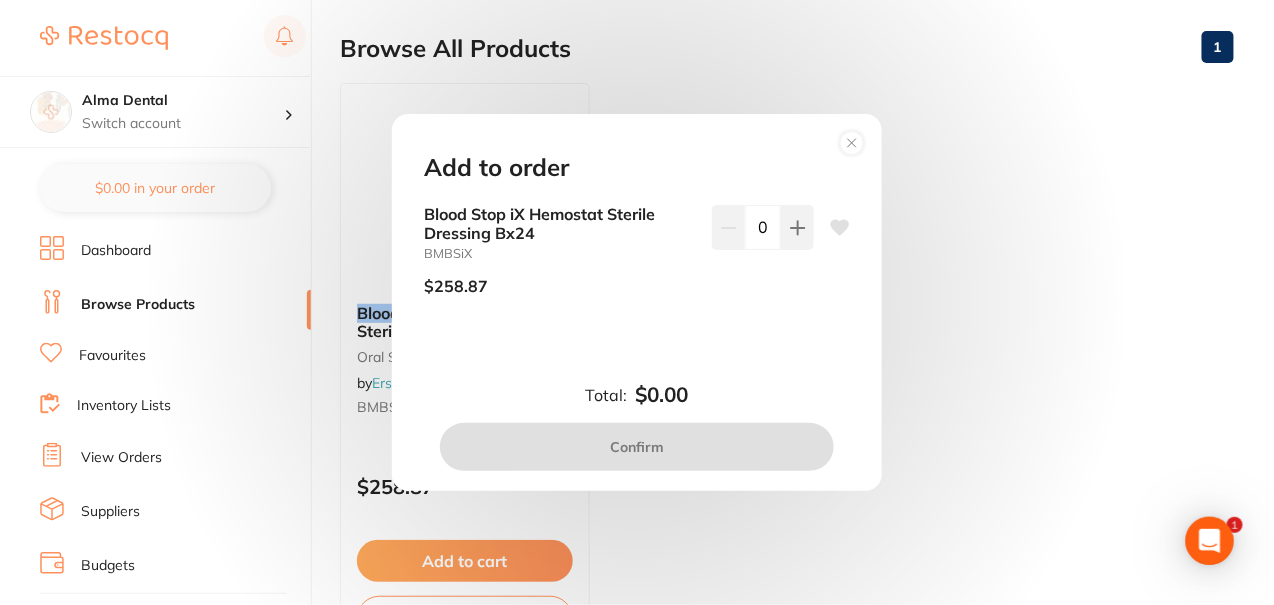 scroll, scrollTop: 0, scrollLeft: 0, axis: both 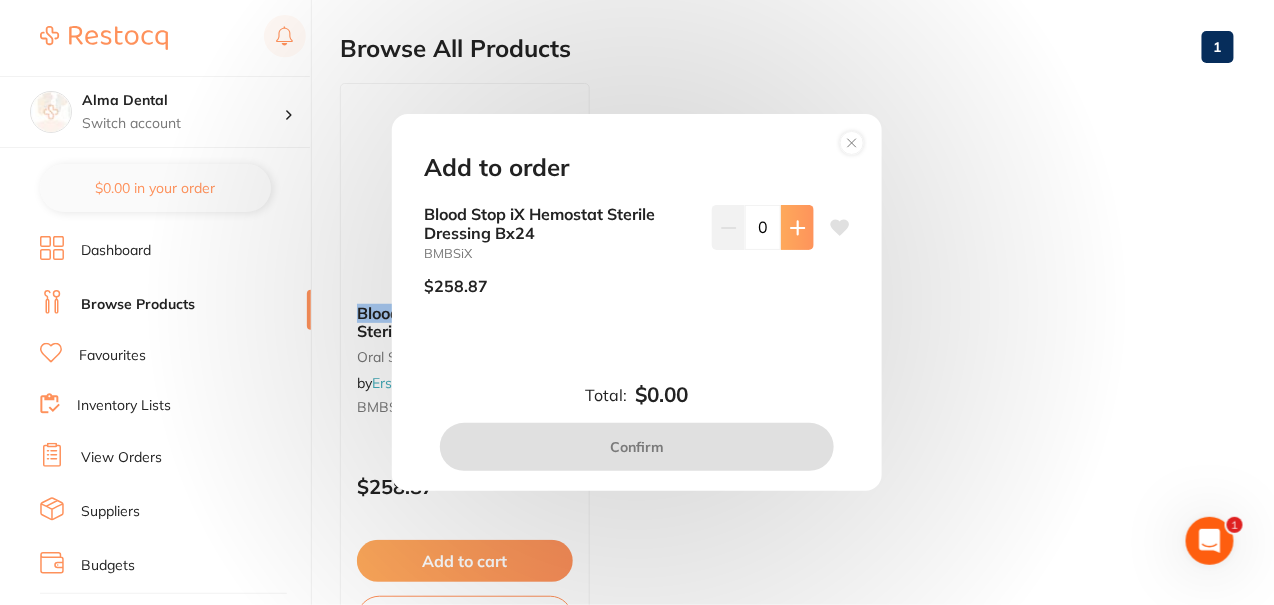 click at bounding box center [797, 227] 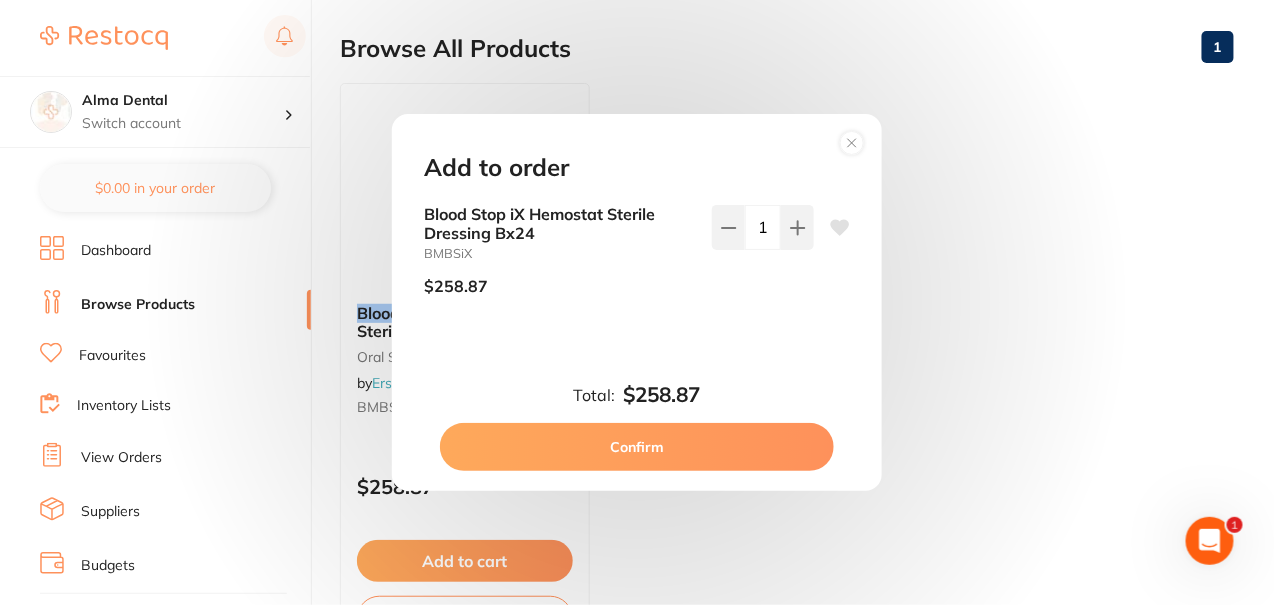 click on "Confirm" at bounding box center (637, 447) 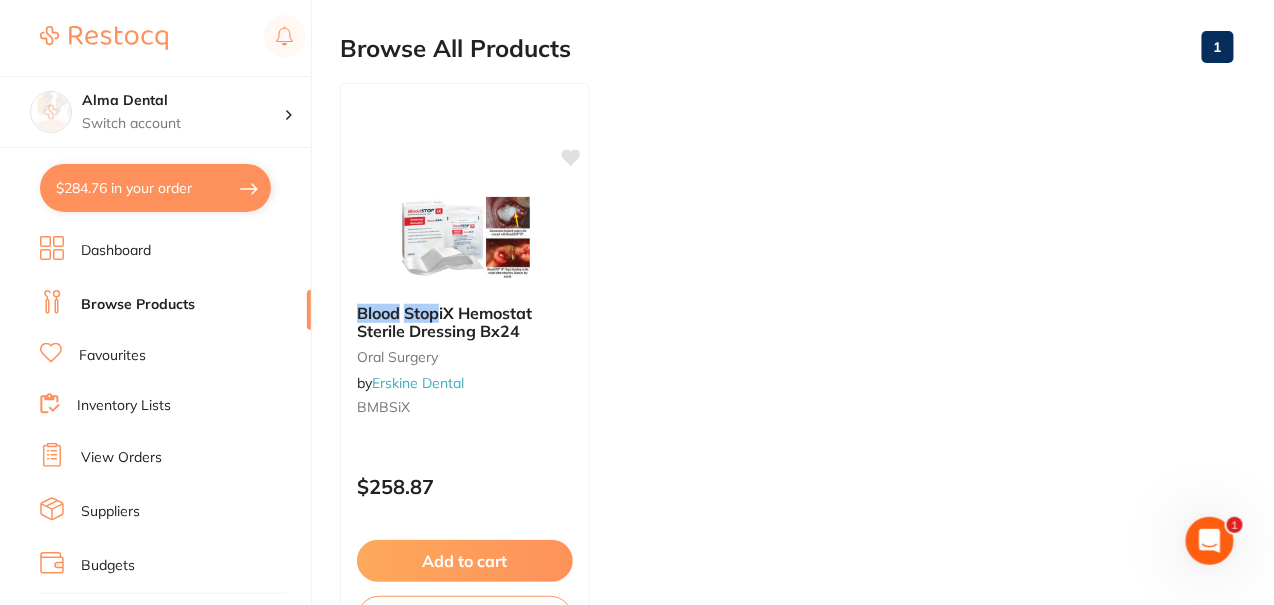 click on "$284.76   in your order" at bounding box center (155, 188) 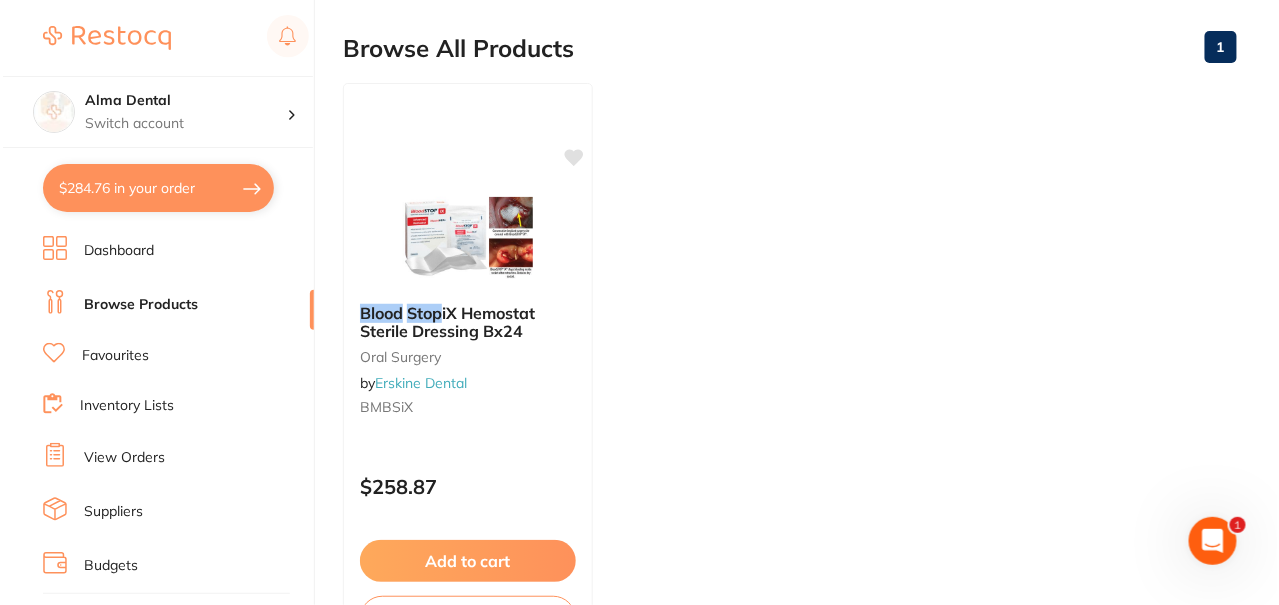 scroll, scrollTop: 0, scrollLeft: 0, axis: both 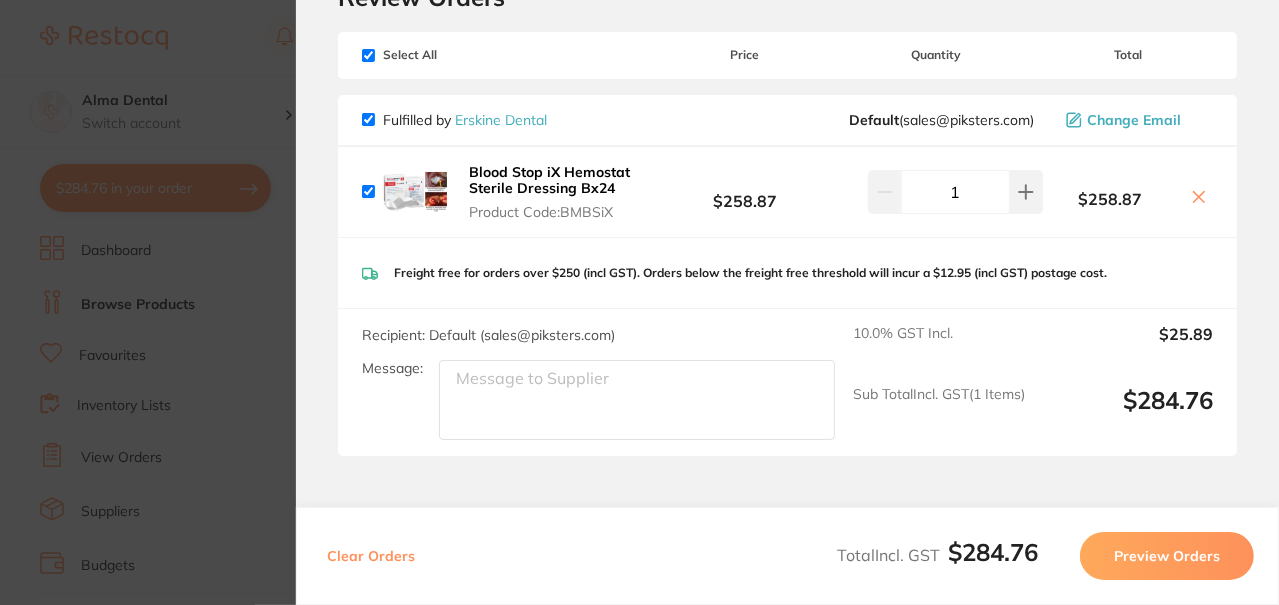 click on "Preview Orders" at bounding box center (1167, 556) 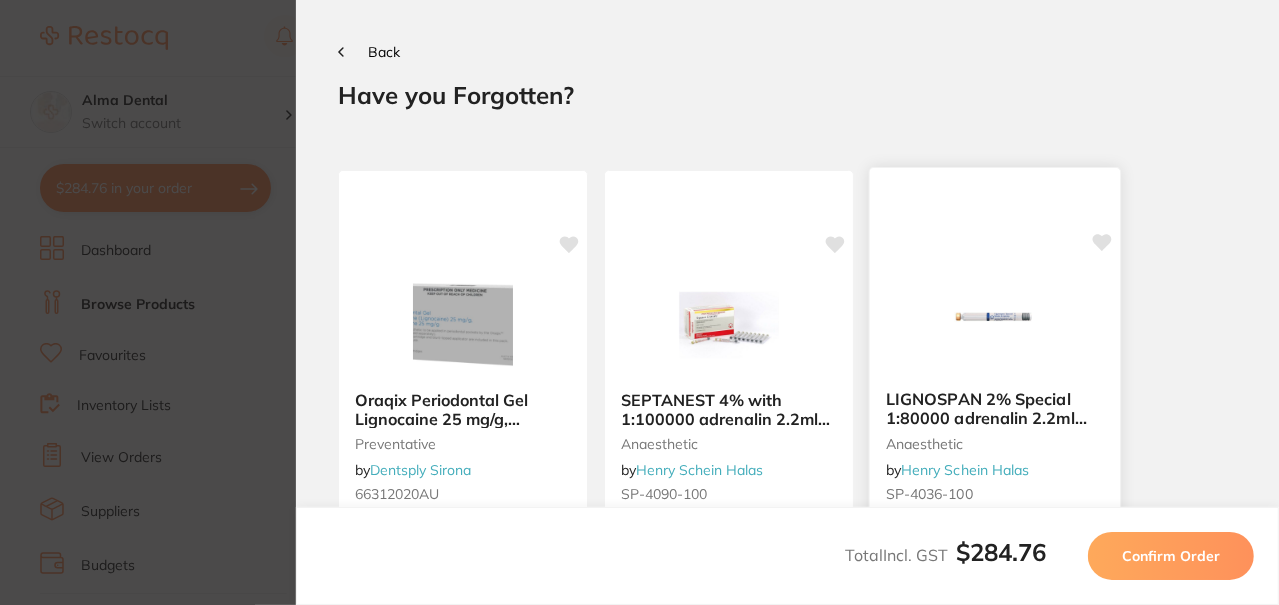 scroll, scrollTop: 0, scrollLeft: 0, axis: both 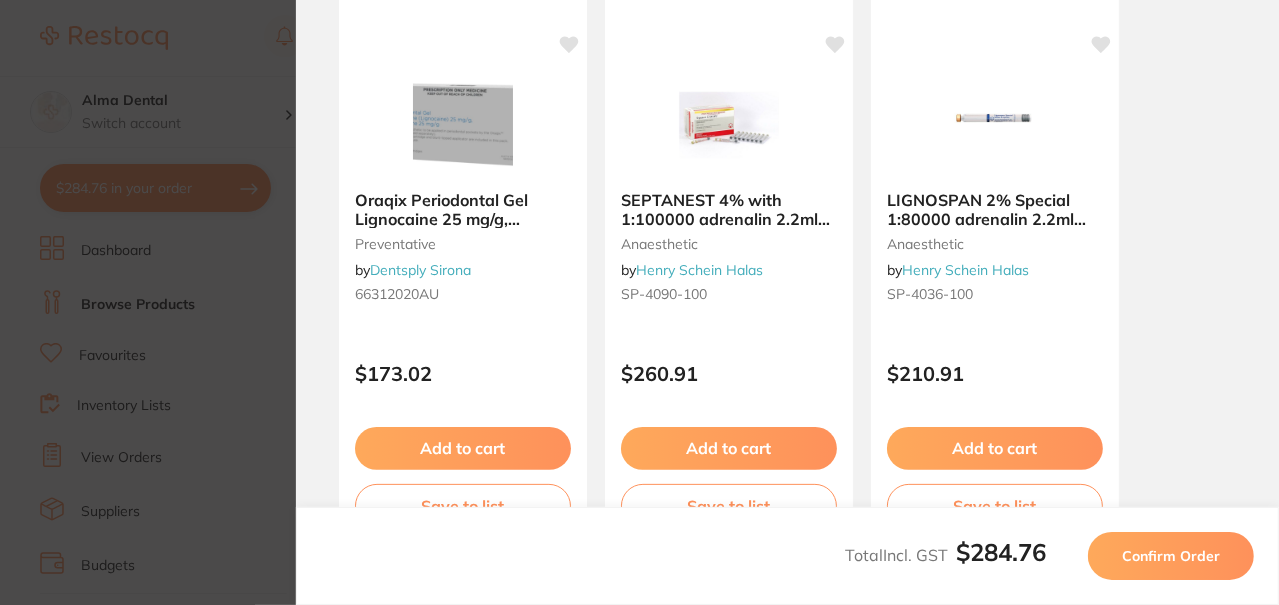 click on "Confirm Order" at bounding box center [1171, 556] 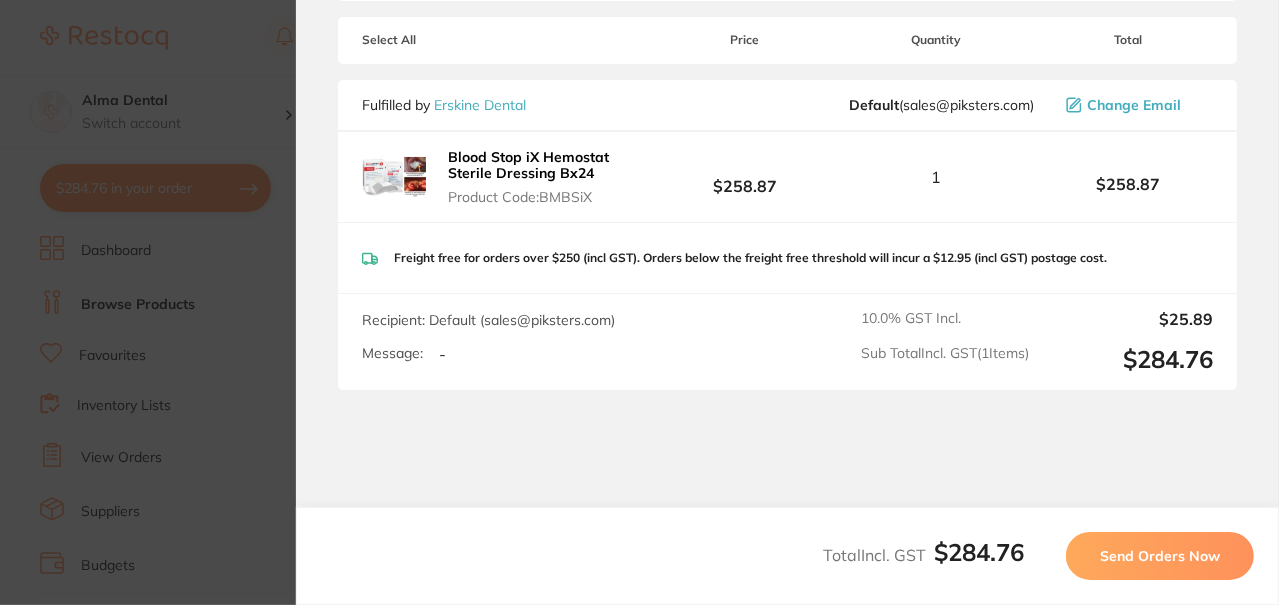 scroll, scrollTop: 199, scrollLeft: 0, axis: vertical 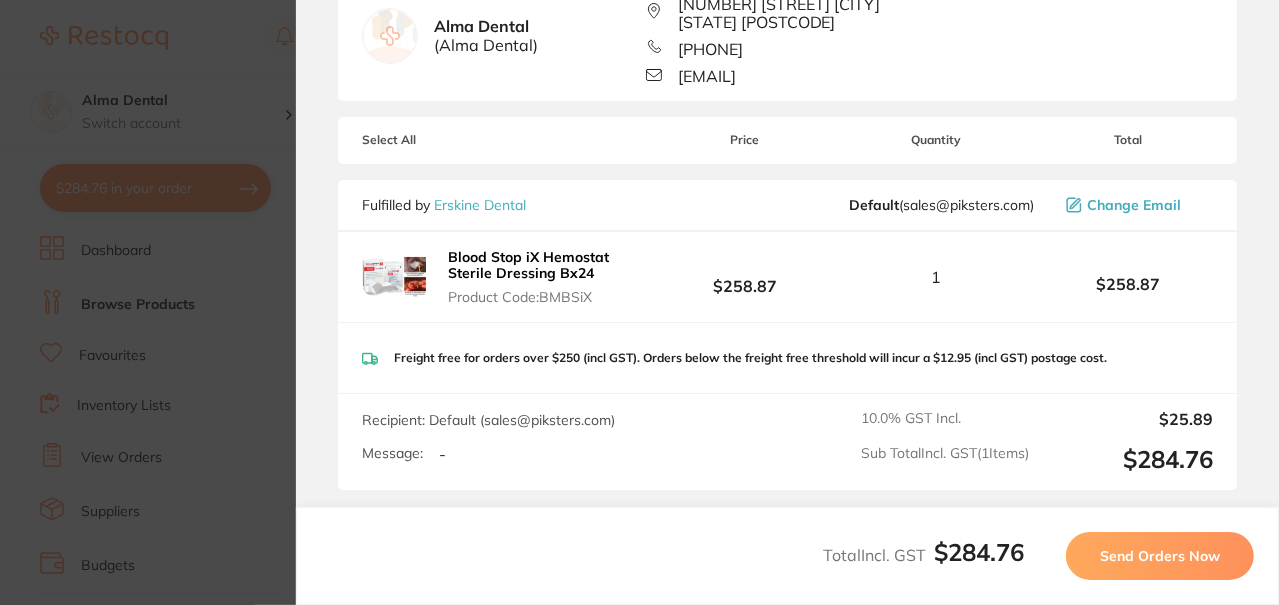 click on "Change Email" at bounding box center [1134, 205] 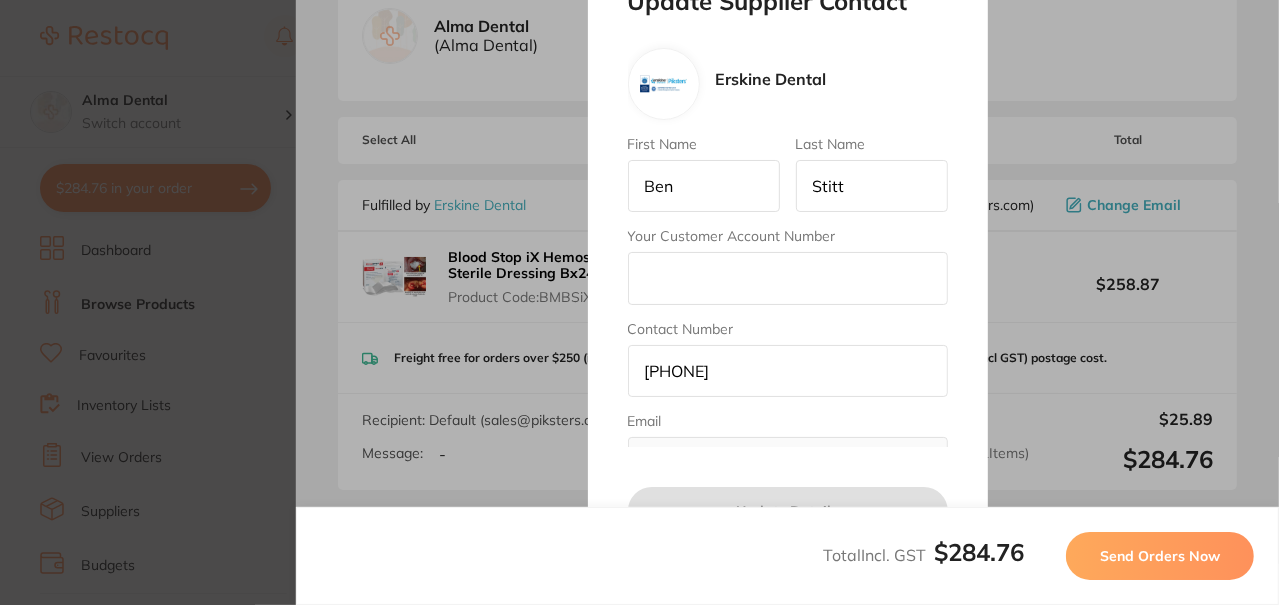 scroll, scrollTop: 39, scrollLeft: 0, axis: vertical 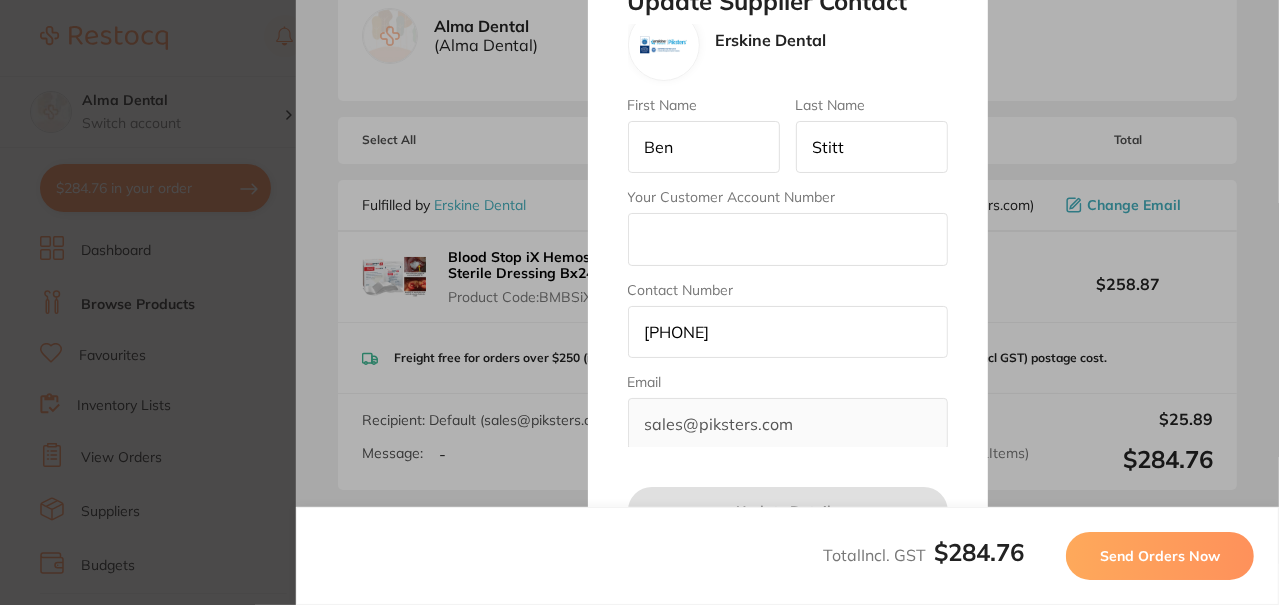 click on "Update Supplier Contact Erskine Dental First Name Ben Last Name Stitt Your Customer Account Number Contact Number +61 2 65683773 Email sales@piksters.com Update Details" at bounding box center [787, 261] 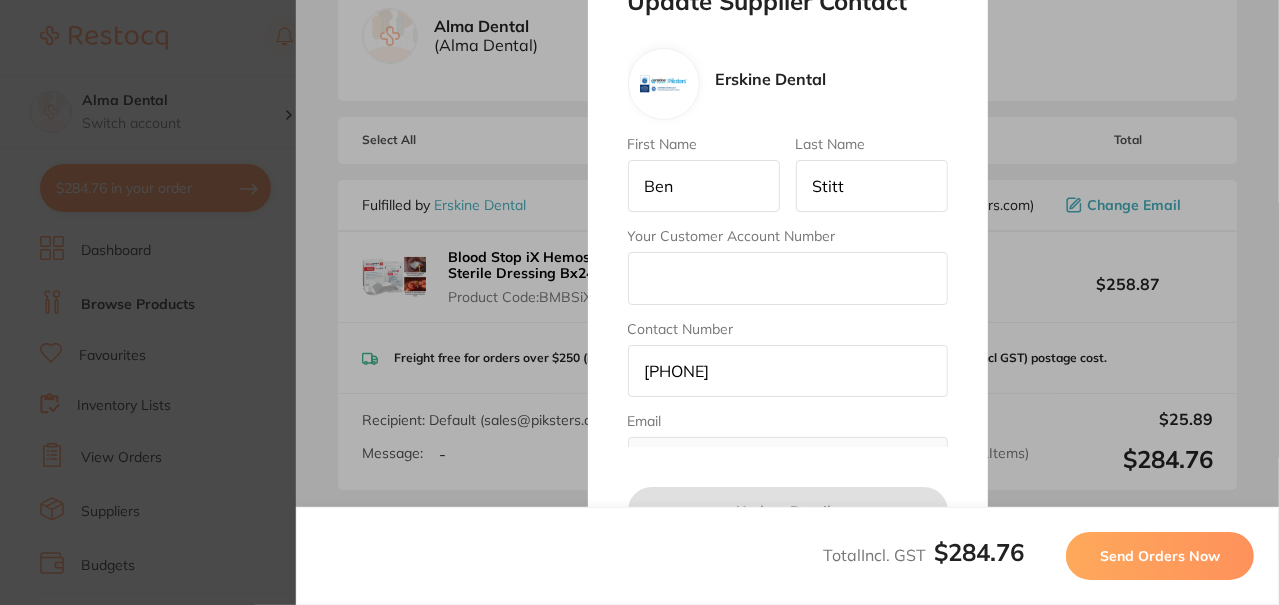 click on "Update Supplier Contact Erskine Dental First Name Ben Last Name Stitt Your Customer Account Number Contact Number +61 2 65683773 Email sales@piksters.com Update Details" at bounding box center [788, 261] 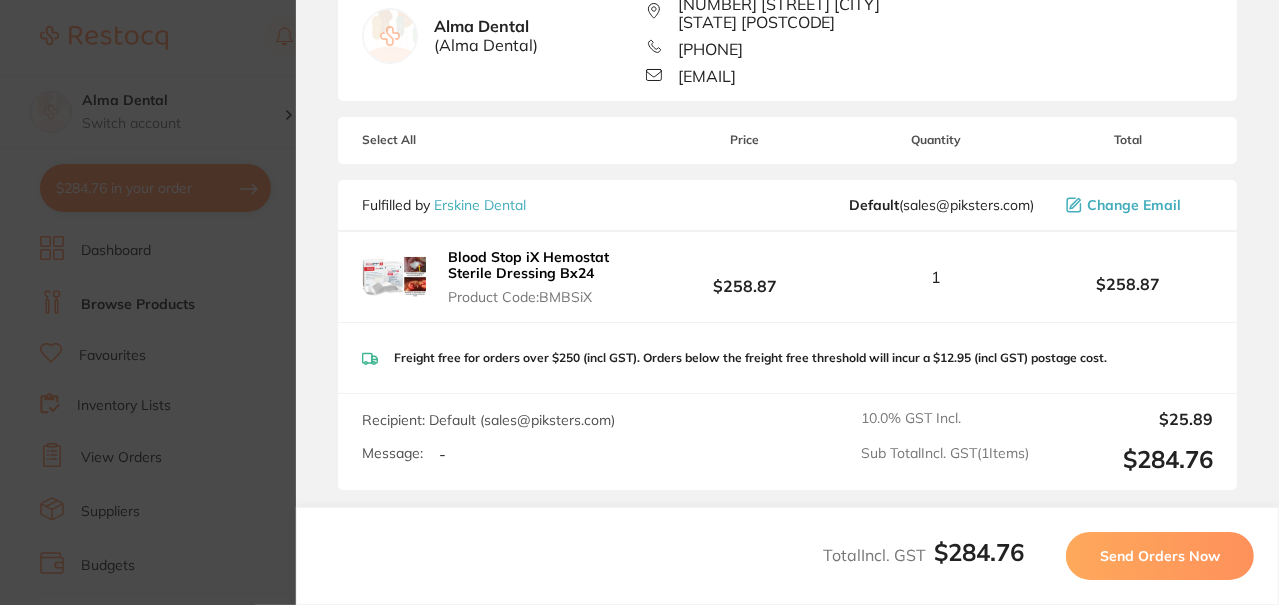 scroll, scrollTop: 0, scrollLeft: 0, axis: both 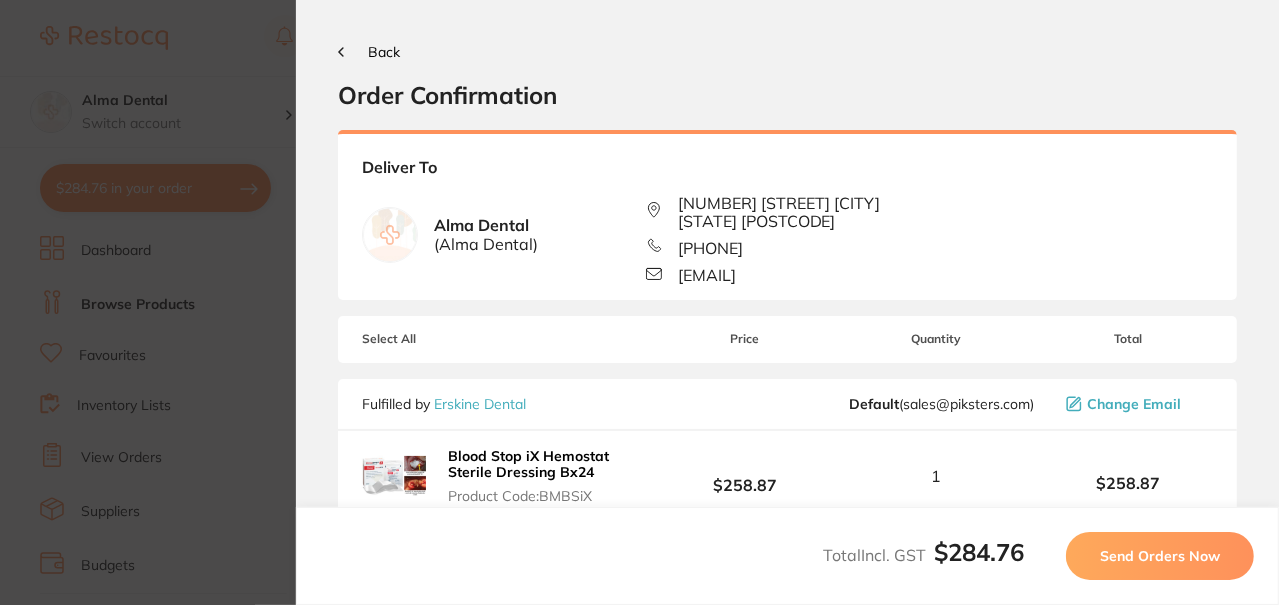 click on "Back" at bounding box center (384, 52) 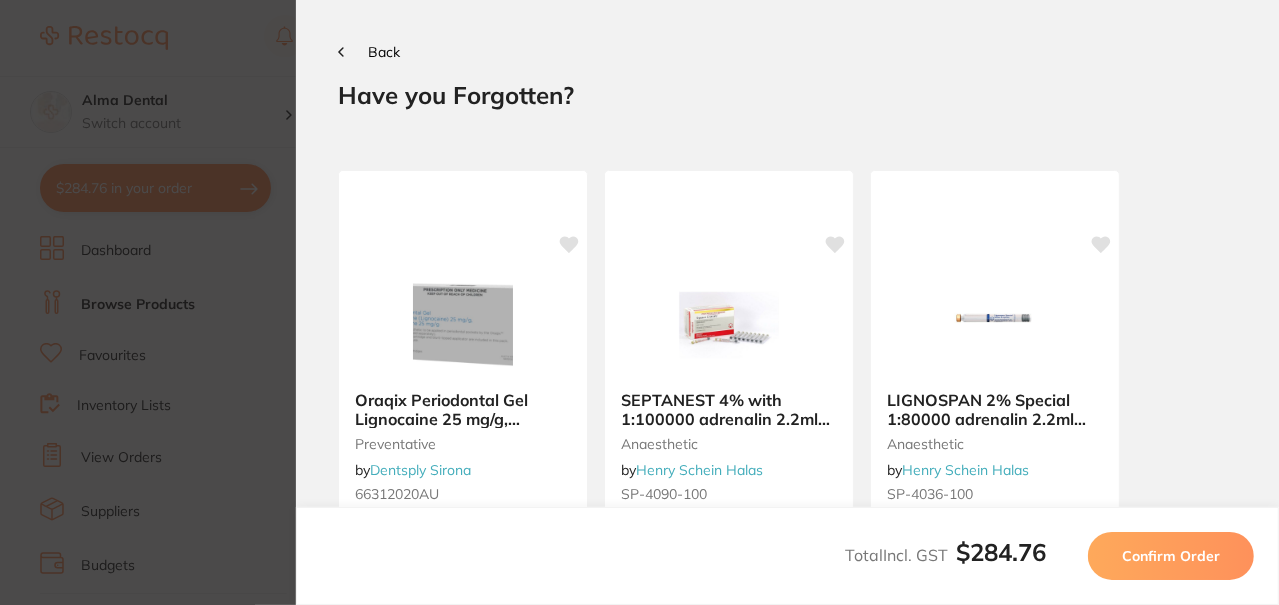 click on "Update RRP Set your pre negotiated price for this item. Item Agreed RRP (excl. GST) --   Update as new default RRP Update RRP Back Your orders are being processed and we will notify you once we have placed the orders. You may close this window Back to Preview Orders Aug 5 2025, 13:56 Erskine Dental # 89145 Have you Forgotten? Oraqix Periodontal Gel Lignocaine 25 mg/g,  Prilocaine 25mg/g   preventative by  Dentsply Sirona 66312020AU $173.02 Add to cart Save to list SEPTANEST 4% with 1:100000 adrenalin 2.2ml 2xBox 50 GOLD   anaesthetic by  Henry Schein Halas SP-4090-100 $260.91 Add to cart Save to list LIGNOSPAN 2% Special 1:80000 adrenalin 2.2ml 2xBox 50   anaesthetic by  Henry Schein Halas SP-4036-100 $210.91 Add to cart Save to list Autoclave Sterilisation Self- Sealing Pouch 70mm x 230mm   infection control by  Adam Dental SS70230 $6.86 Add to cart Save to list Saliva Suction Ejectors 100/pk Dental Aspiration   disposables by  Adam Dental SSE $3.55 Add to cart Save to list Plastic Cups -1000 Per Carton" at bounding box center (639, 302) 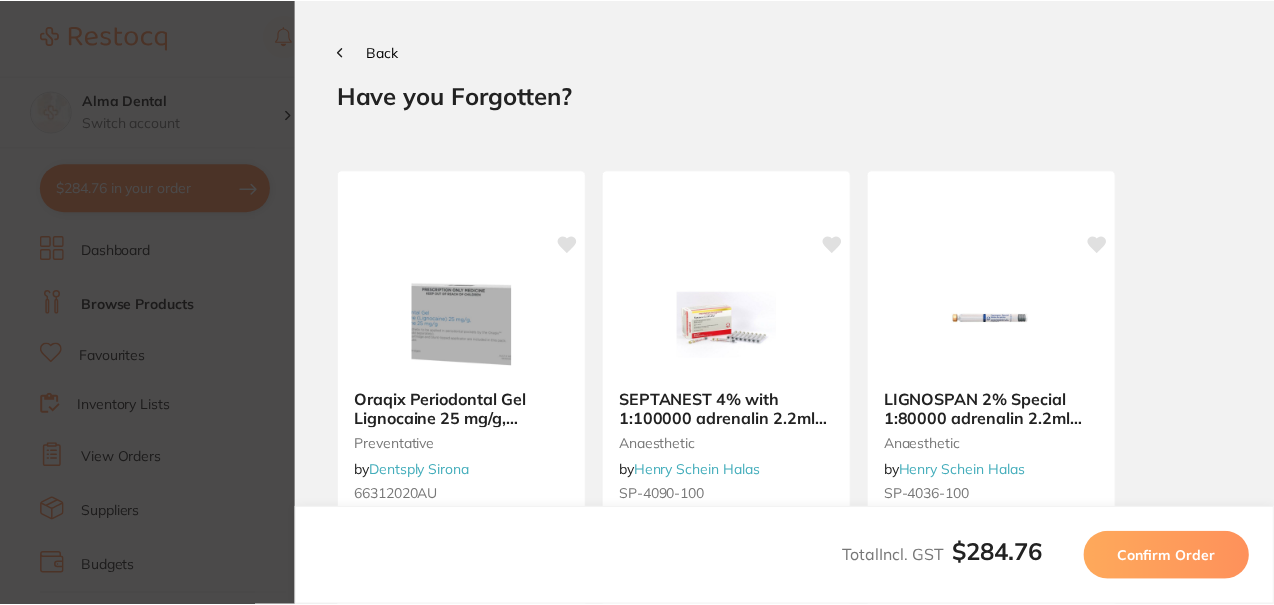 scroll, scrollTop: 199, scrollLeft: 0, axis: vertical 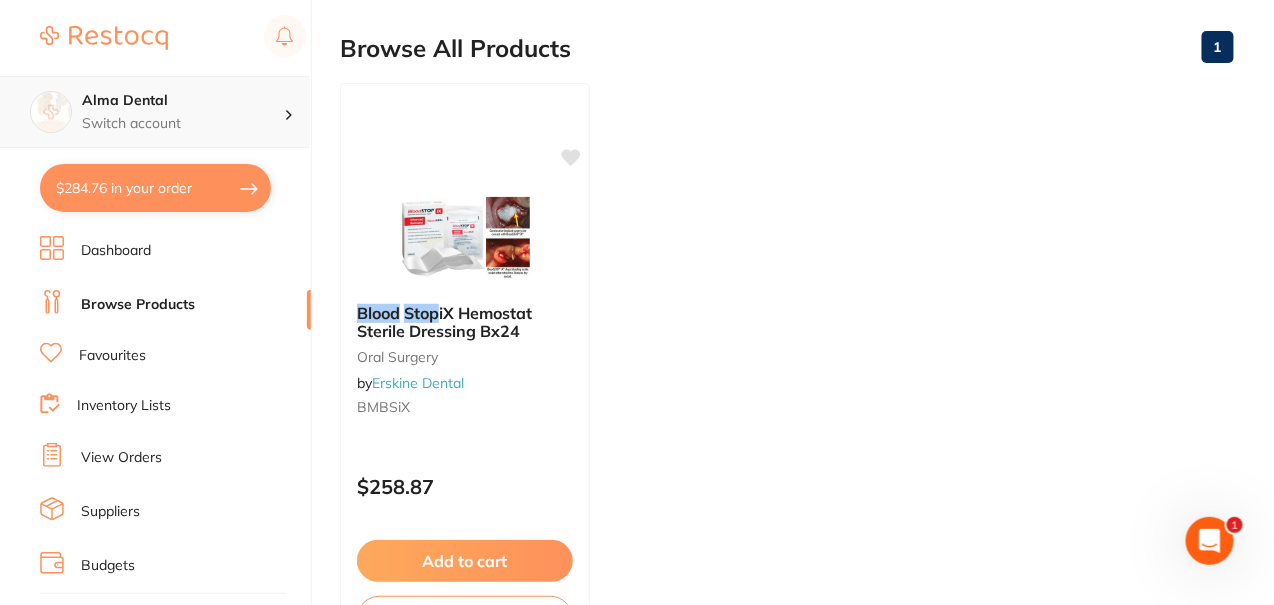 click on "Alma Dental" at bounding box center [183, 101] 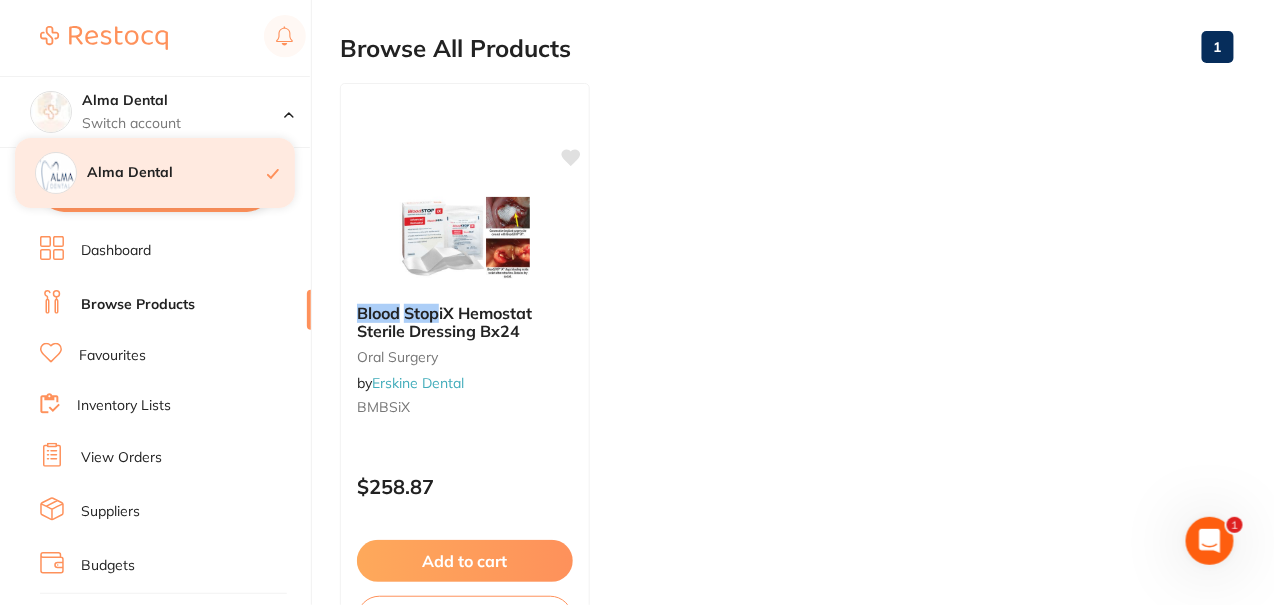 click on "Alma Dental" at bounding box center [177, 173] 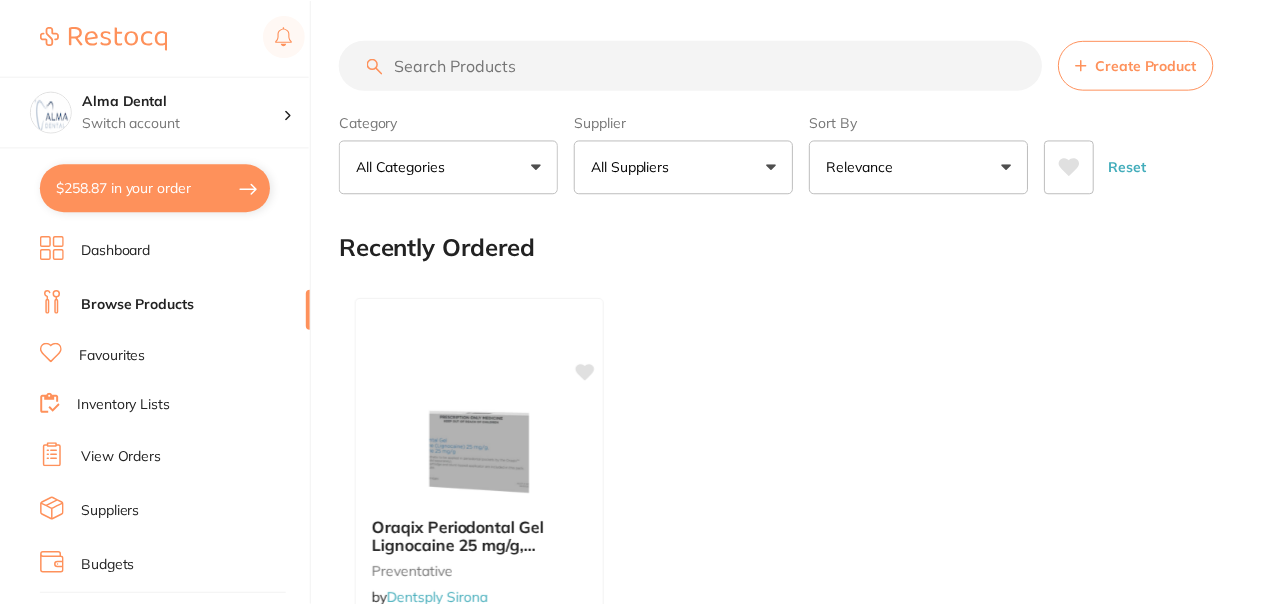 scroll, scrollTop: 0, scrollLeft: 0, axis: both 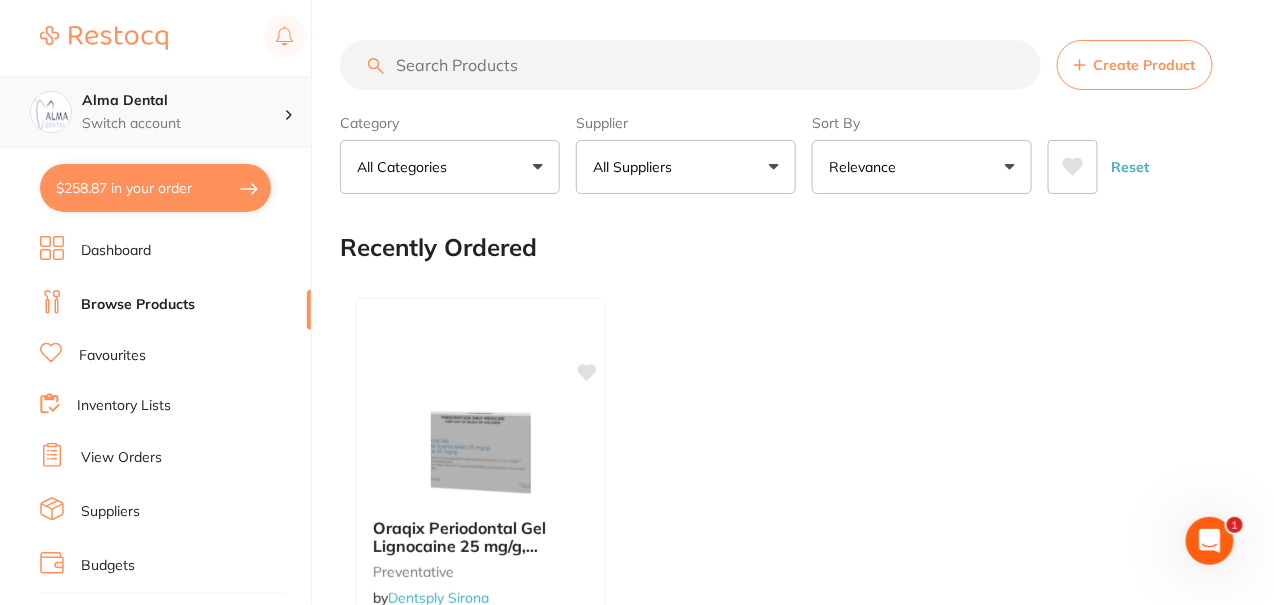 click 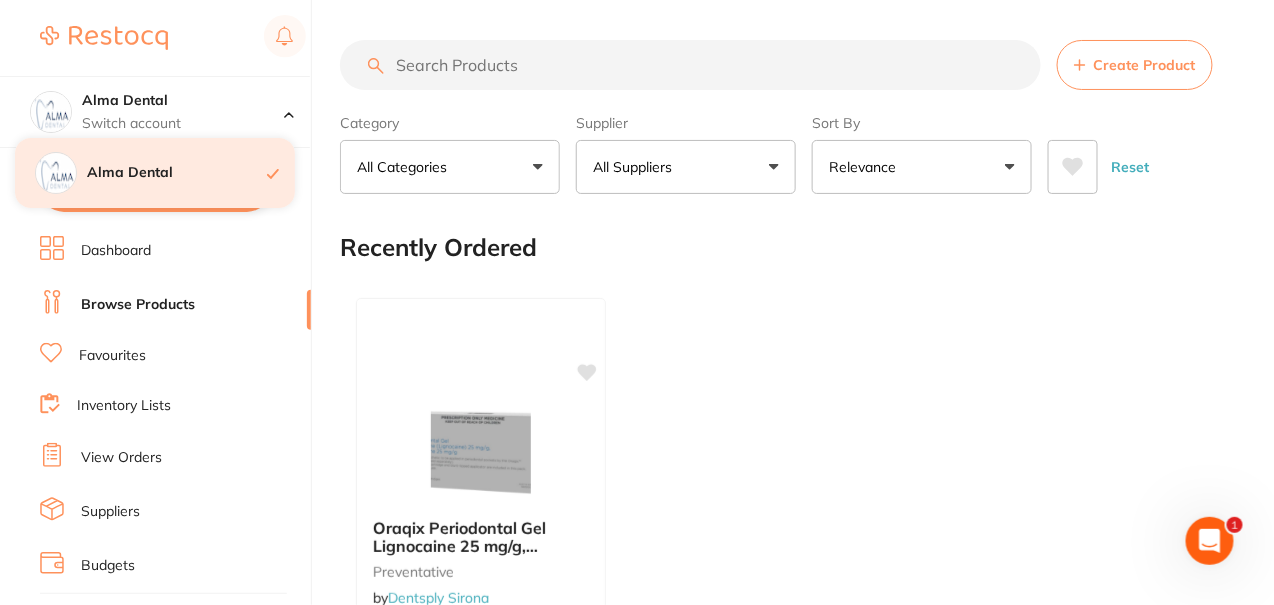 click on "Alma Dental" at bounding box center [177, 173] 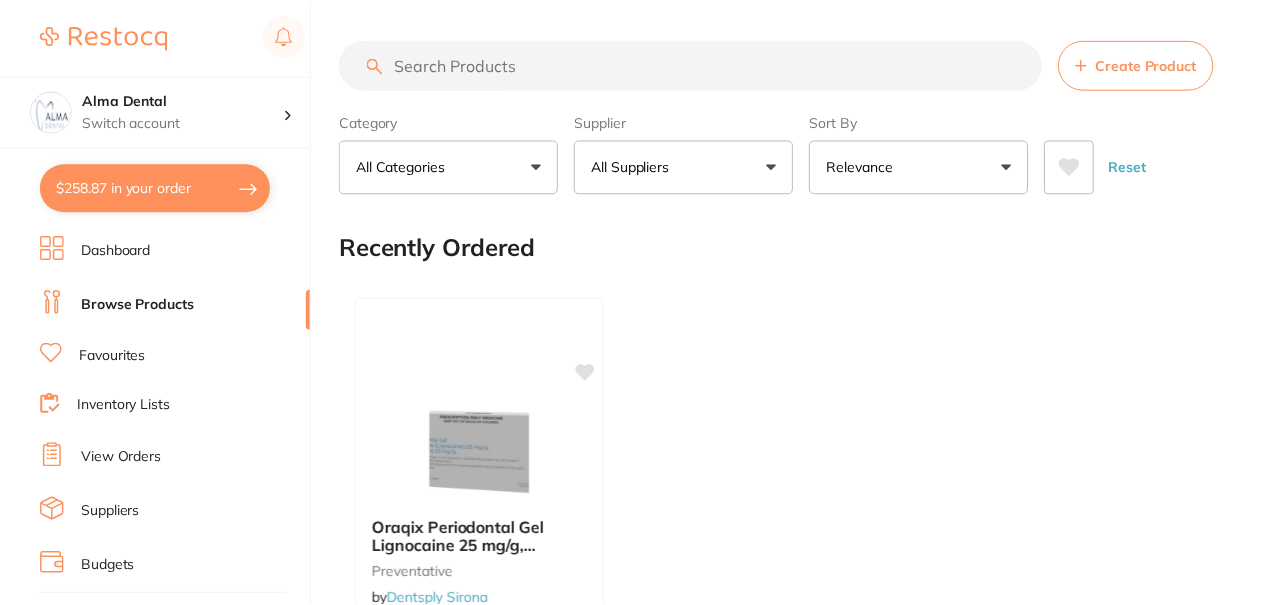 scroll, scrollTop: 0, scrollLeft: 0, axis: both 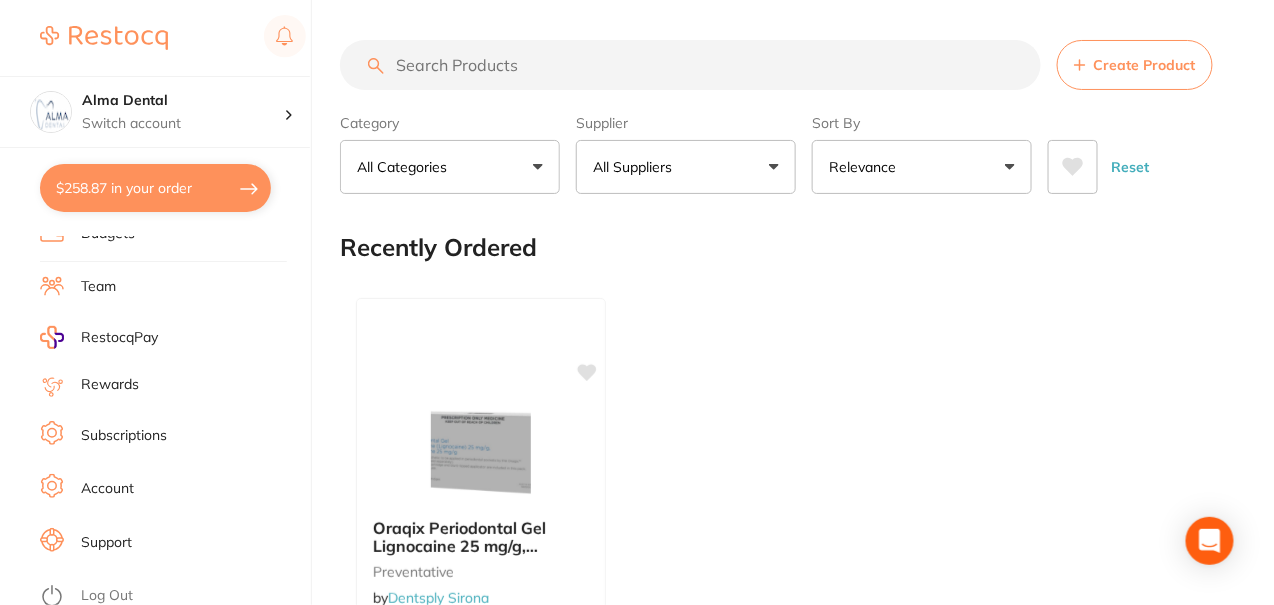 click on "Account" at bounding box center (107, 489) 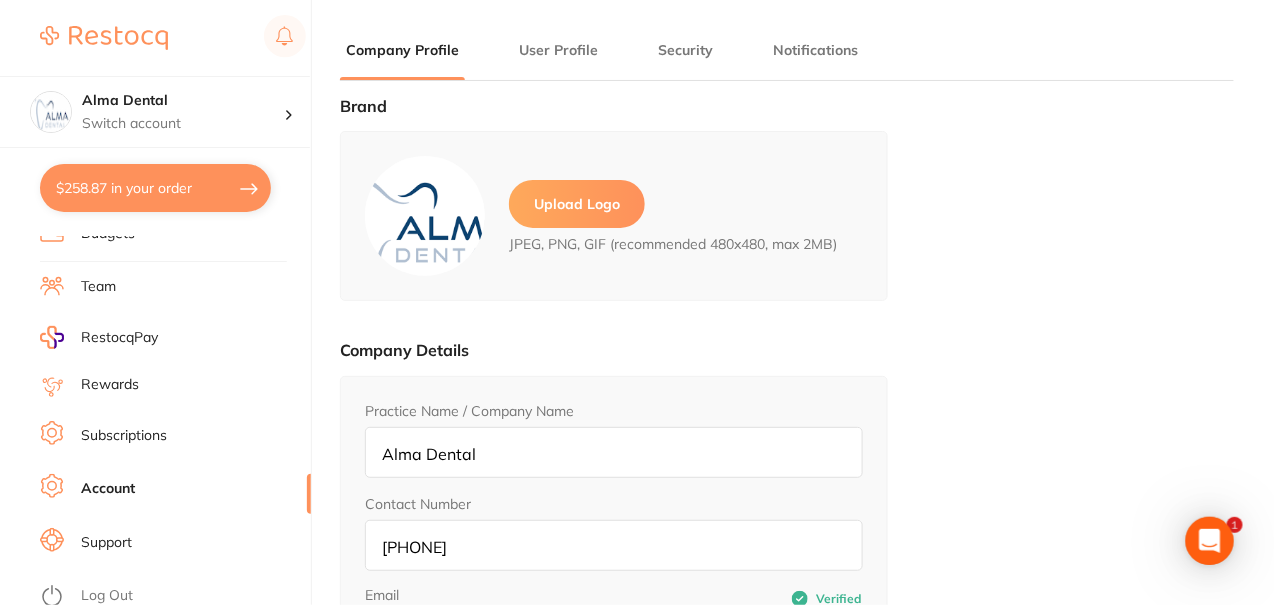 scroll, scrollTop: 0, scrollLeft: 0, axis: both 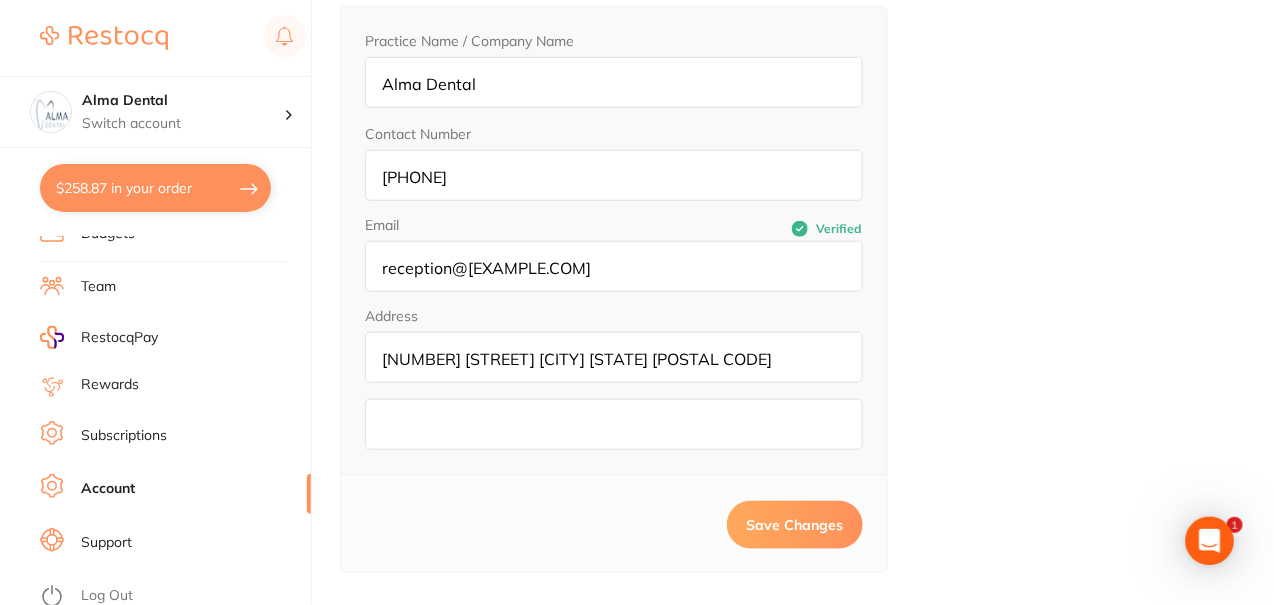 click on "Save Changes" at bounding box center (795, 525) 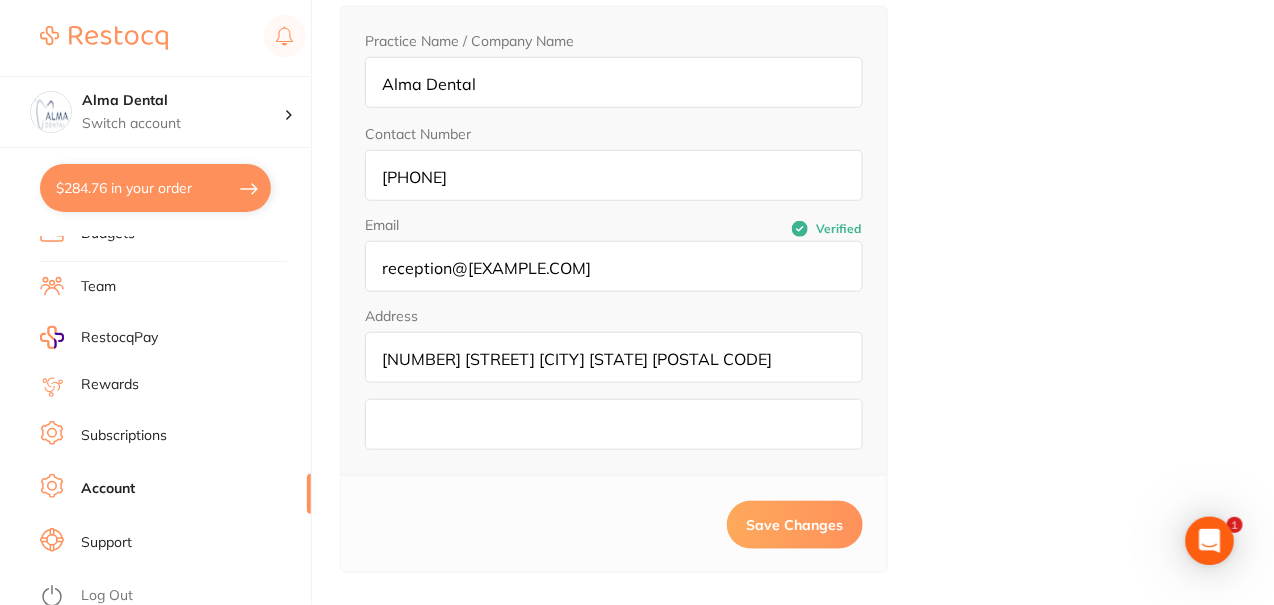 scroll, scrollTop: 0, scrollLeft: 0, axis: both 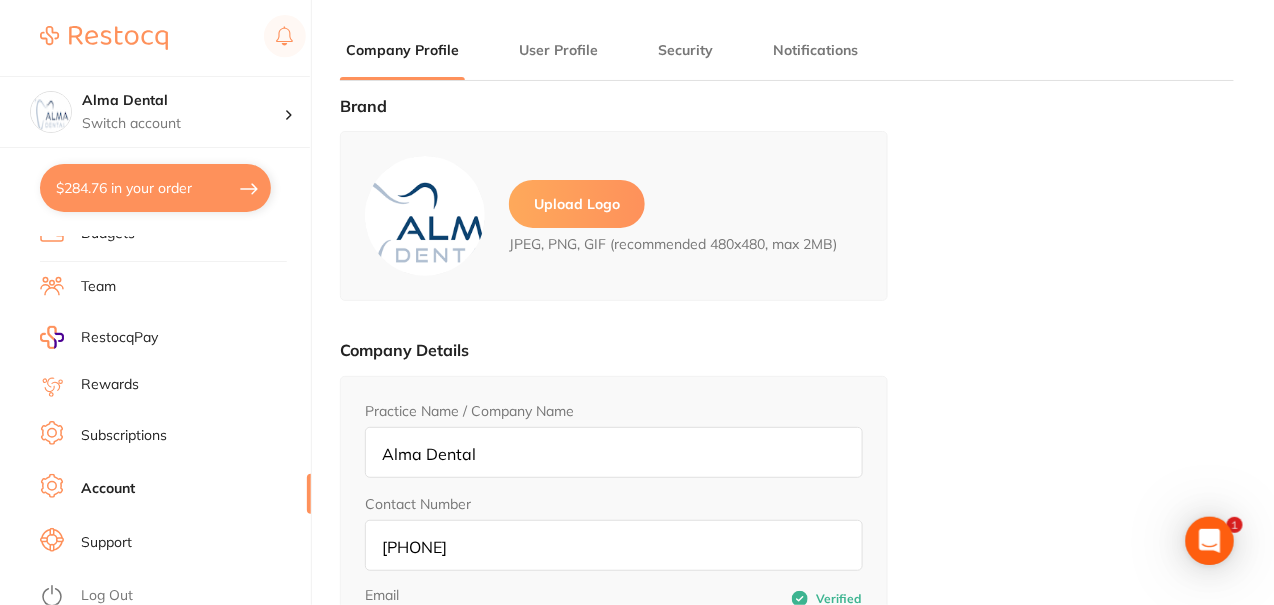 click on "User Profile" at bounding box center [558, 50] 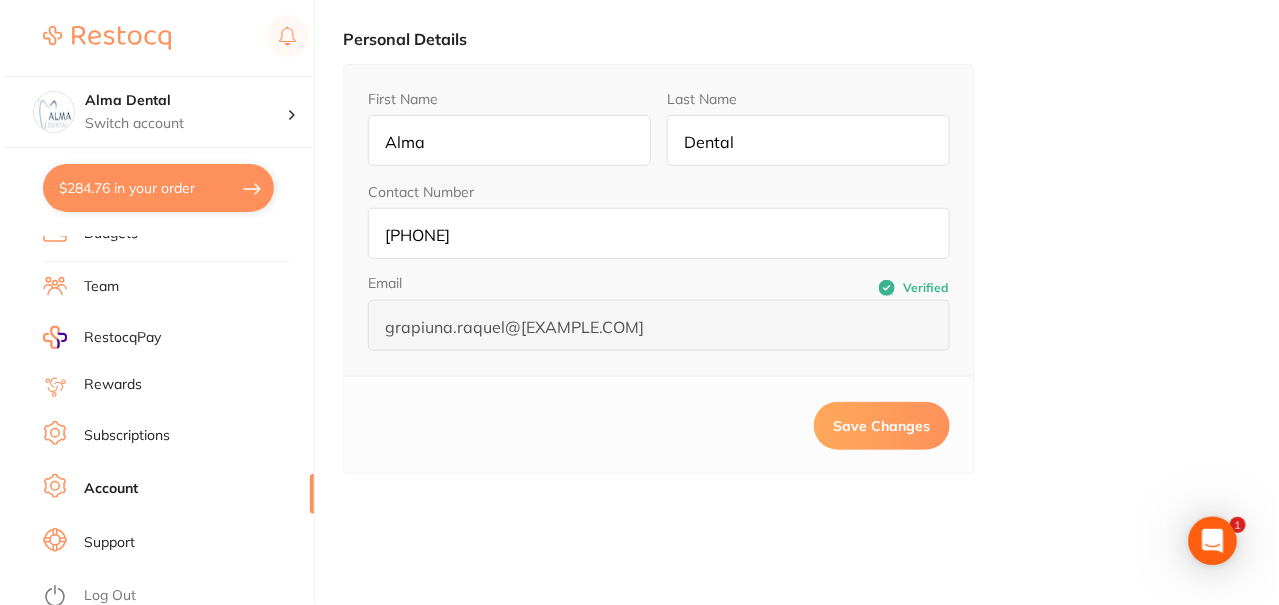 scroll, scrollTop: 0, scrollLeft: 0, axis: both 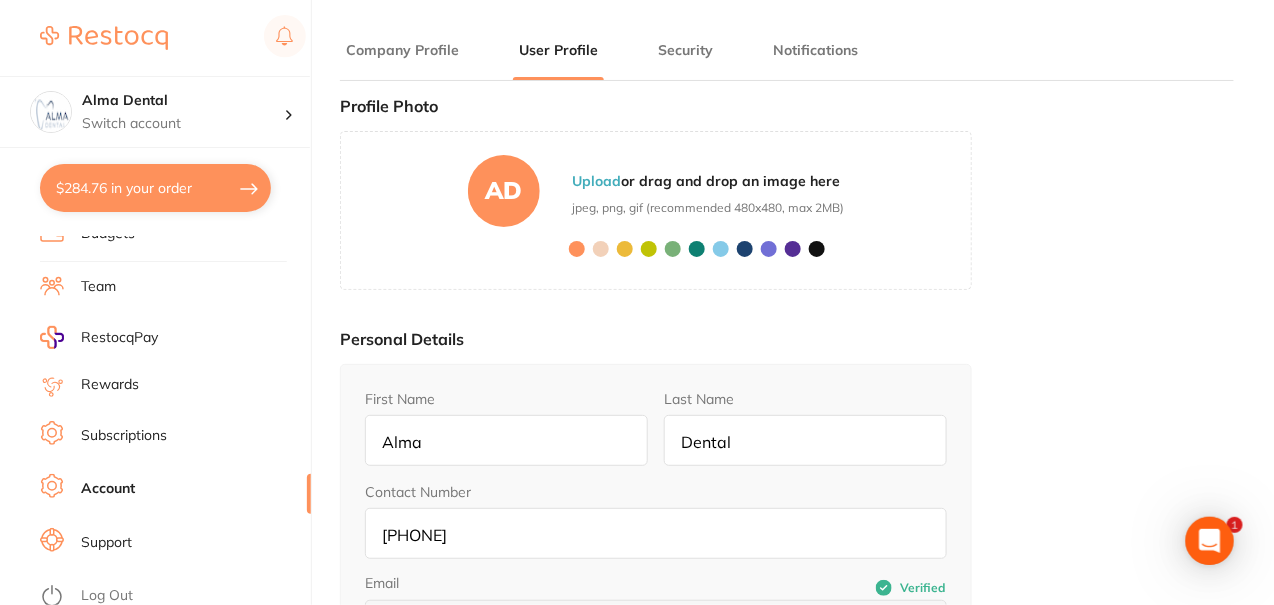click on "Security" at bounding box center (685, 50) 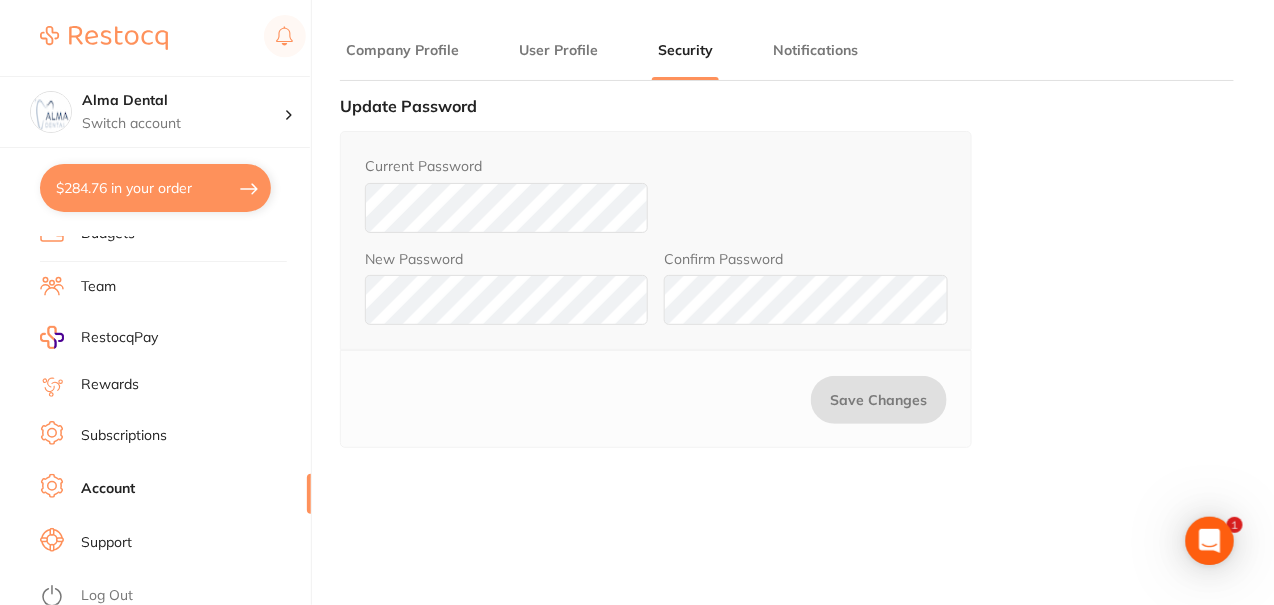 click on "Notifications" at bounding box center (815, 60) 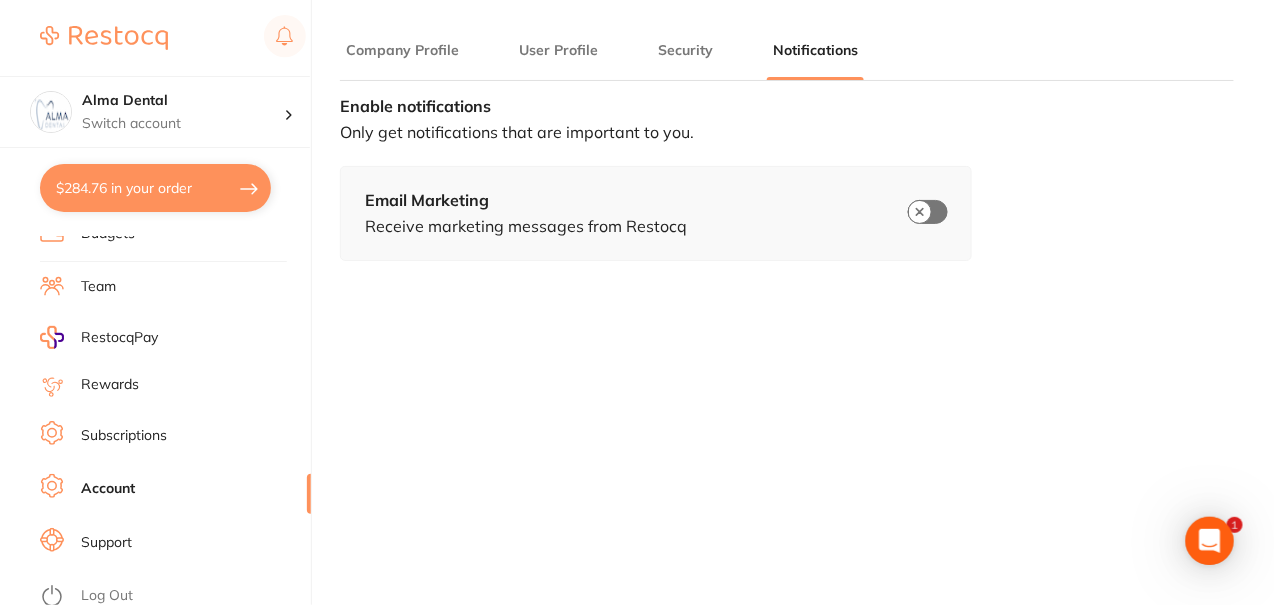 click on "Brand Upload Logo JPEG, PNG, GIF (recommended 480x480, max 2MB) Company Details Practice Name / Company Name Alma Dental Contact Number 92276468 Email       Verified reception@almadental.com.au Address addressLineOne 6/400 Fitzgerald St North Perth WA 6006 addressLinetwo Save Changes Profile Photo AD Upload  or drag and drop an image here jpeg, png, gif (recommended 480x480, max 2MB) Upload  Personal Details First Name Alma Last Name Dental Contact Number 92276468 Email       Verified grapiuna.raquel@gmail.com Save Changes  Update Password Current Password New Password Confirm Password Save Changes Enable notifications Only get notifications that are important to you. Email Marketing Receive marketing messages from Restocq" at bounding box center (787, 399) 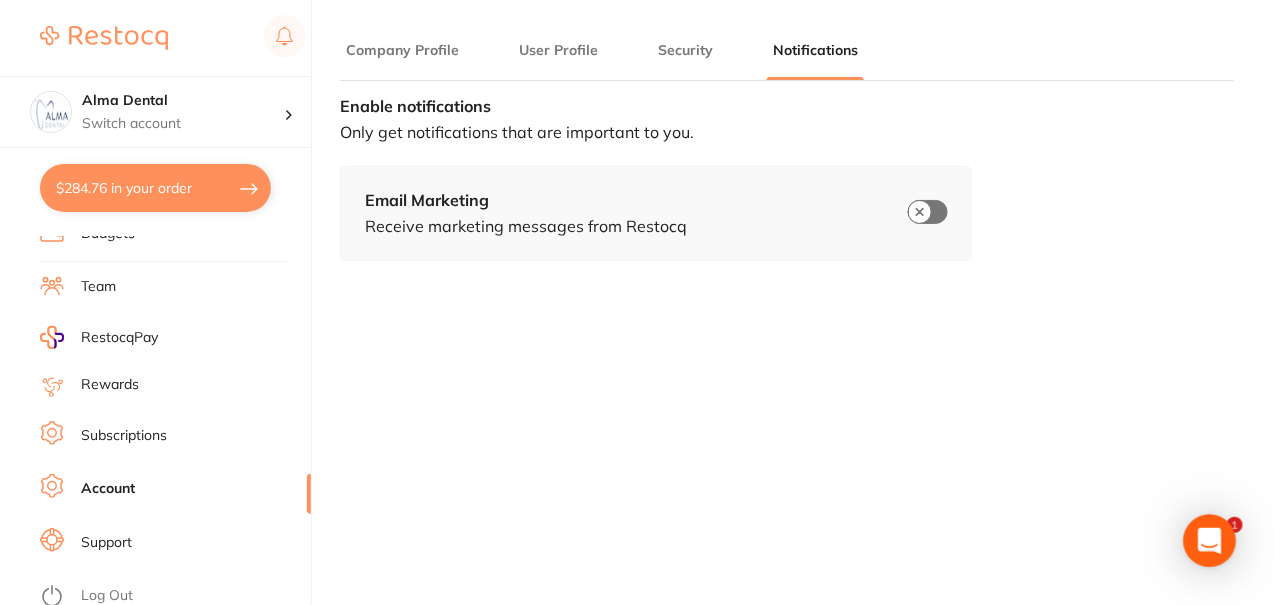 click 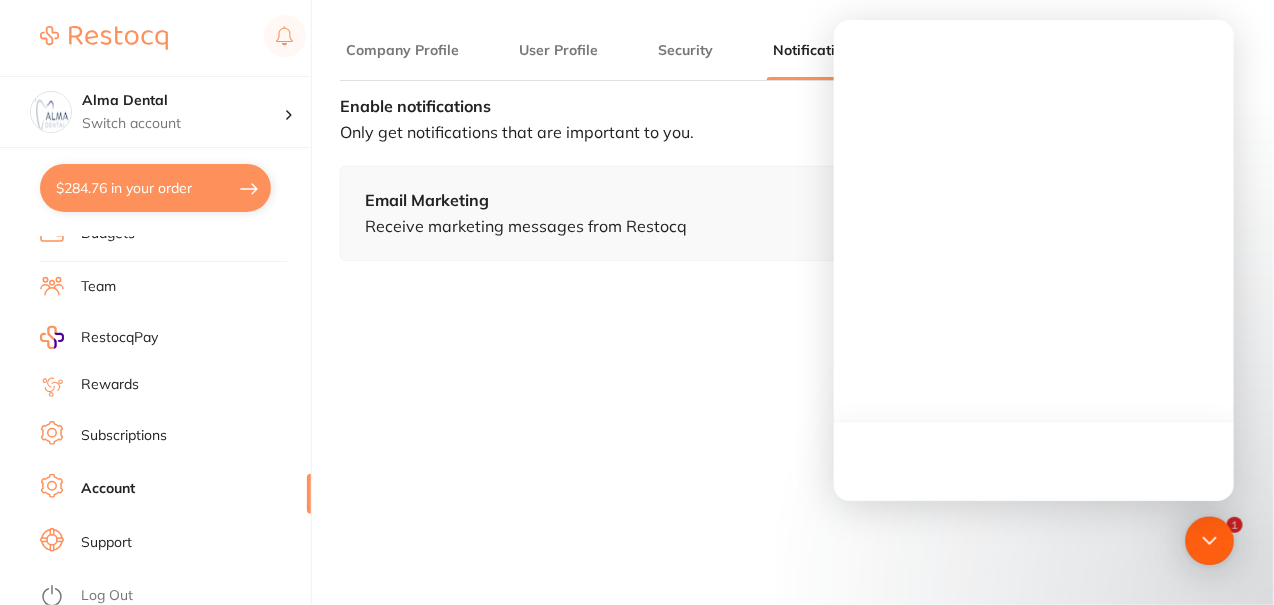 click on "Brand Upload Logo JPEG, PNG, GIF (recommended 480x480, max 2MB) Company Details Practice Name / Company Name Alma Dental Contact Number 92276468 Email       Verified reception@almadental.com.au Address addressLineOne 6/400 Fitzgerald St North Perth WA 6006 addressLinetwo Save Changes Profile Photo AD Upload  or drag and drop an image here jpeg, png, gif (recommended 480x480, max 2MB) Upload  Personal Details First Name Alma Last Name Dental Contact Number 92276468 Email       Verified grapiuna.raquel@gmail.com Save Changes  Update Password Current Password New Password Confirm Password Save Changes Enable notifications Only get notifications that are important to you. Email Marketing Receive marketing messages from Restocq" at bounding box center (787, 399) 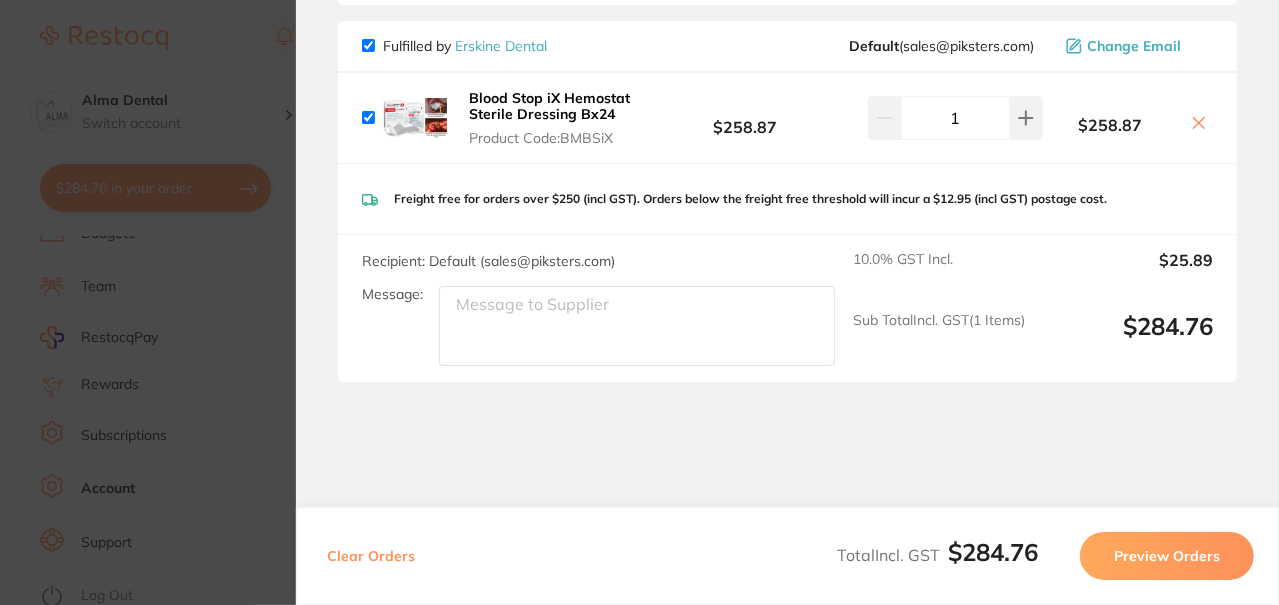 scroll, scrollTop: 73, scrollLeft: 0, axis: vertical 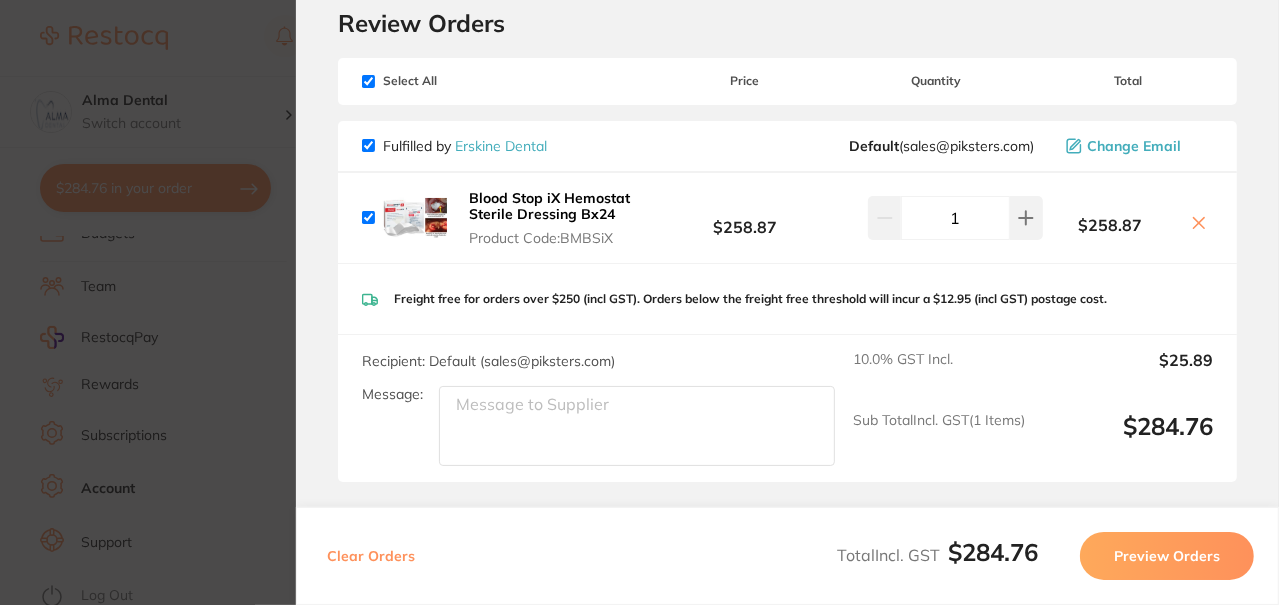 click on "Preview Orders" at bounding box center [1167, 556] 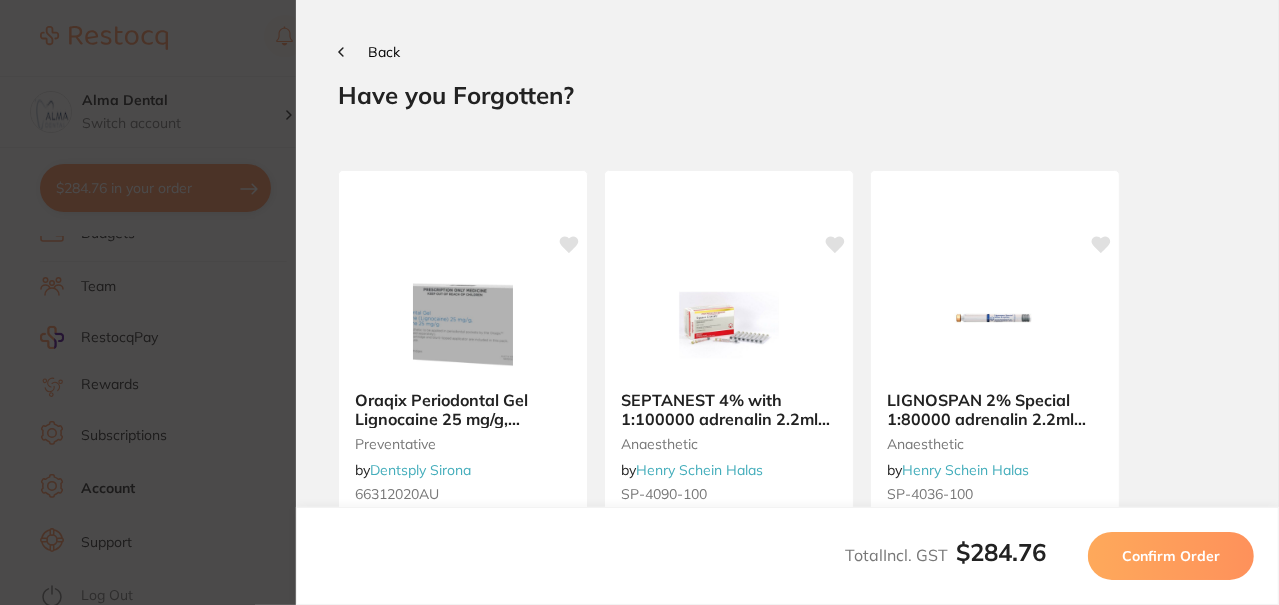 scroll, scrollTop: 0, scrollLeft: 0, axis: both 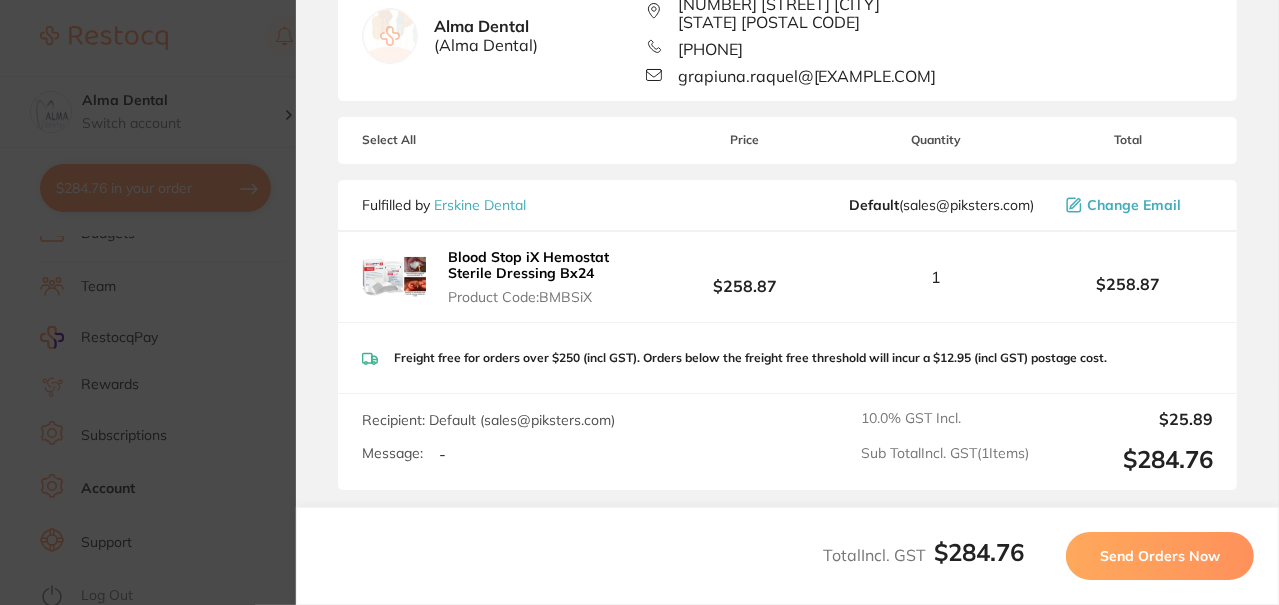 click on "Send Orders Now" at bounding box center [1160, 556] 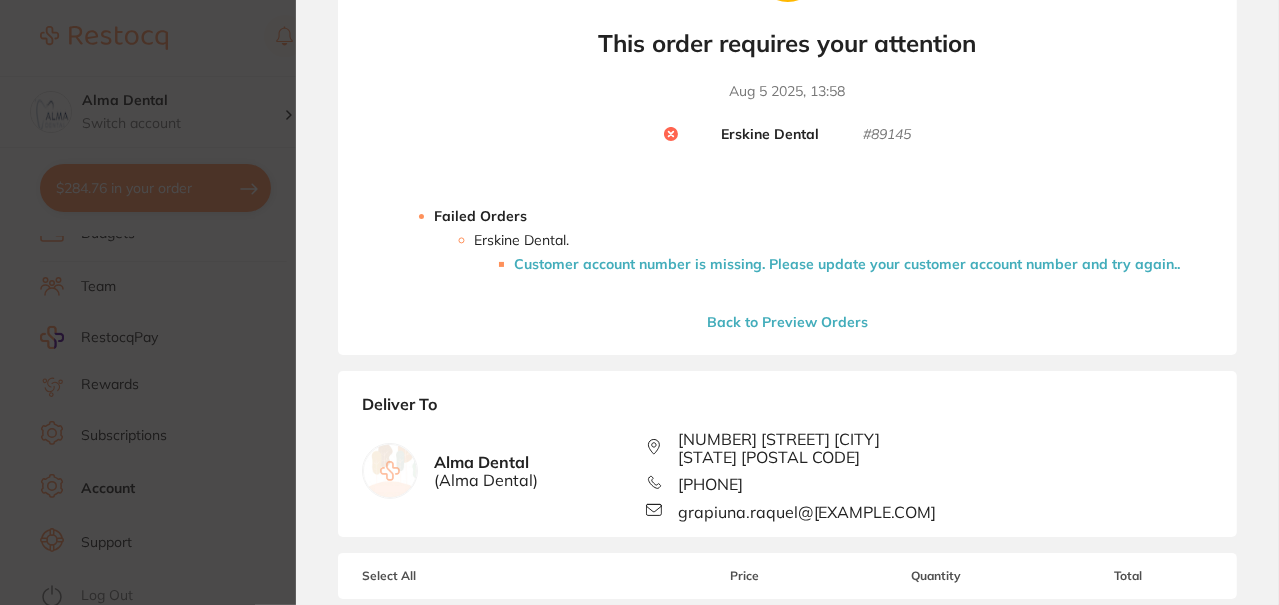click on "Back to Preview Orders" at bounding box center (787, 322) 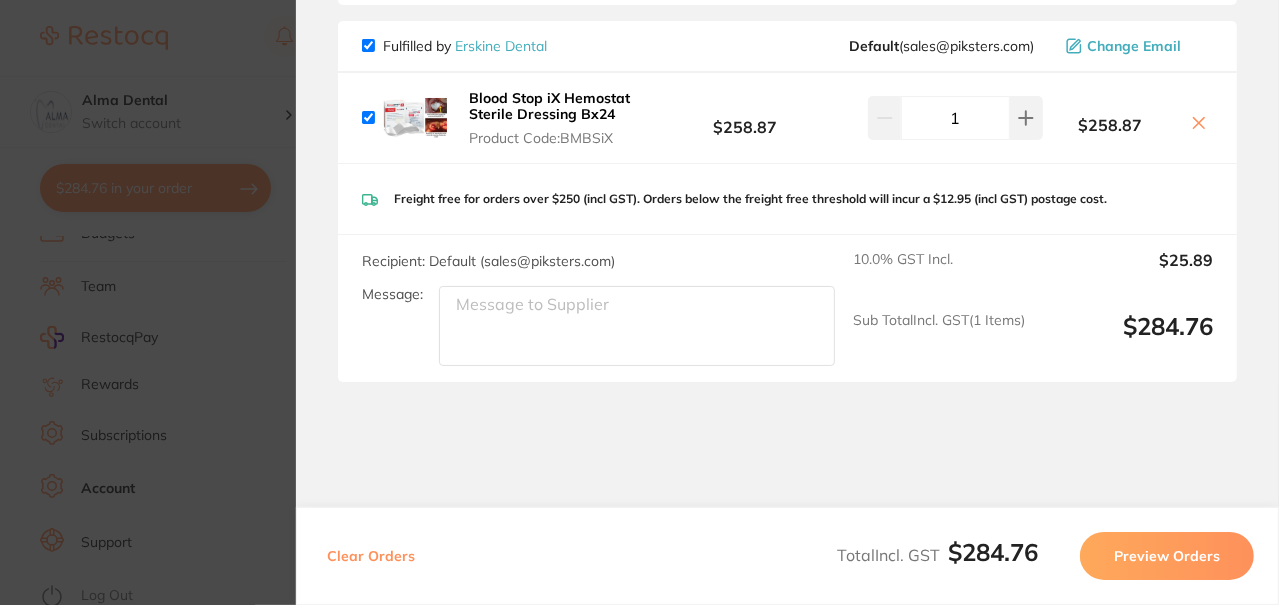 scroll, scrollTop: 73, scrollLeft: 0, axis: vertical 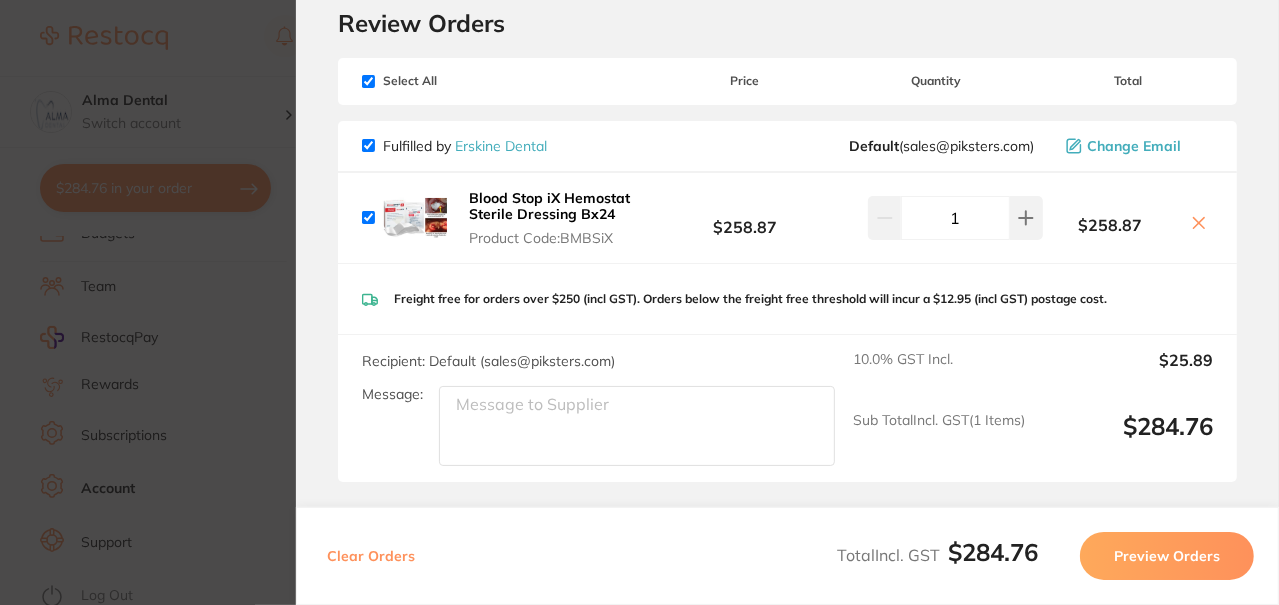 click on "Message:" at bounding box center (637, 426) 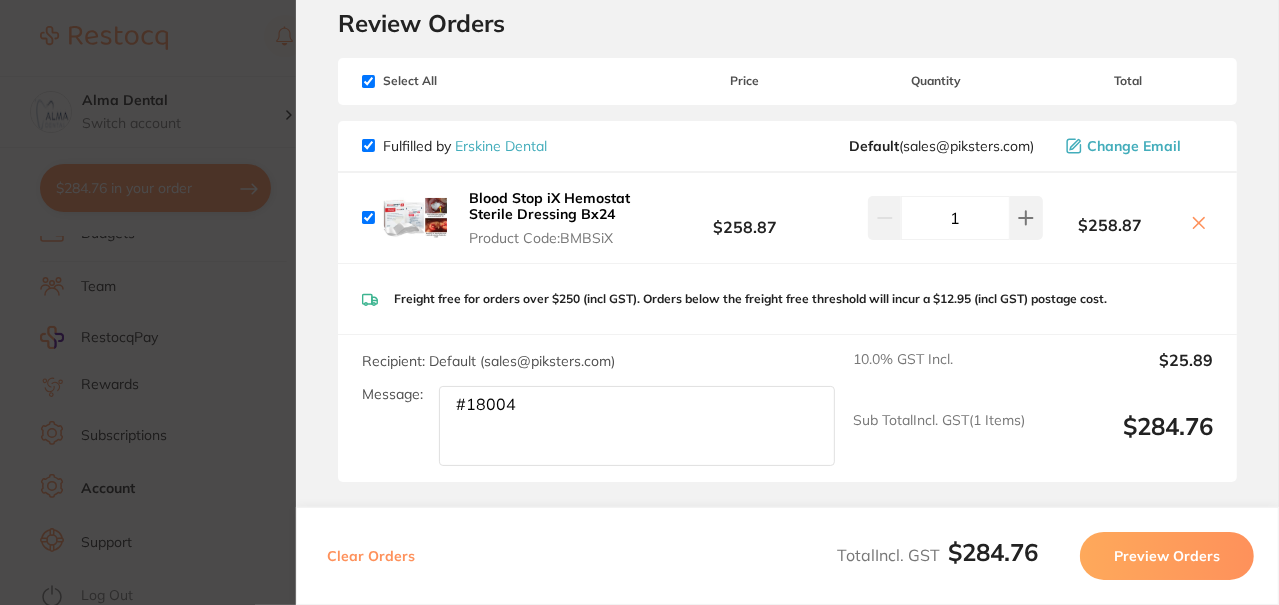 type on "#18004" 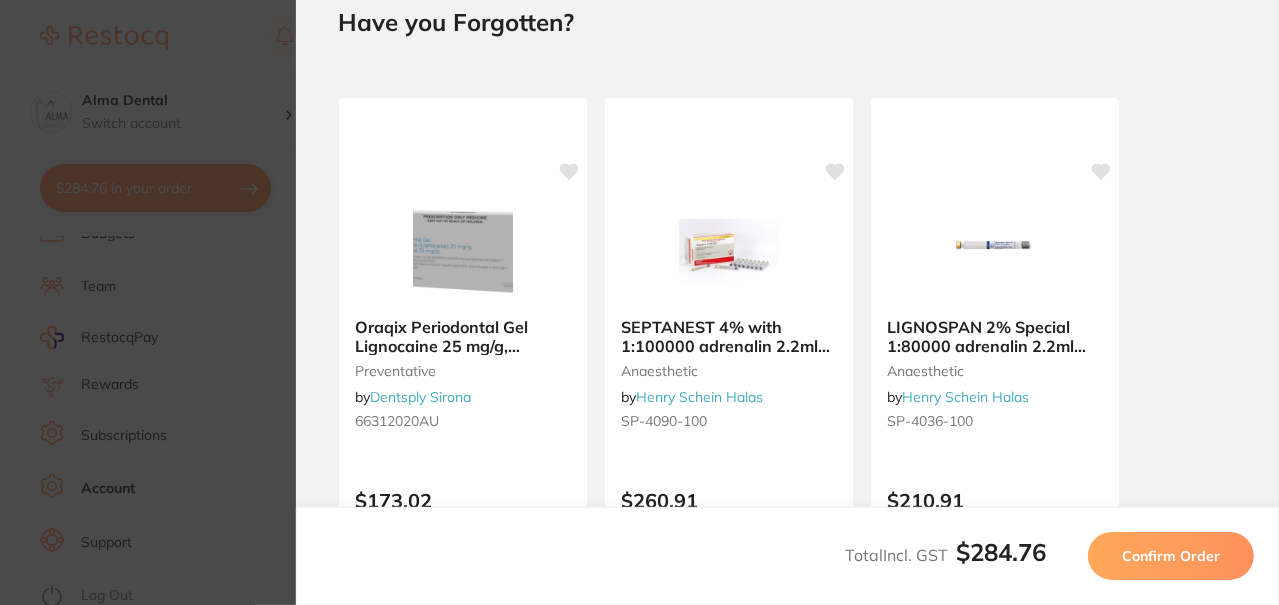 scroll, scrollTop: 0, scrollLeft: 0, axis: both 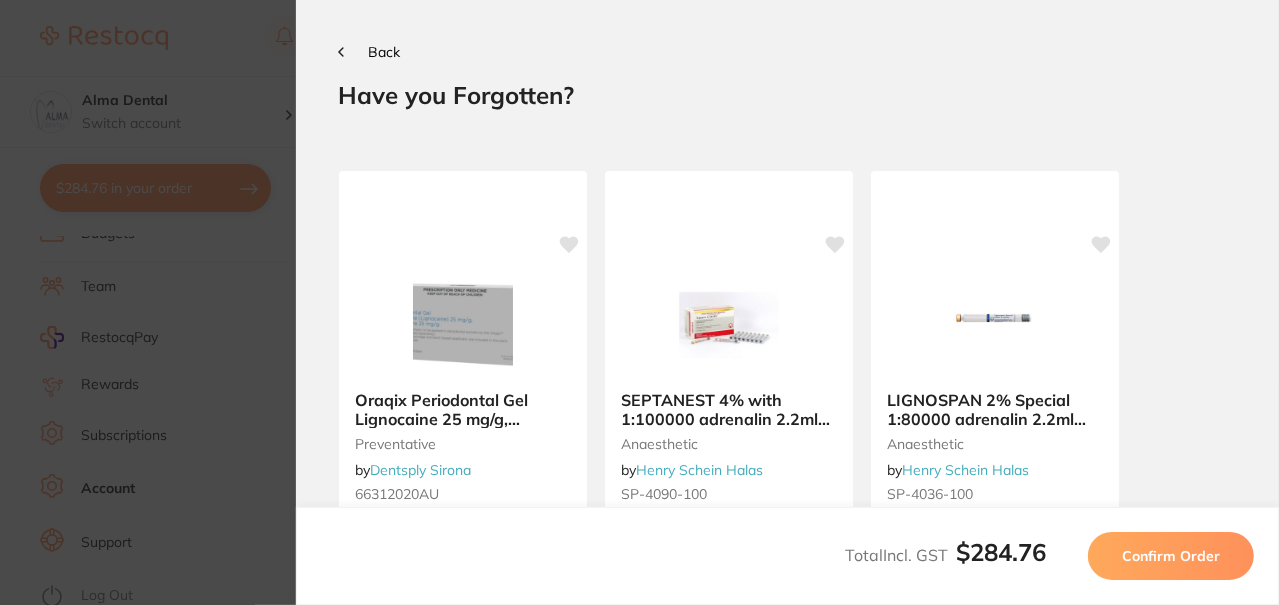 click on "Confirm Order" at bounding box center [1171, 556] 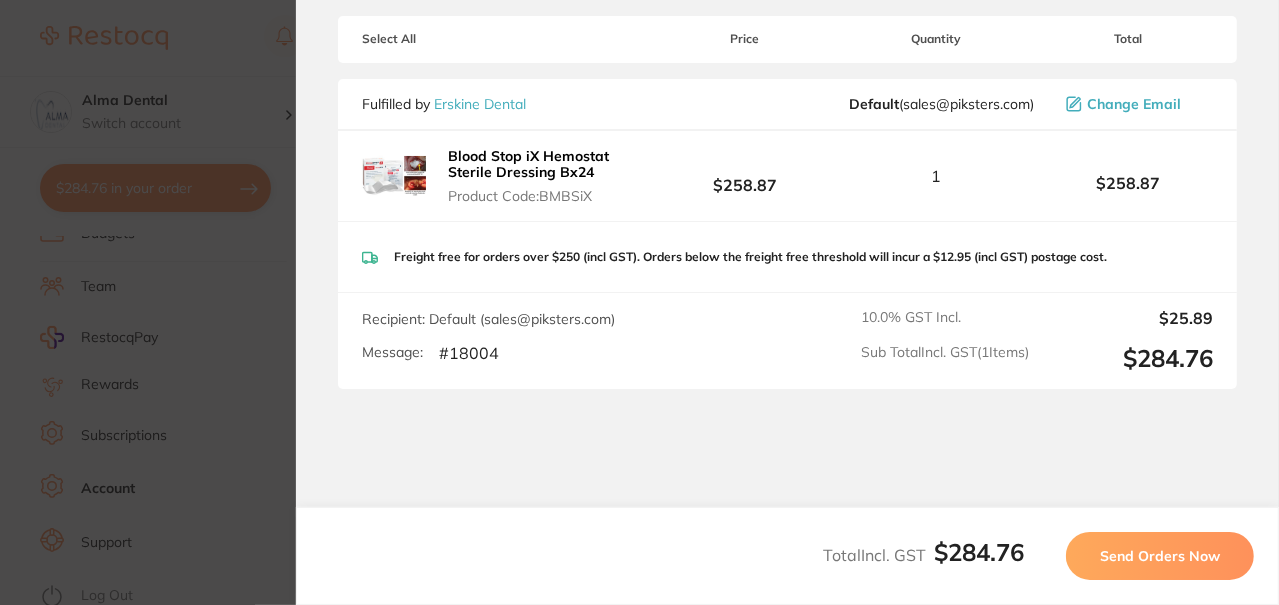 scroll, scrollTop: 306, scrollLeft: 0, axis: vertical 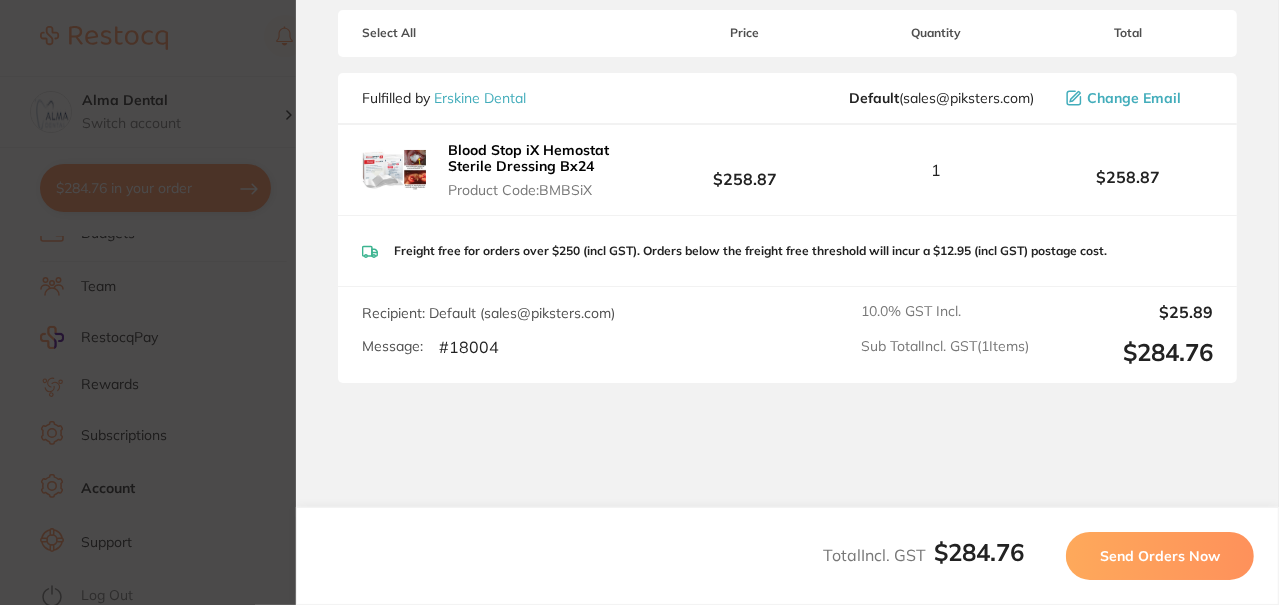 click on "Send Orders Now" at bounding box center (1160, 556) 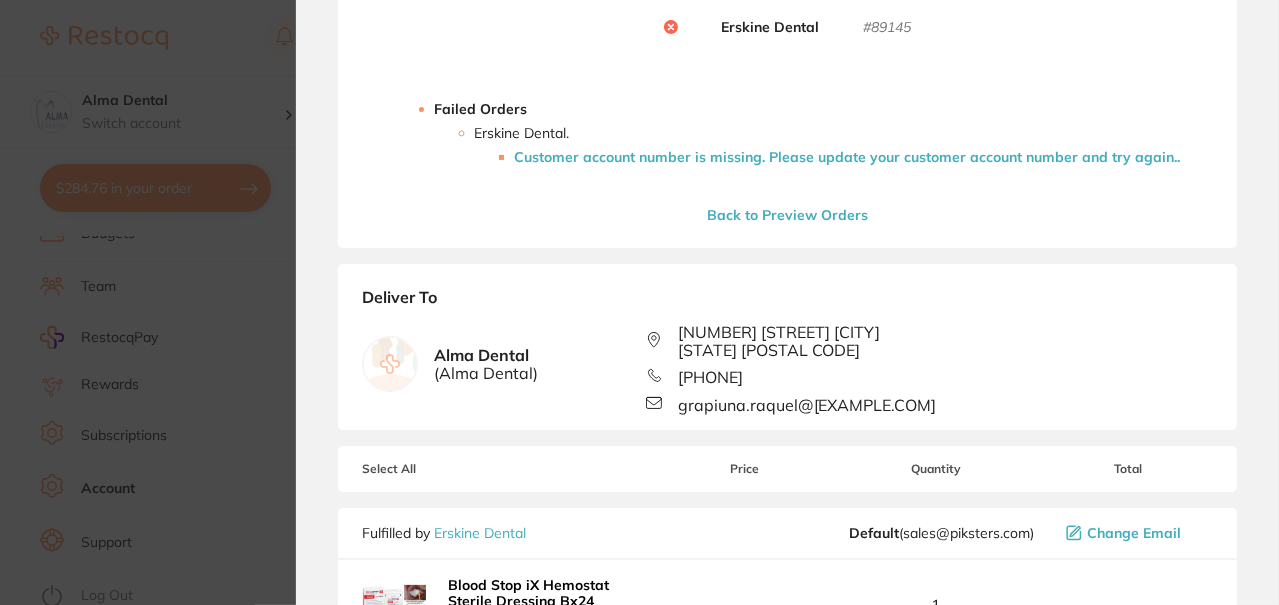 scroll, scrollTop: 314, scrollLeft: 0, axis: vertical 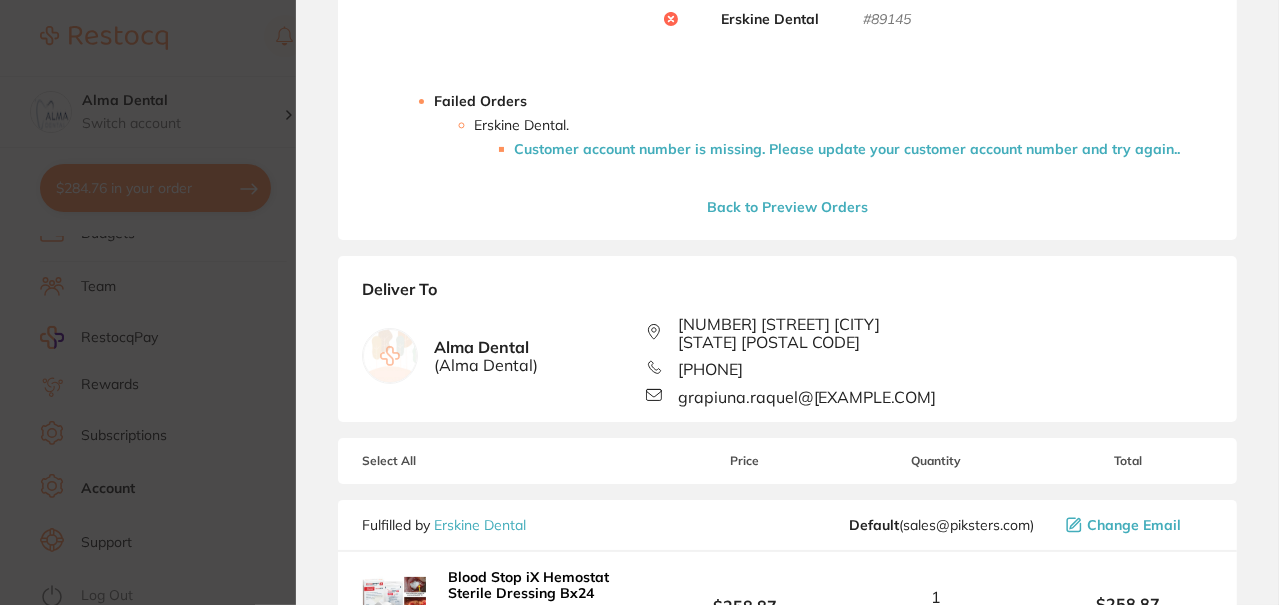 click on "Erskine Dental . Customer account number is missing. Please update your customer account number and try again. ." at bounding box center [828, 137] 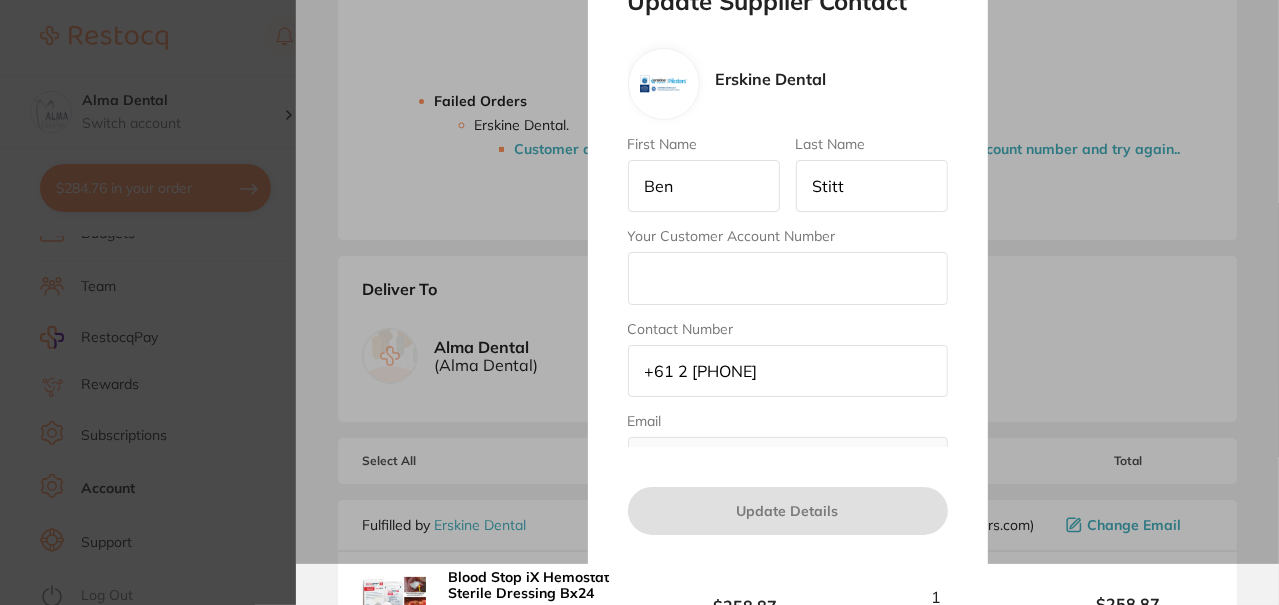 scroll, scrollTop: 39, scrollLeft: 0, axis: vertical 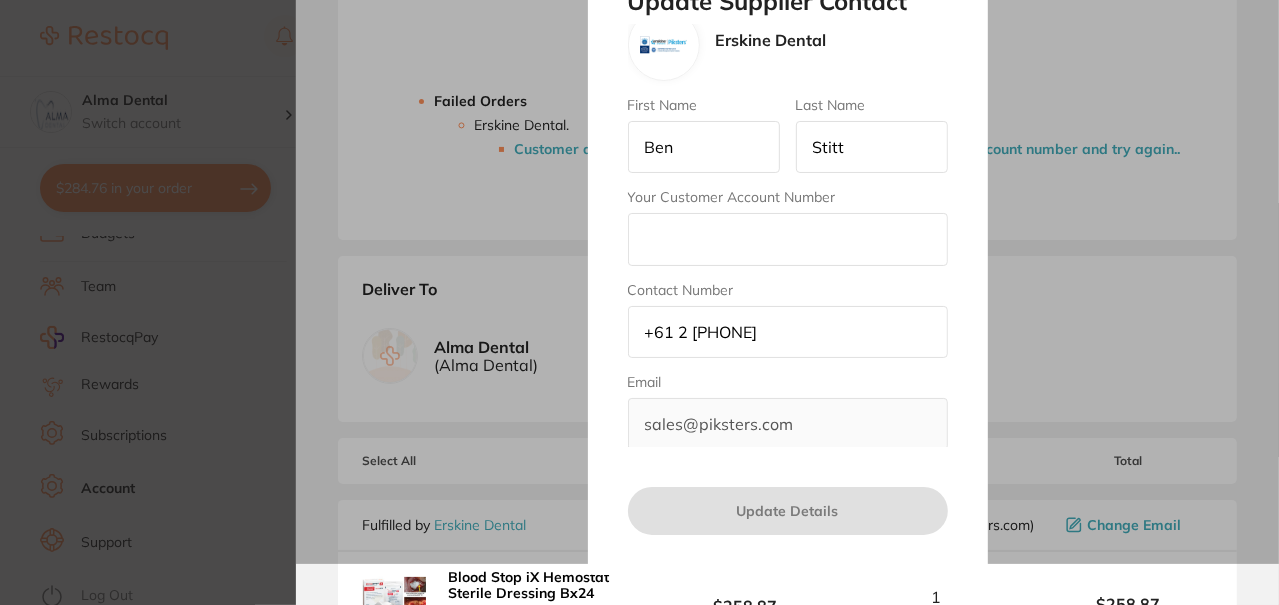 click on "Your Customer Account Number" at bounding box center (788, 239) 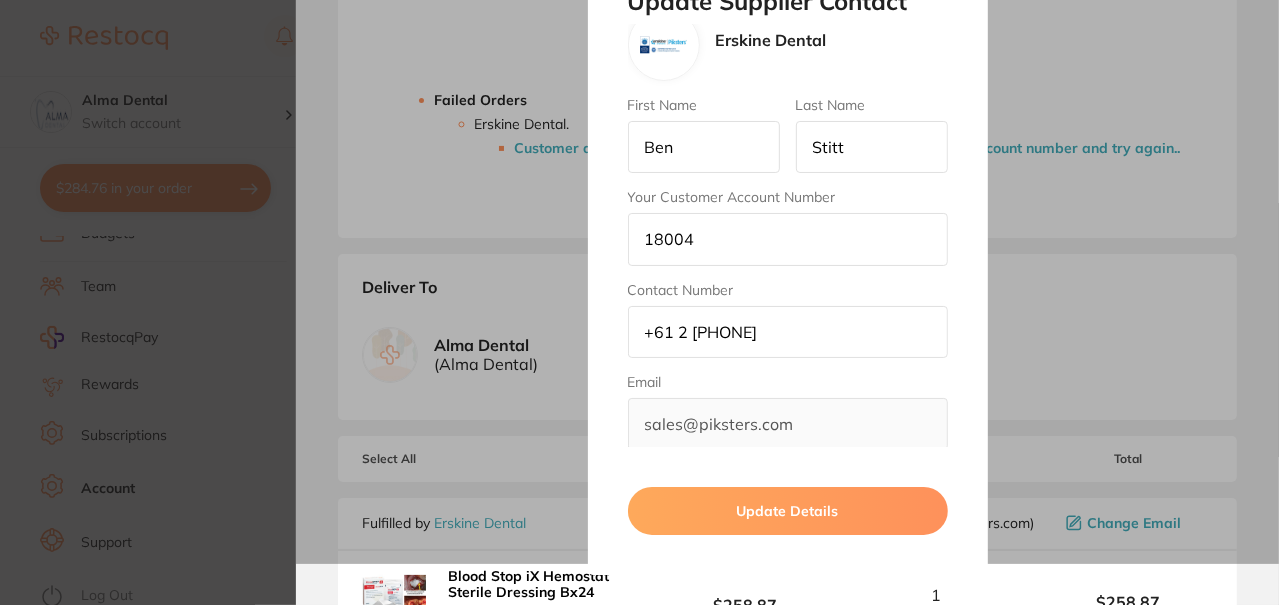 type on "18004" 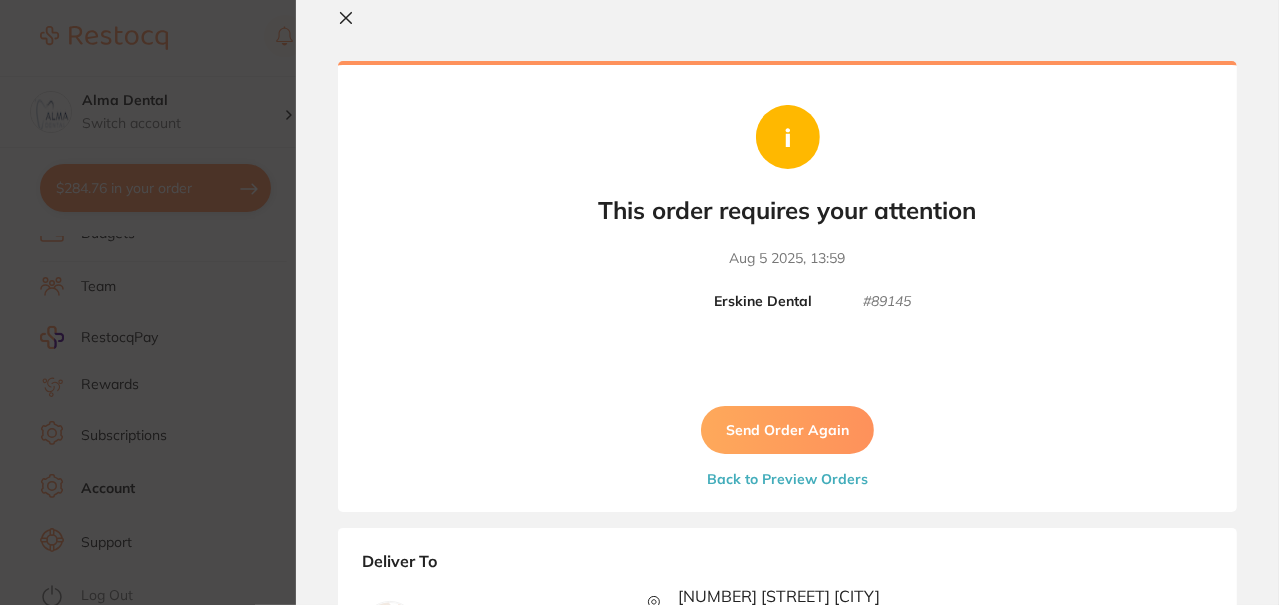 scroll, scrollTop: 0, scrollLeft: 0, axis: both 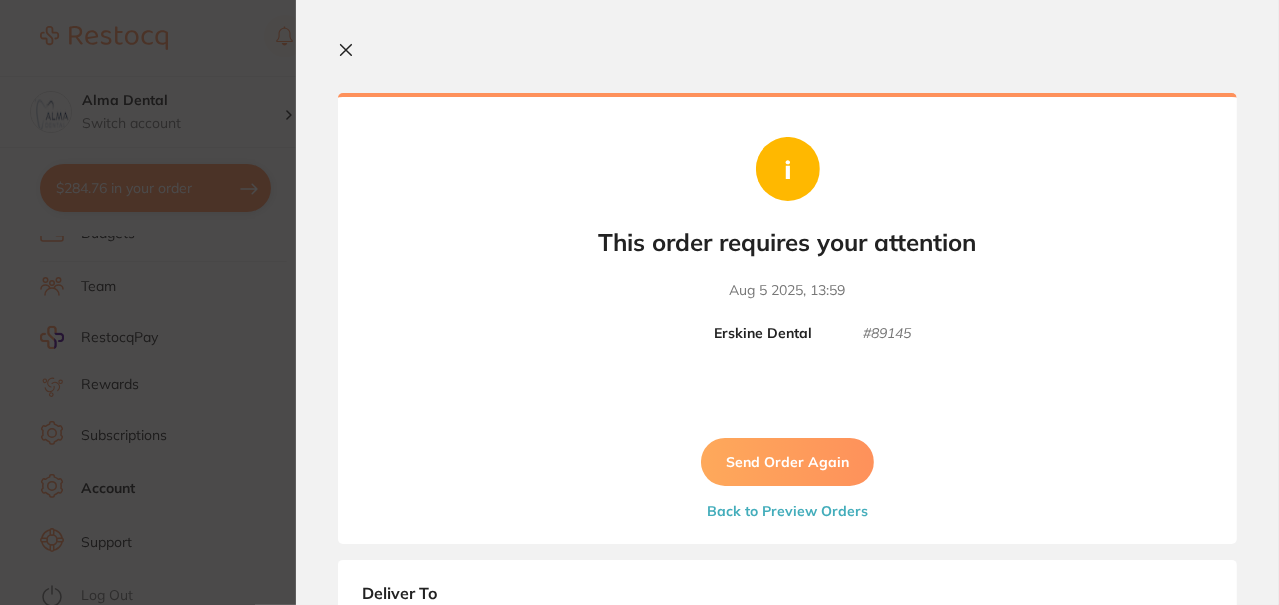 click on "Back to Preview Orders" at bounding box center (787, 511) 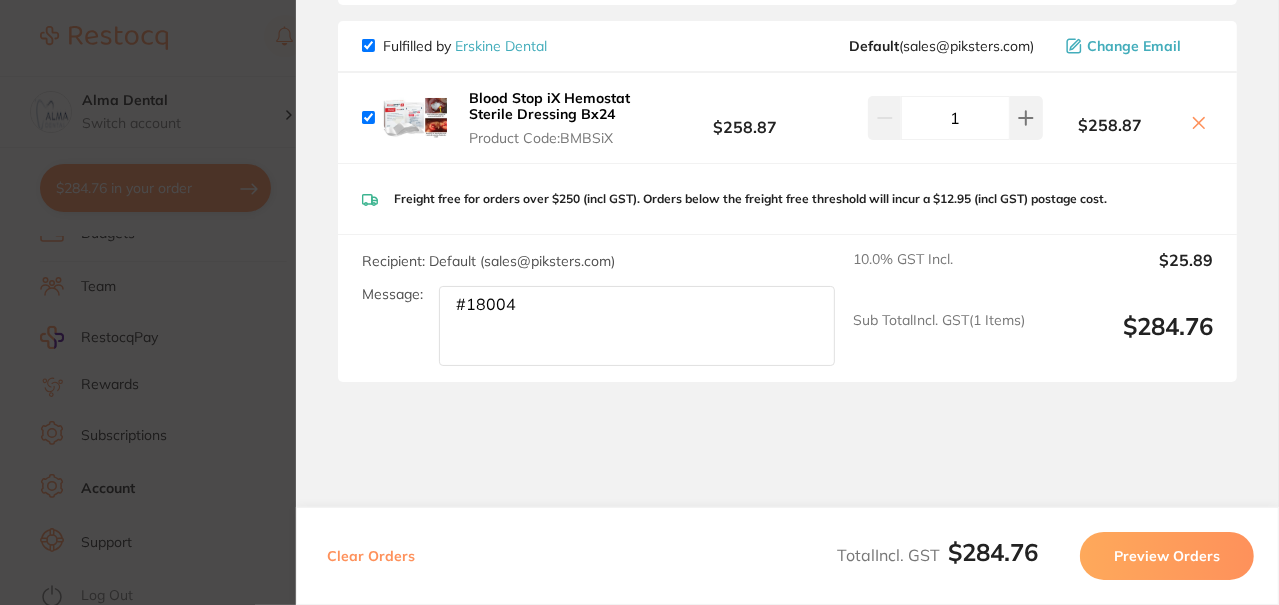 scroll, scrollTop: 0, scrollLeft: 0, axis: both 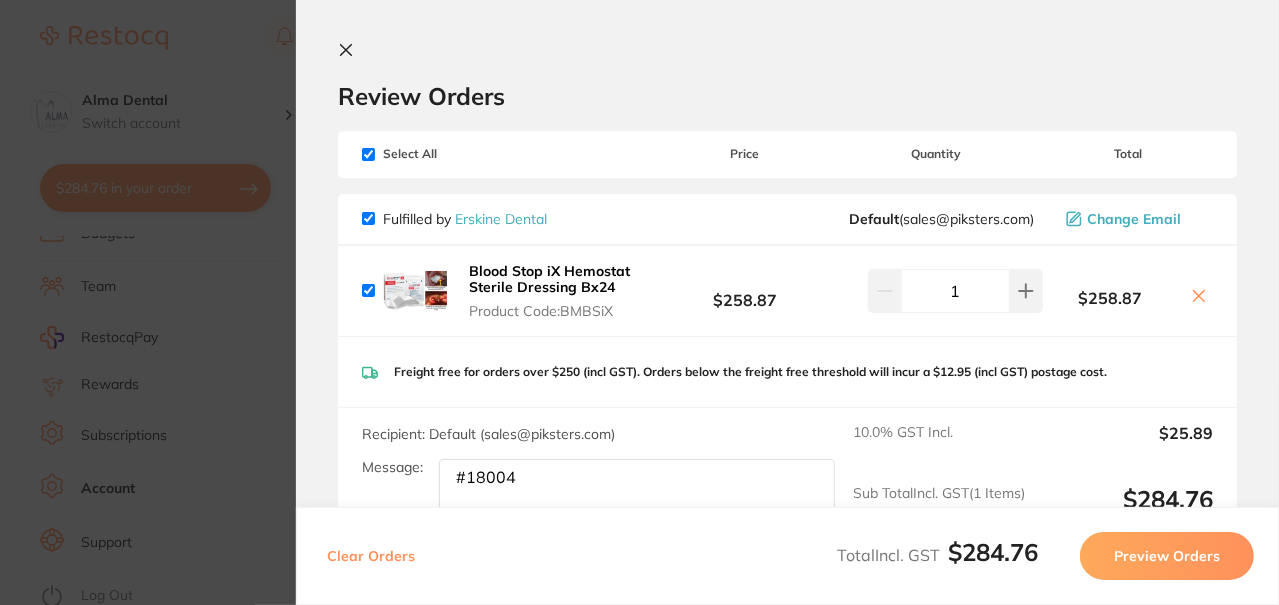click 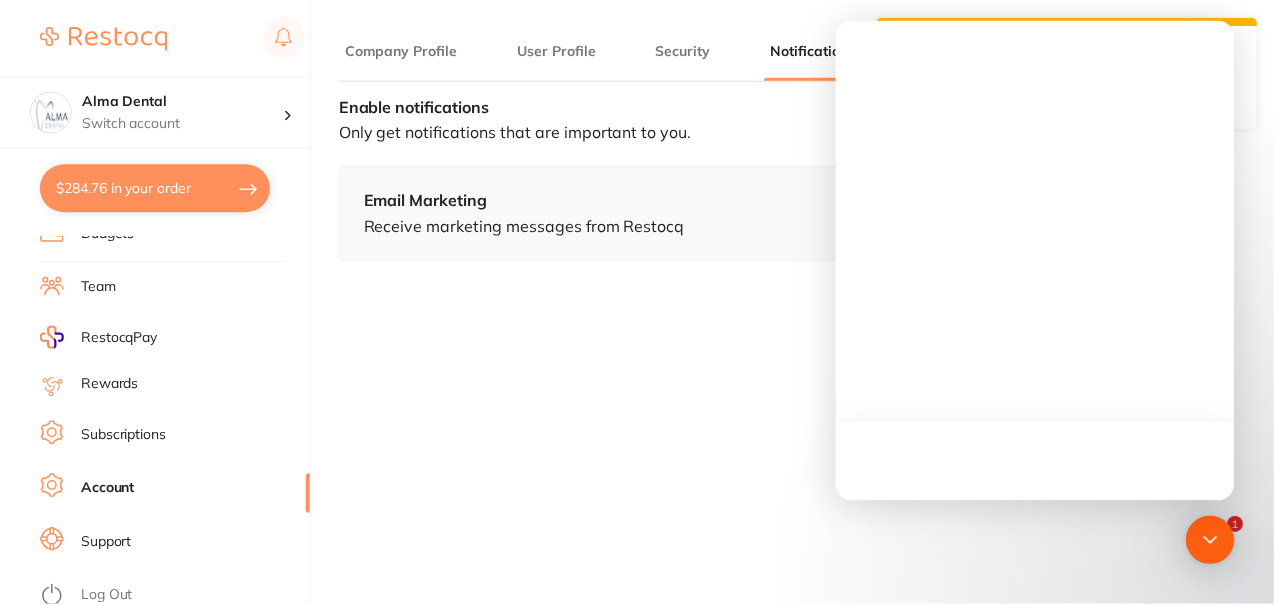 scroll, scrollTop: 99, scrollLeft: 0, axis: vertical 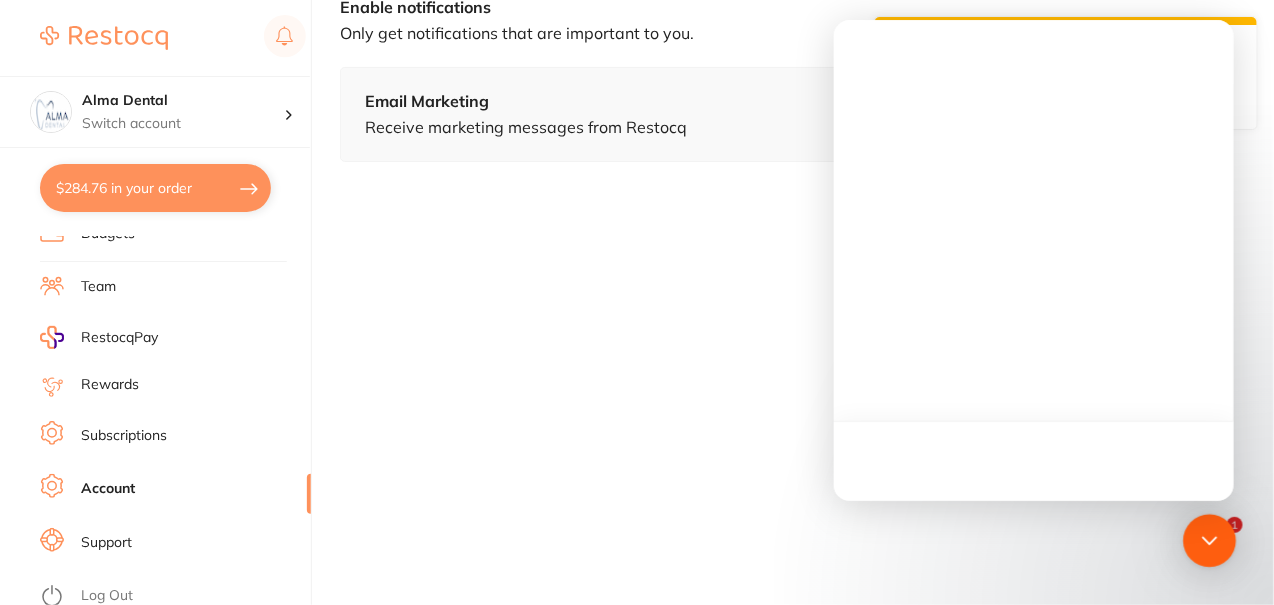 click 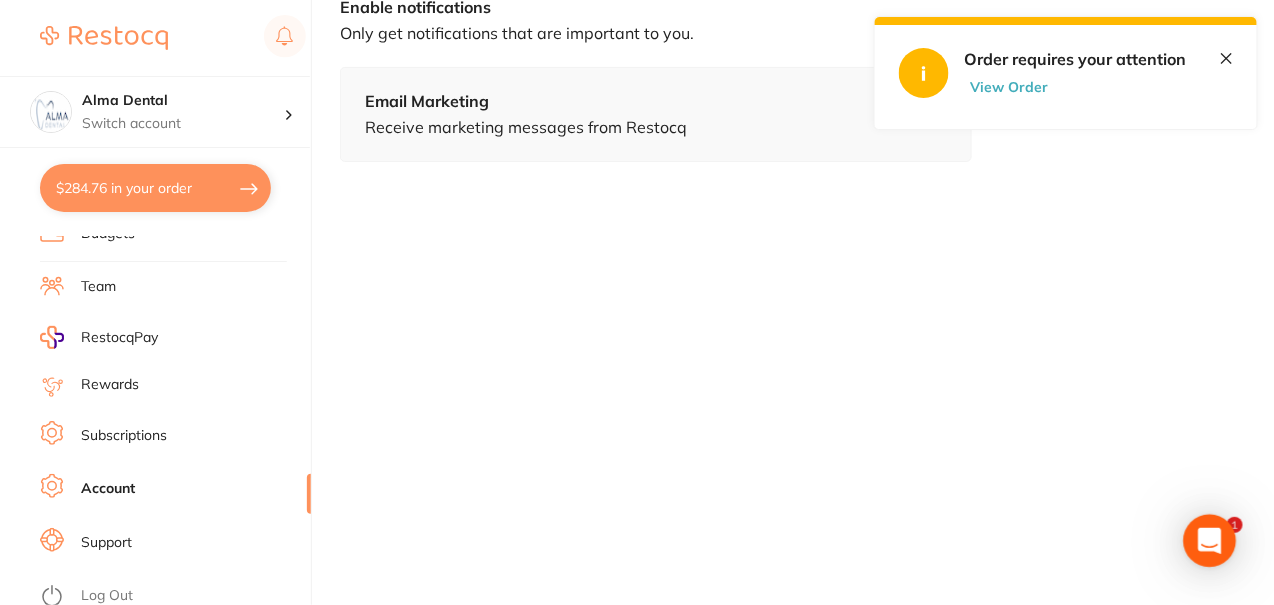 click 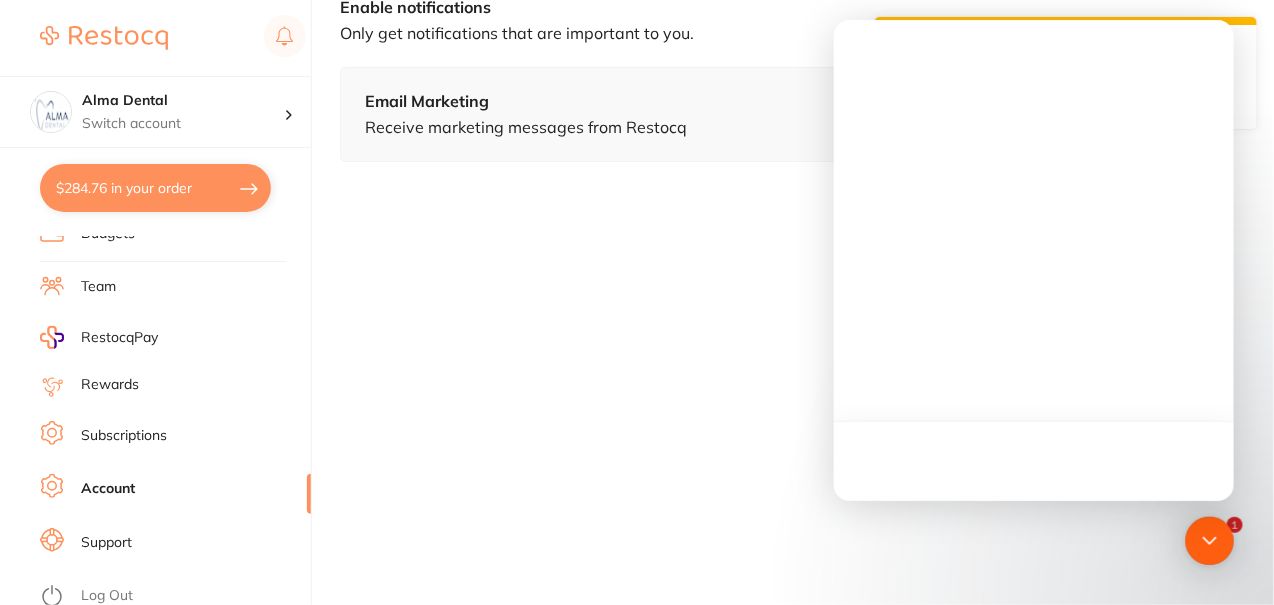 click at bounding box center [1034, 461] 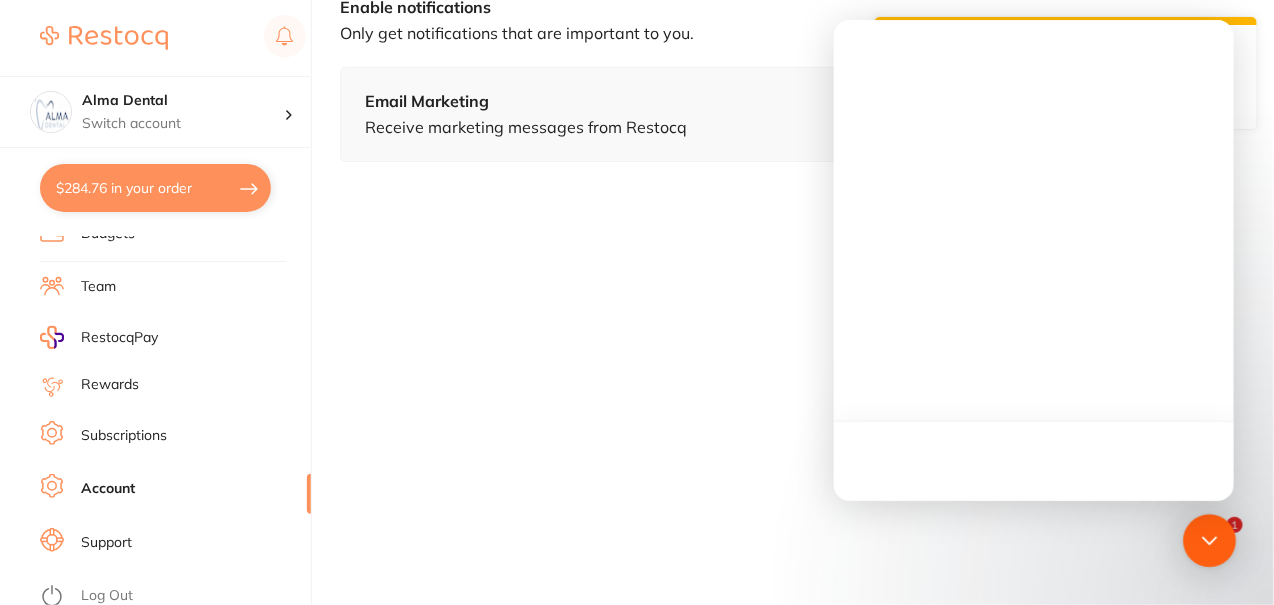 click 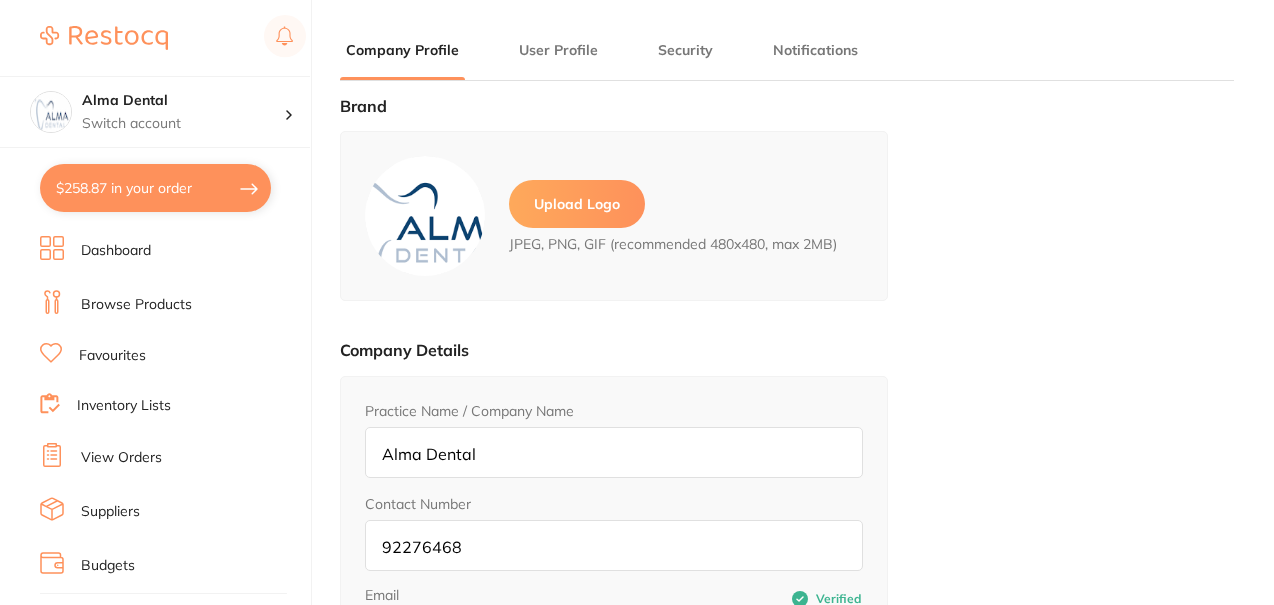 scroll, scrollTop: 0, scrollLeft: 0, axis: both 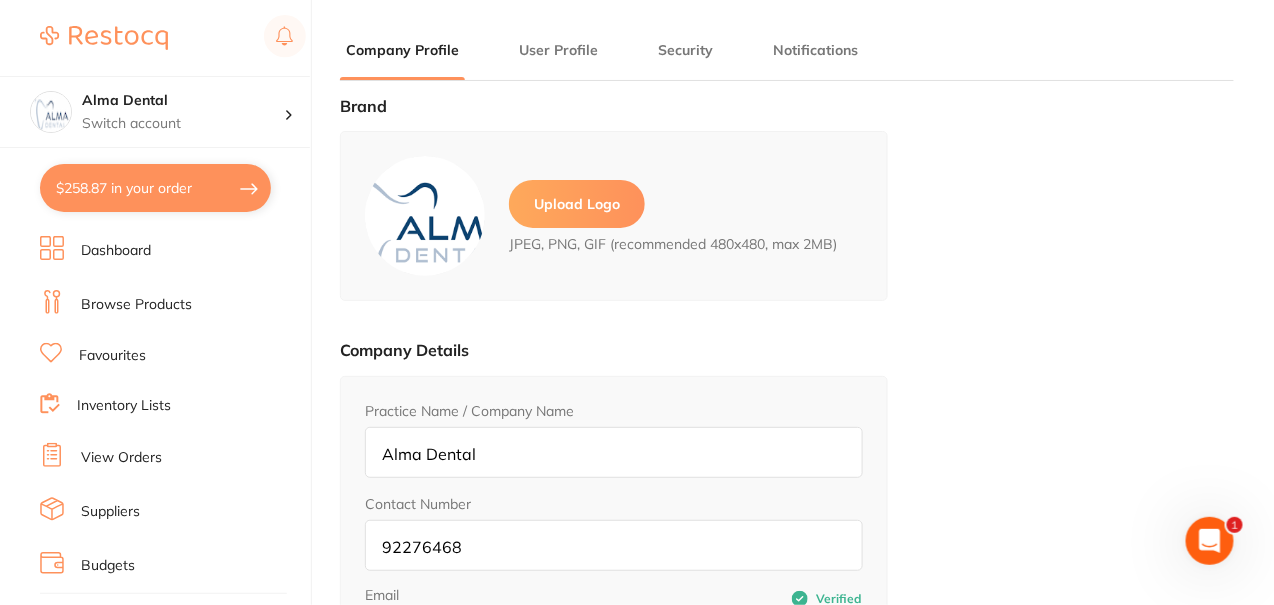 click 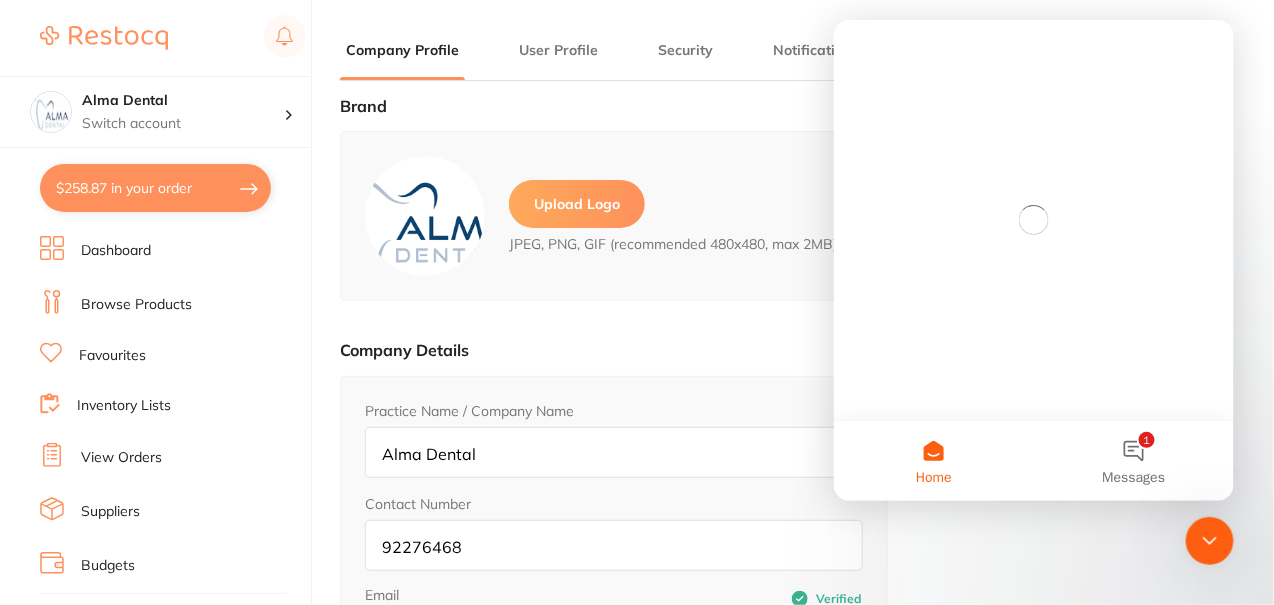 scroll, scrollTop: 0, scrollLeft: 0, axis: both 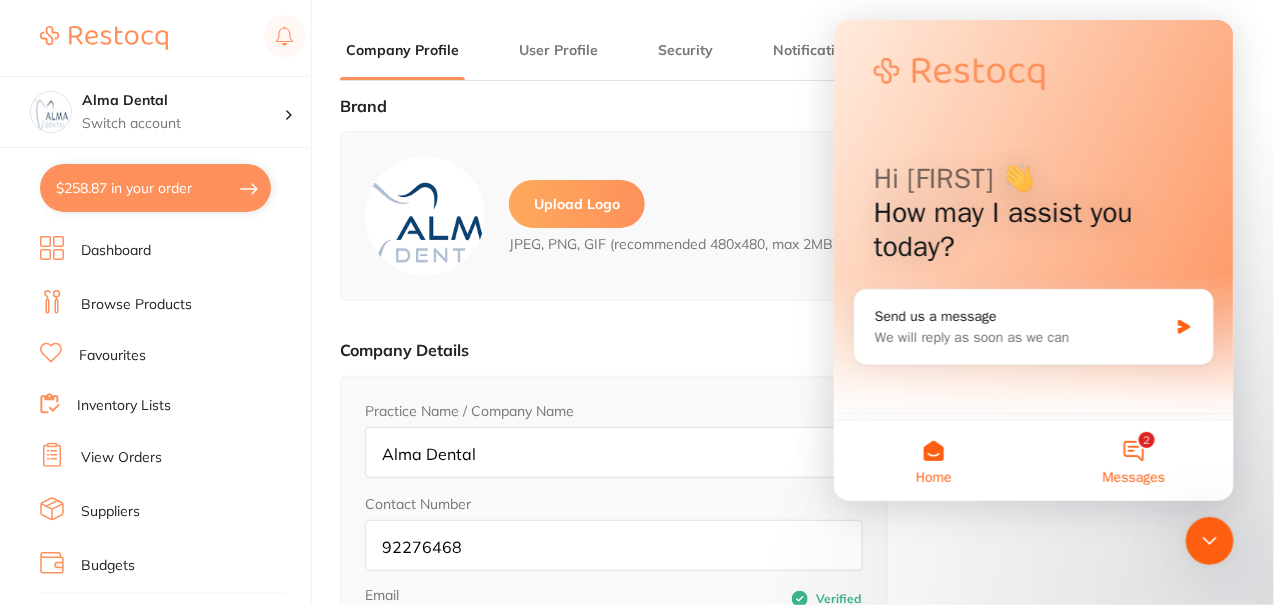 click on "2 Messages" at bounding box center (1133, 460) 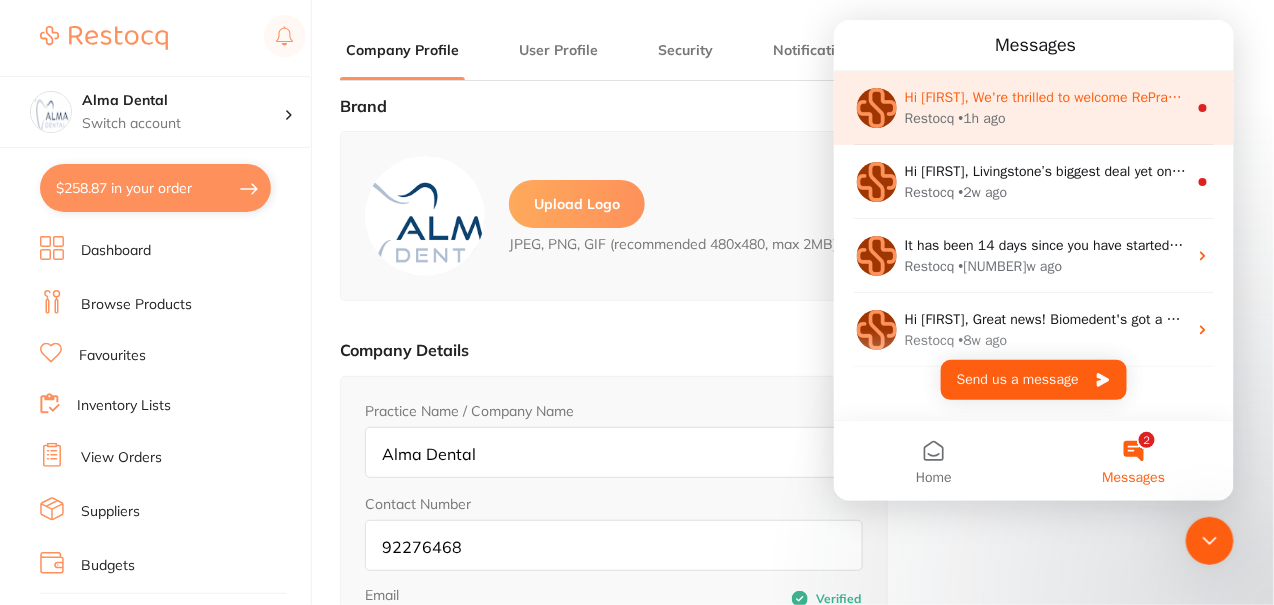 click on "Hi [FIRST], We're thrilled to welcome RePractice to the Restocq family! 🌿 As an eco-friendly dental supplier, RePractice offers sustainable products and packaging to help clinics make greener choices. You can now browse and order RePractice products directly on Restocq. Just head to ‘Browse Products’ and select RePractice to view their full range. Let’s take a step toward a greener dental industry—one order at a time. Restocq • [TIME] ago" at bounding box center [1033, 107] 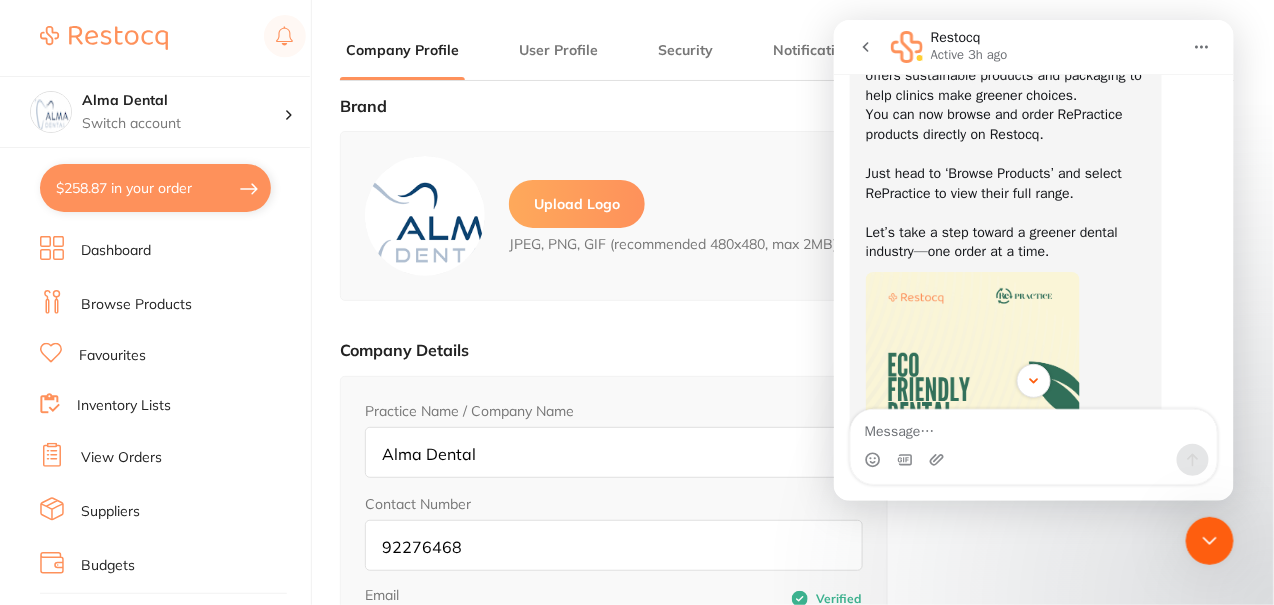 scroll, scrollTop: 382, scrollLeft: 0, axis: vertical 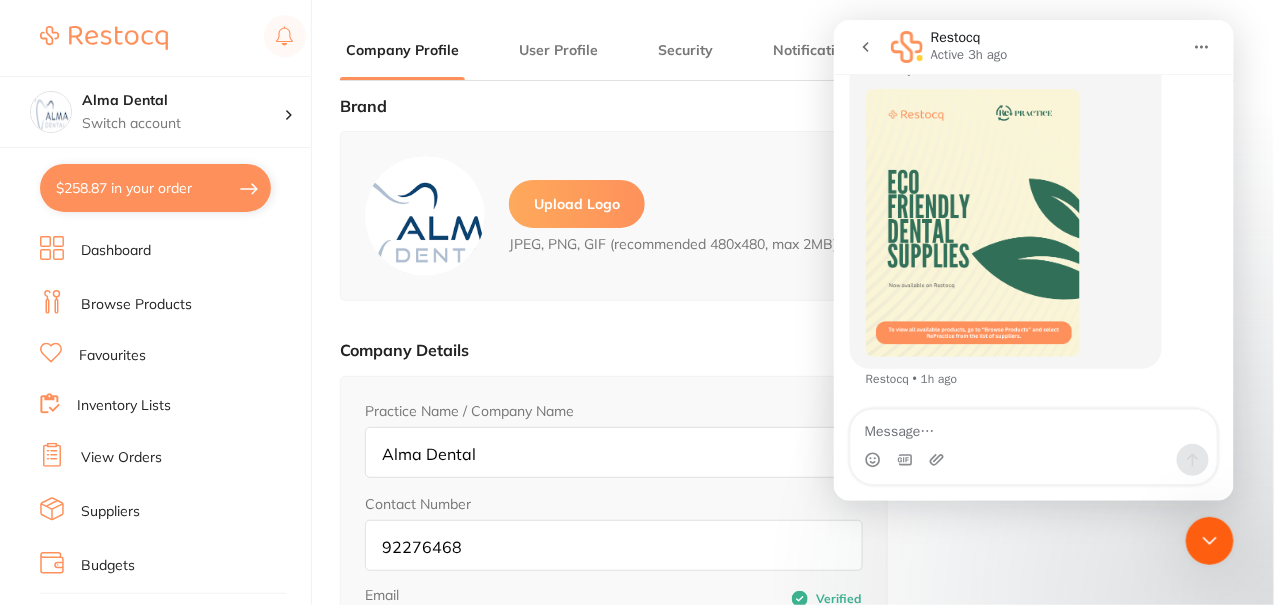 click at bounding box center (1209, 540) 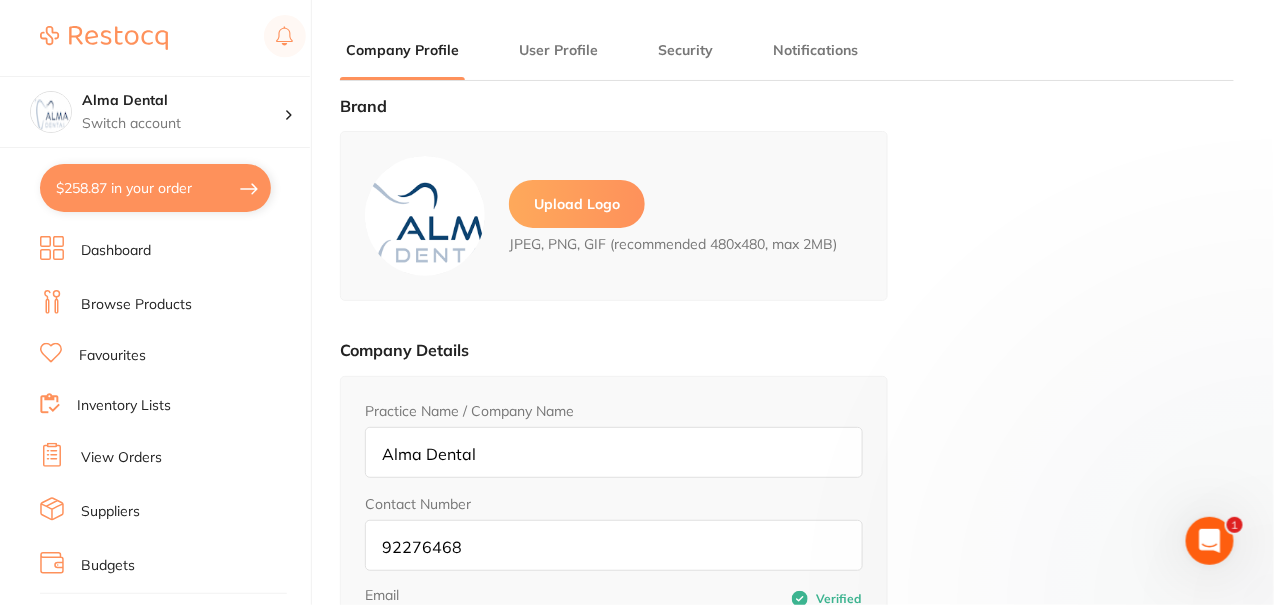 scroll, scrollTop: 0, scrollLeft: 0, axis: both 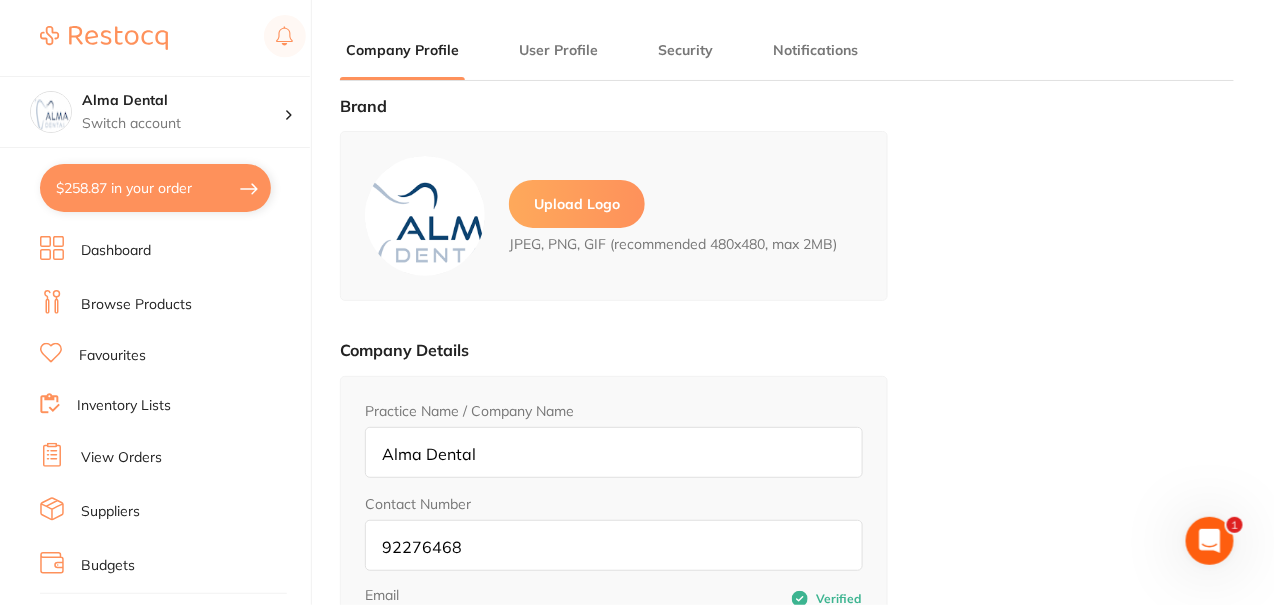 click at bounding box center (1209, 540) 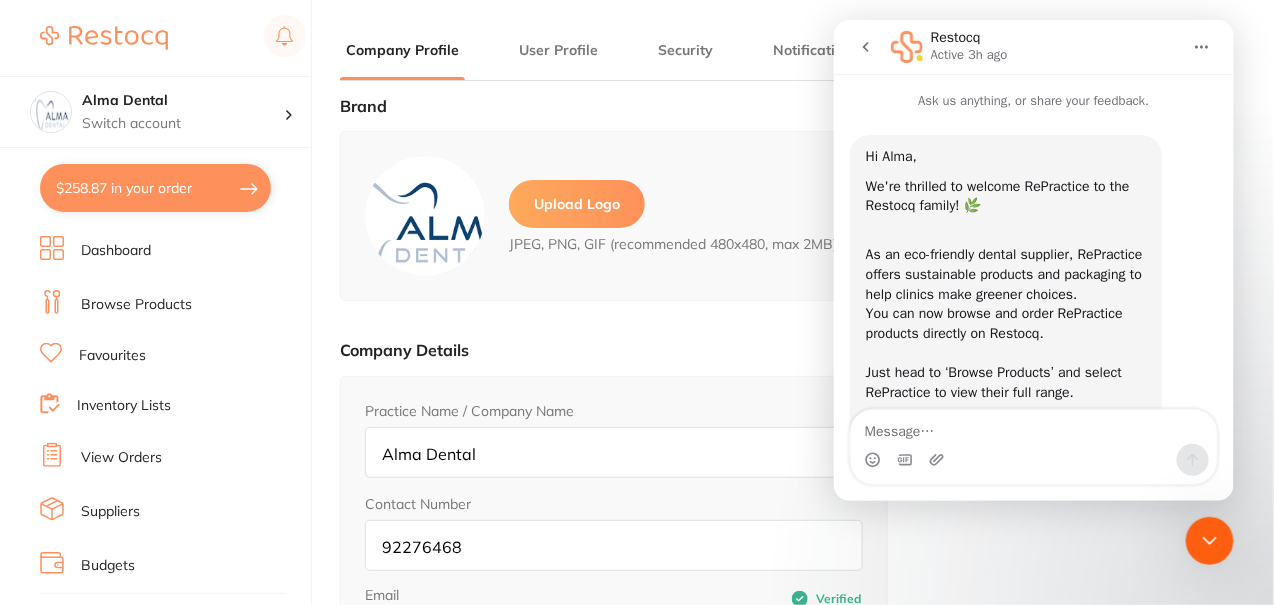 scroll, scrollTop: 382, scrollLeft: 0, axis: vertical 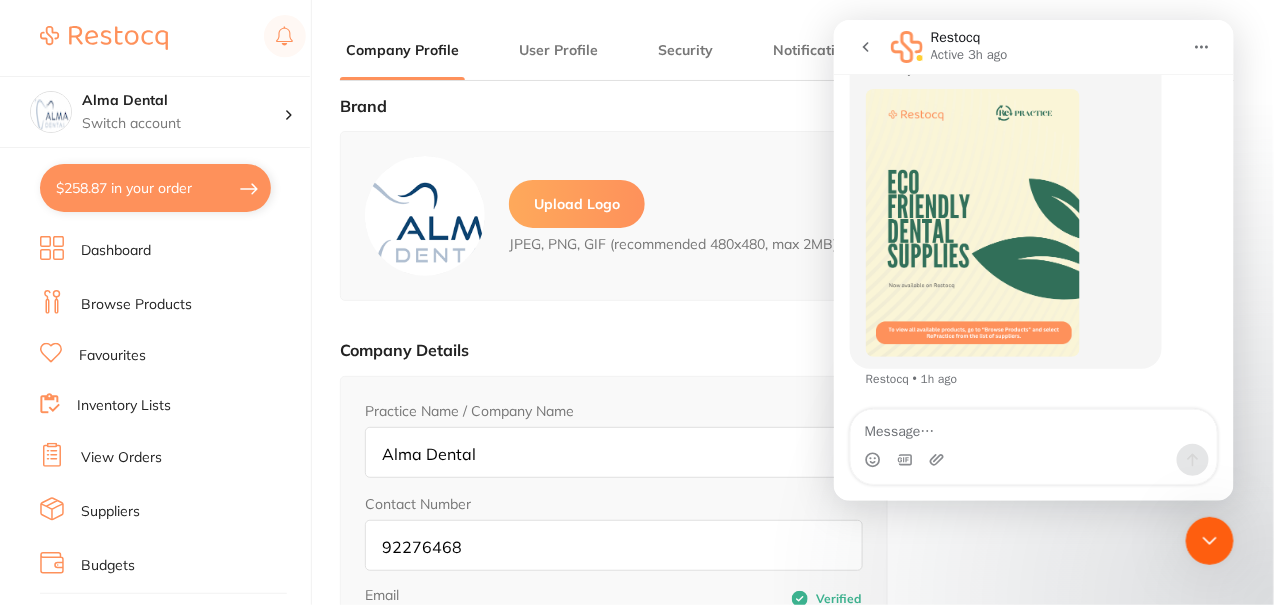 click 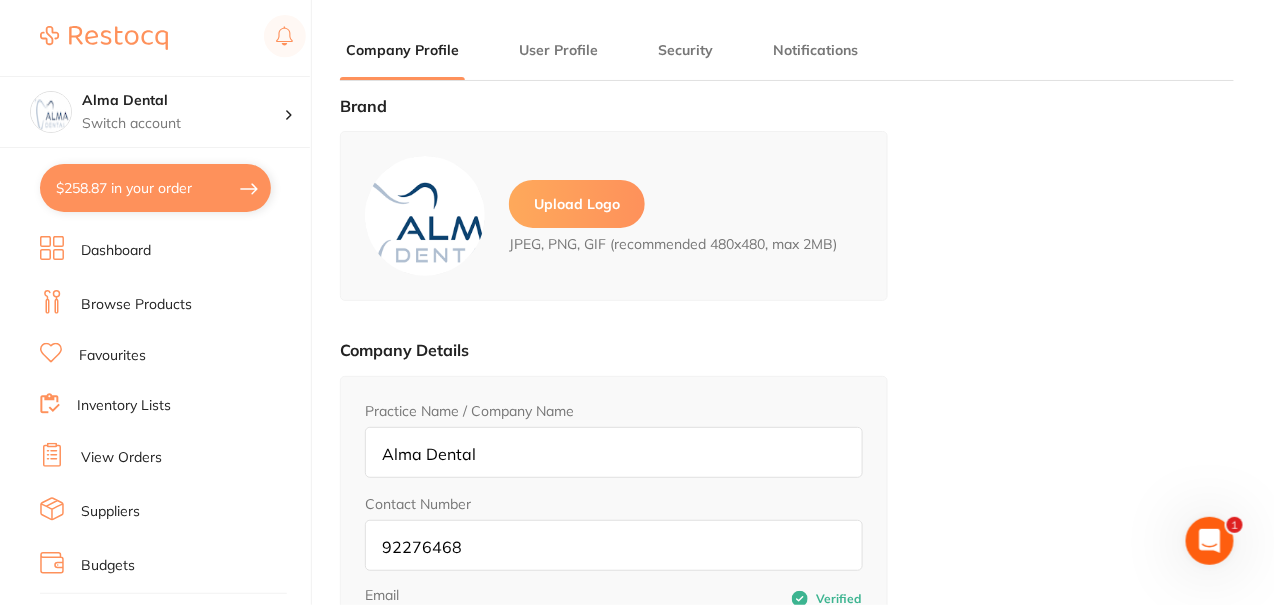 click 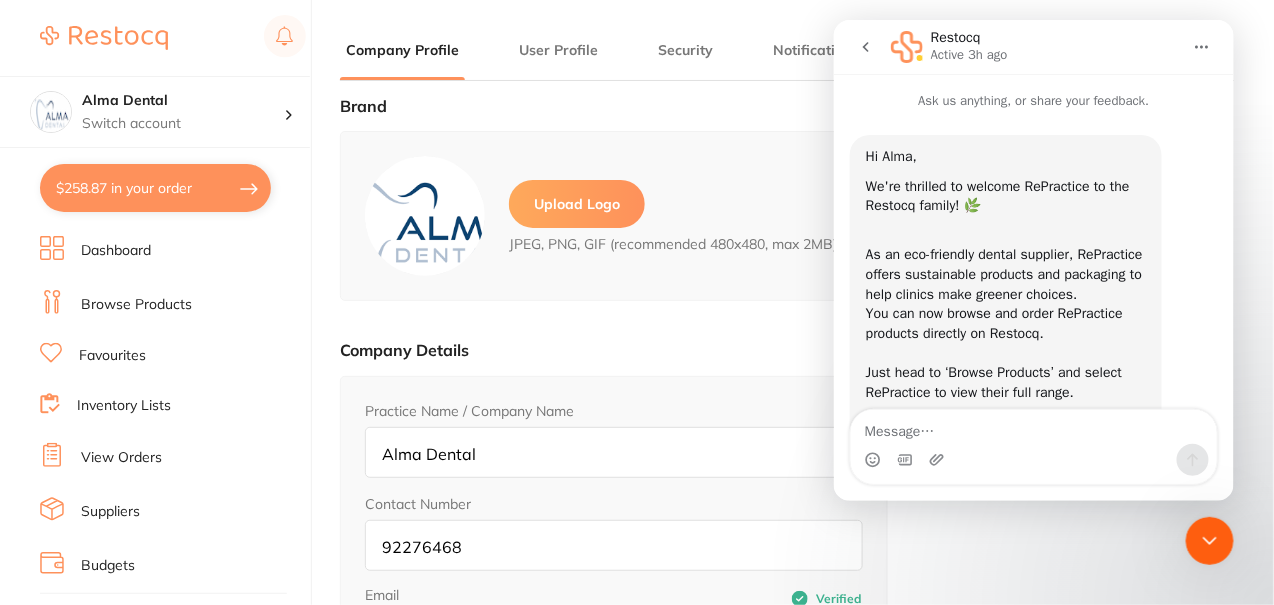 scroll, scrollTop: 382, scrollLeft: 0, axis: vertical 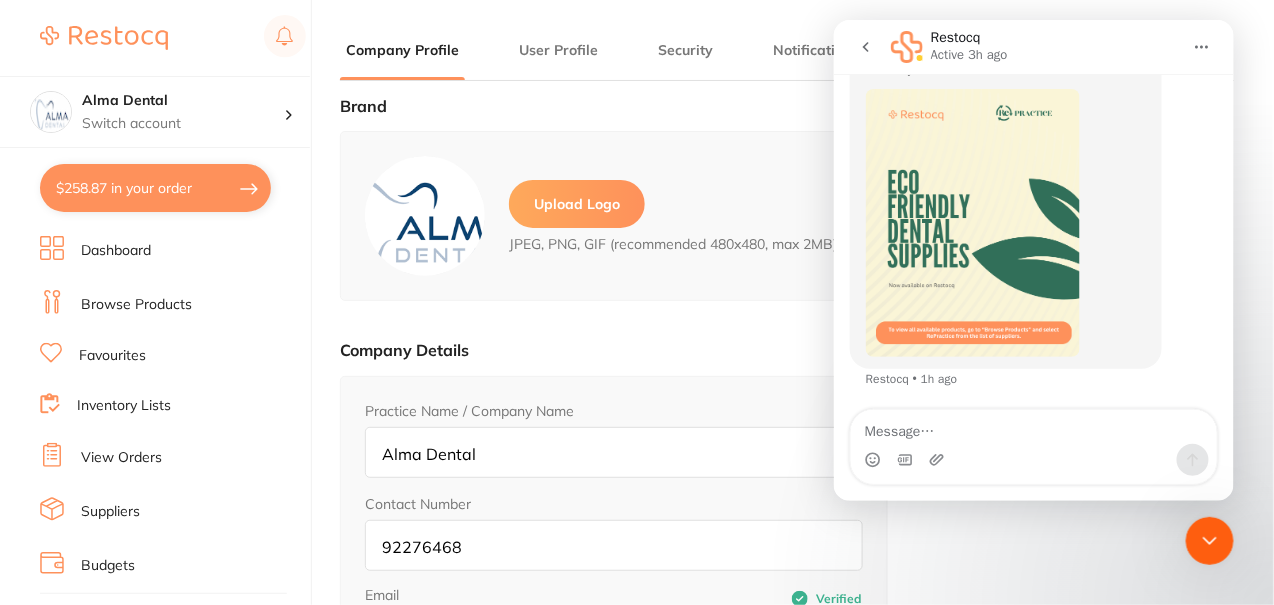 click at bounding box center [1209, 540] 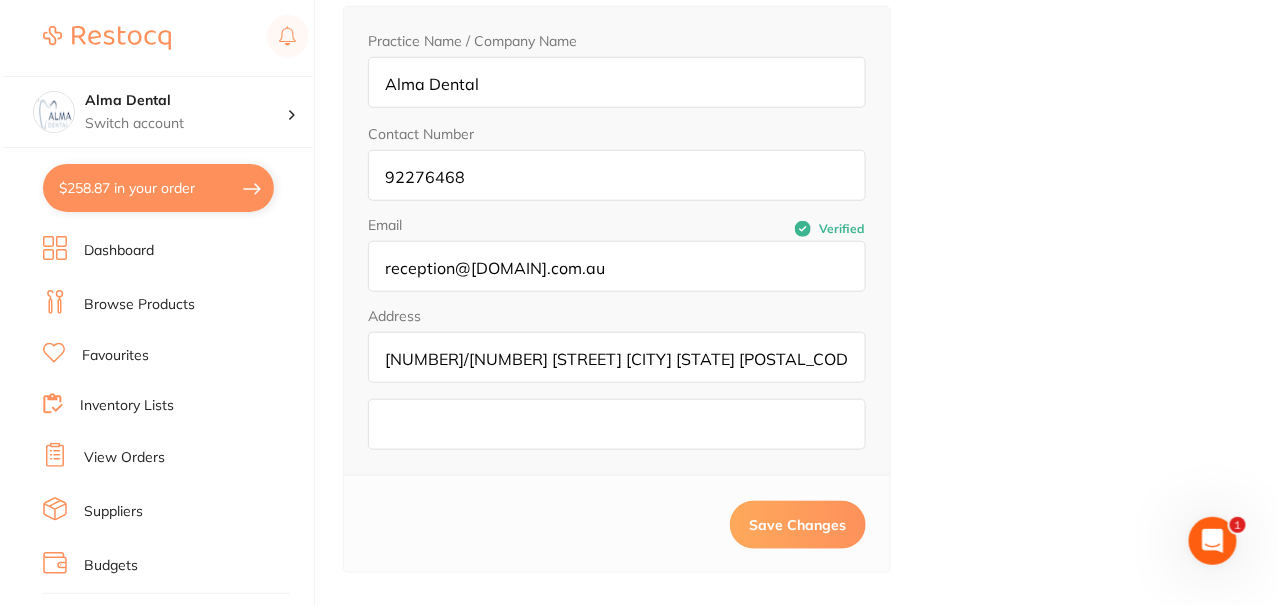 scroll, scrollTop: 0, scrollLeft: 0, axis: both 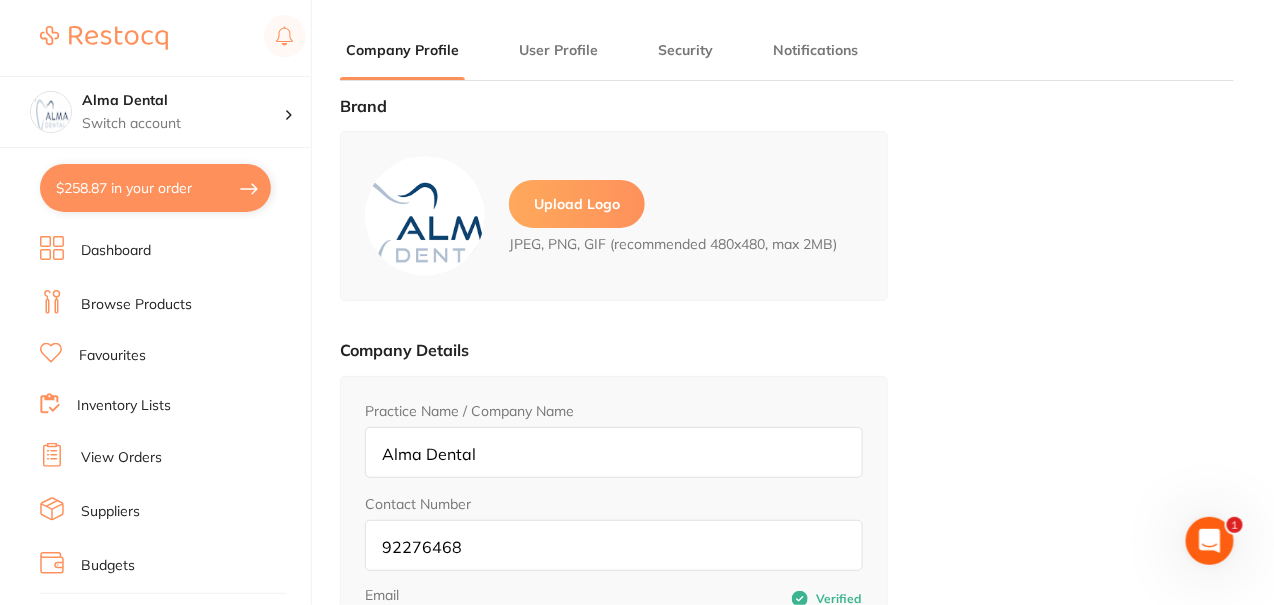 click on "$258.87   in your order" at bounding box center [155, 188] 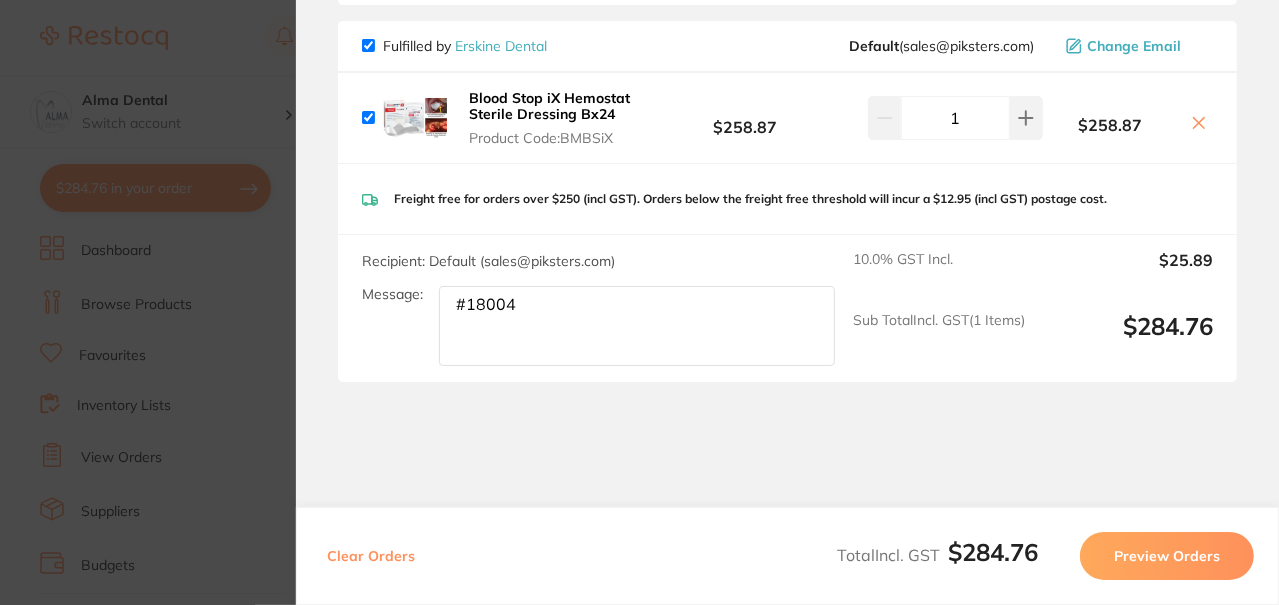 scroll, scrollTop: 0, scrollLeft: 0, axis: both 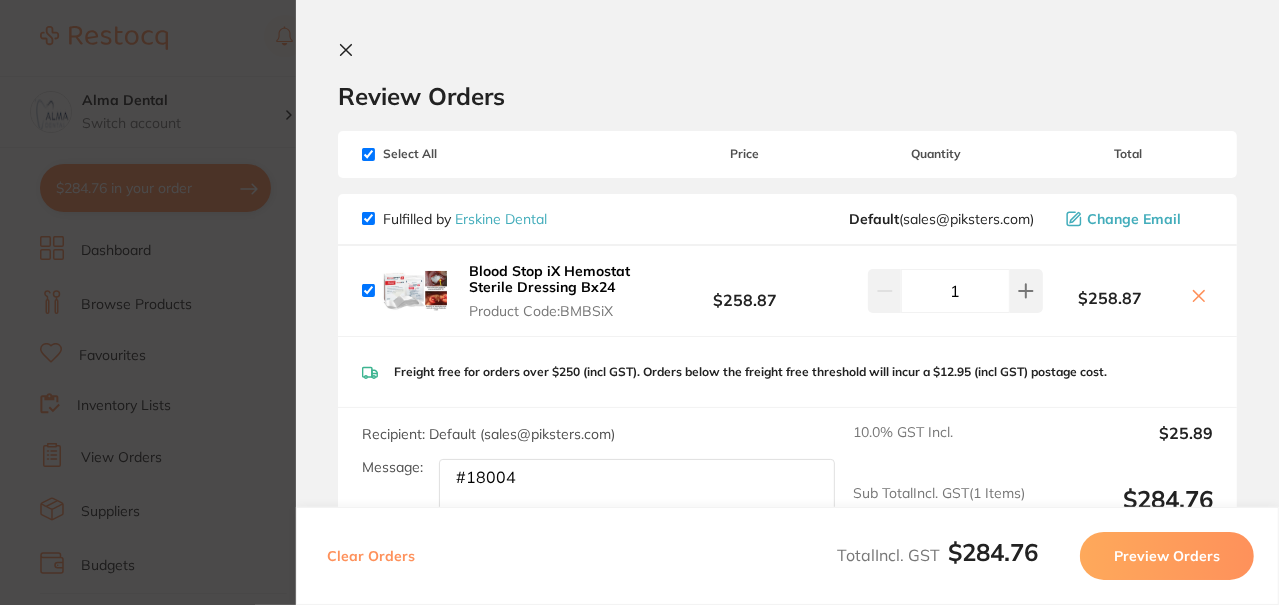 click at bounding box center [350, 51] 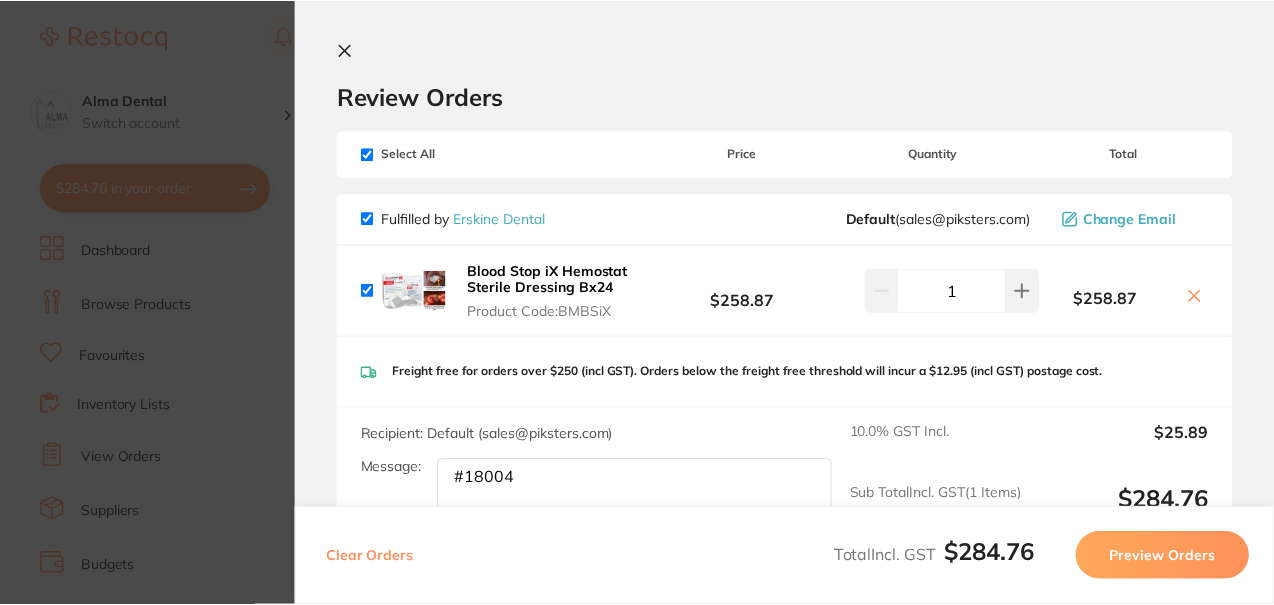 scroll, scrollTop: 70, scrollLeft: 0, axis: vertical 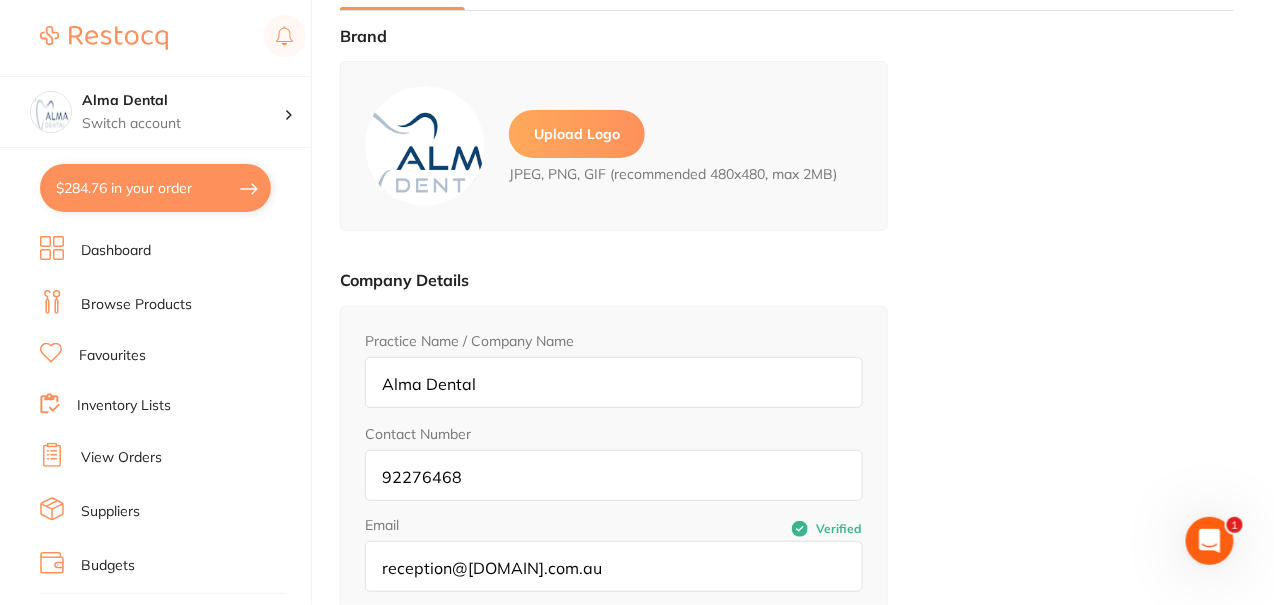 click on "$284.76   in your order" at bounding box center (155, 188) 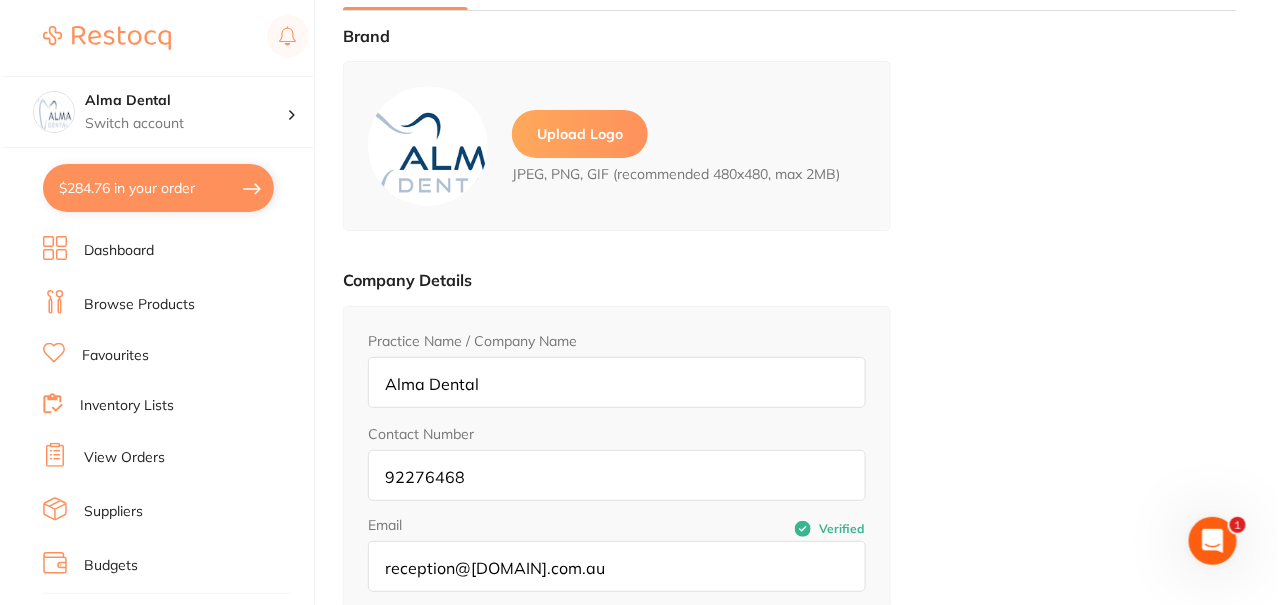 scroll, scrollTop: 0, scrollLeft: 0, axis: both 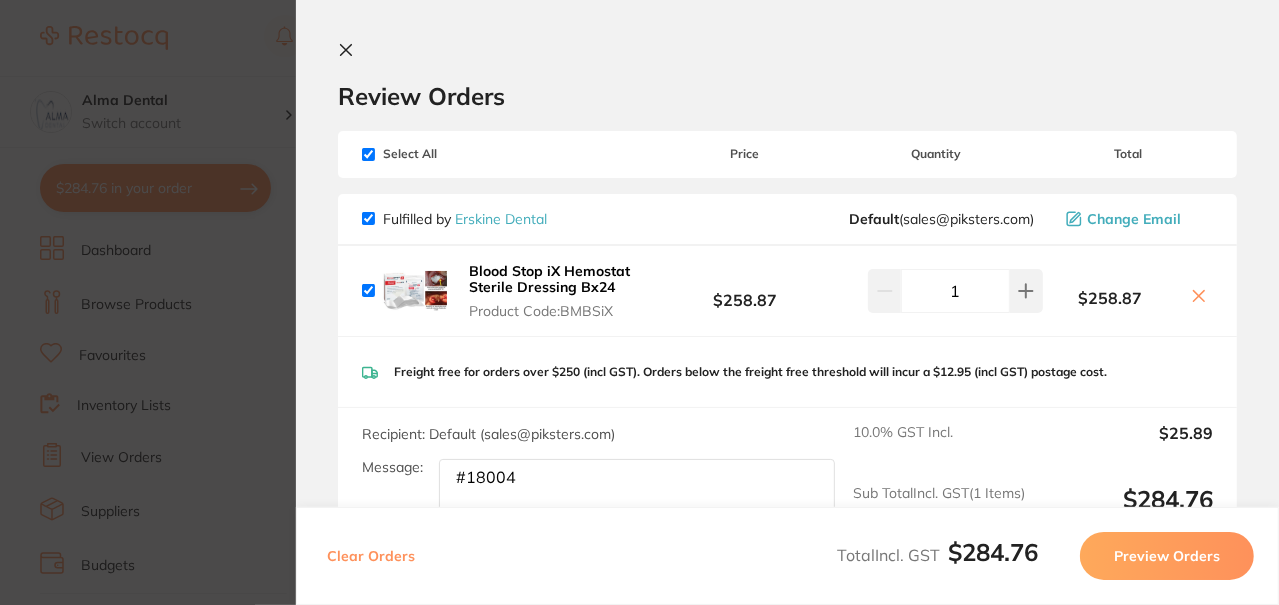 click 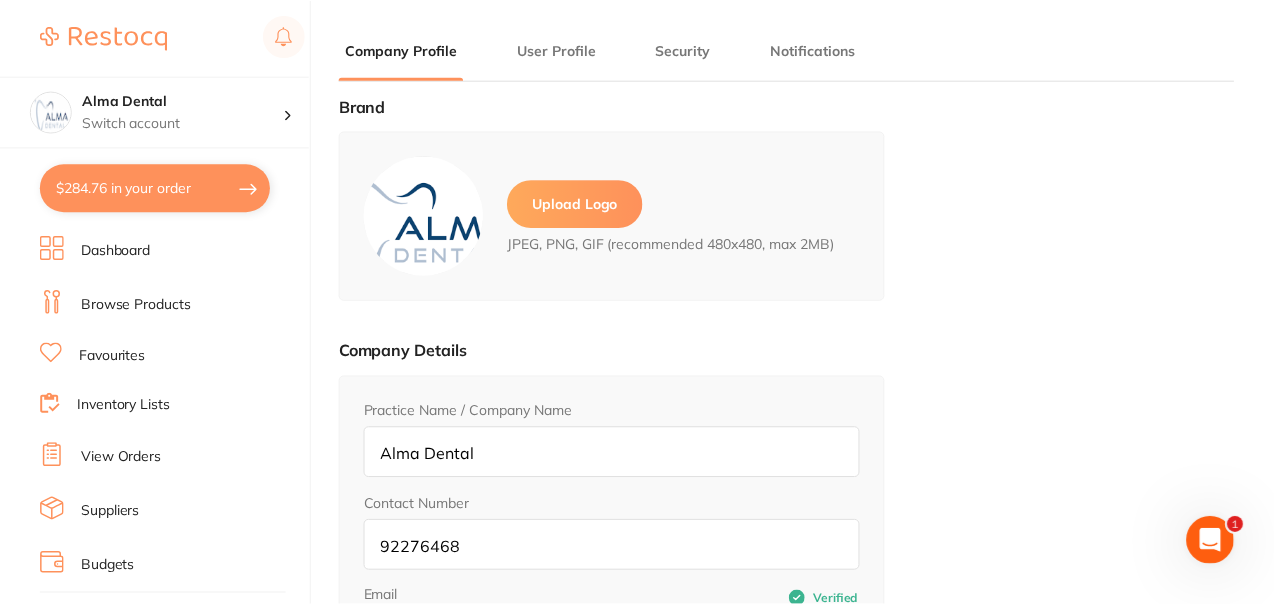 scroll, scrollTop: 70, scrollLeft: 0, axis: vertical 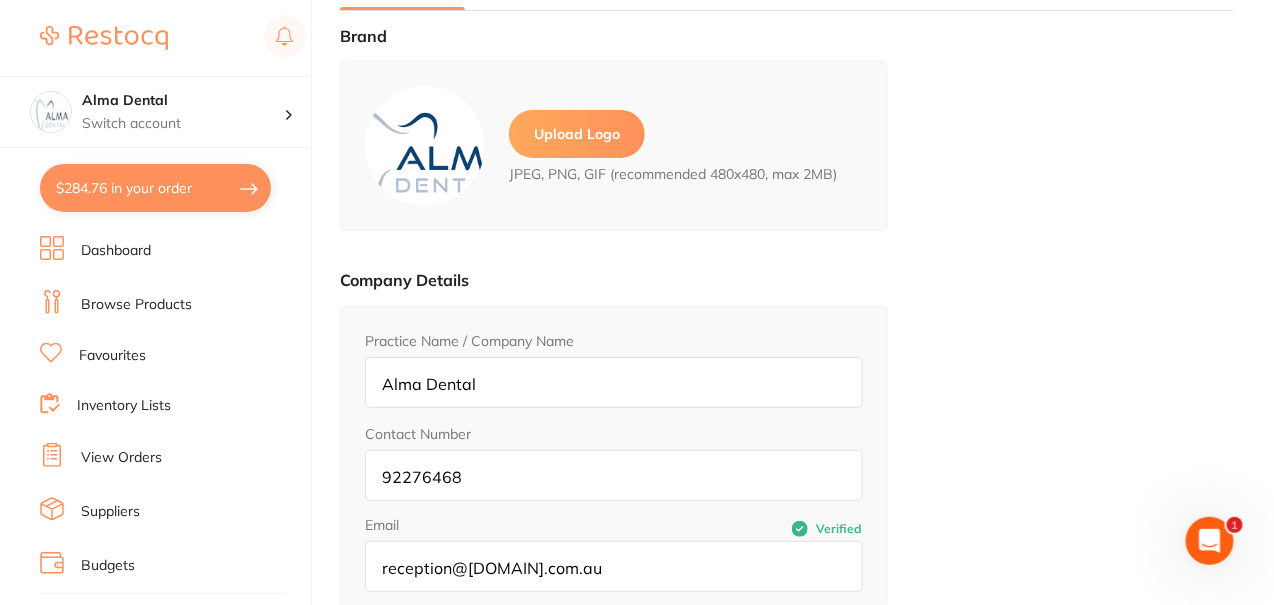 click on "Dashboard" at bounding box center [175, 251] 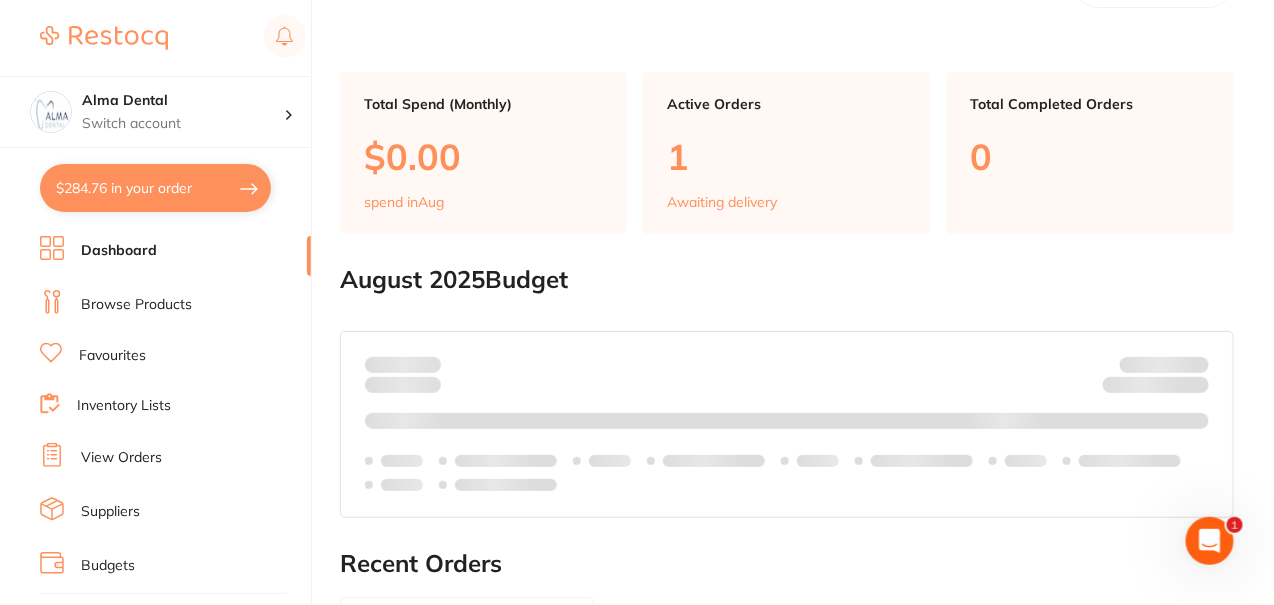 scroll, scrollTop: 0, scrollLeft: 0, axis: both 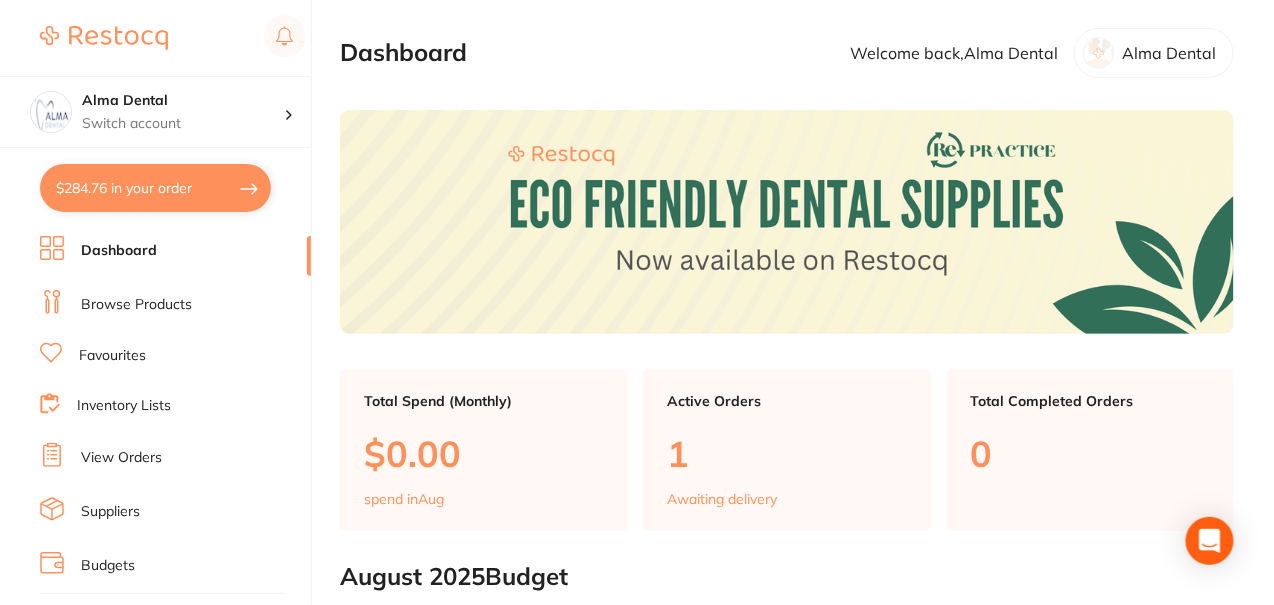 click on "Browse Products" at bounding box center [136, 305] 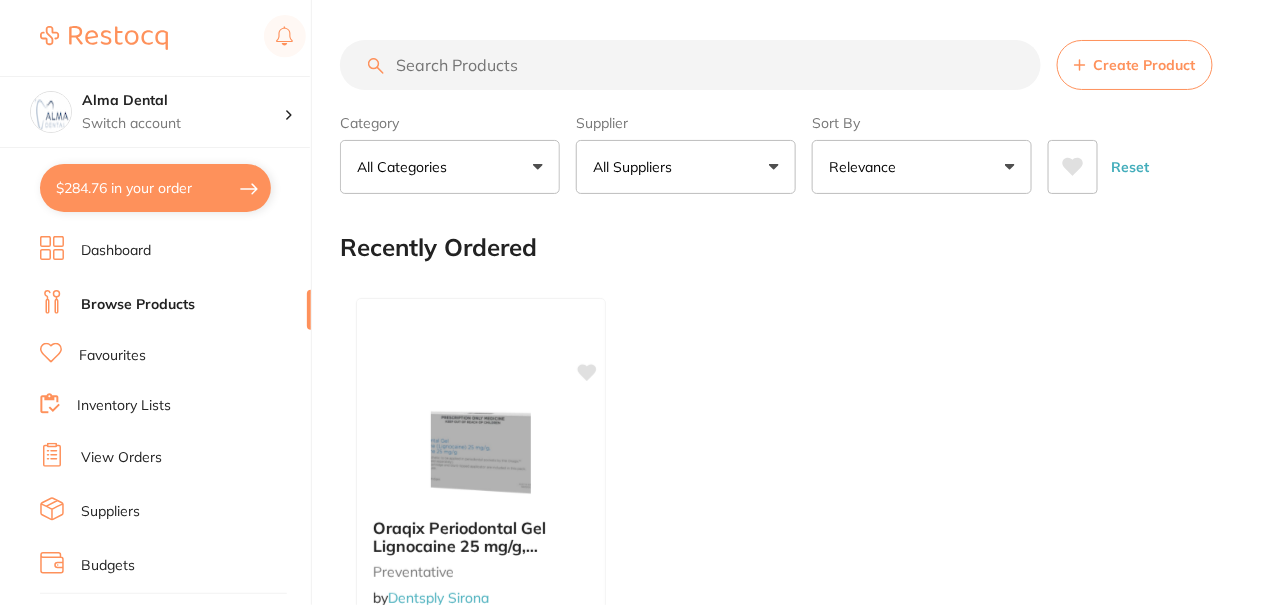 click at bounding box center [690, 65] 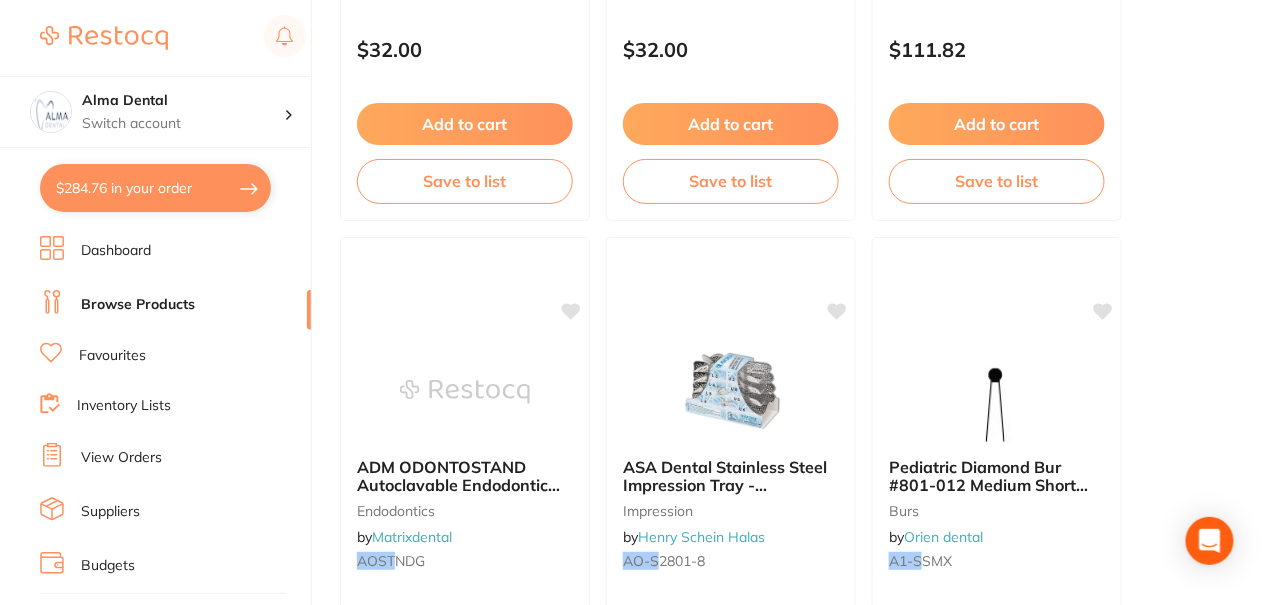 scroll, scrollTop: 3099, scrollLeft: 0, axis: vertical 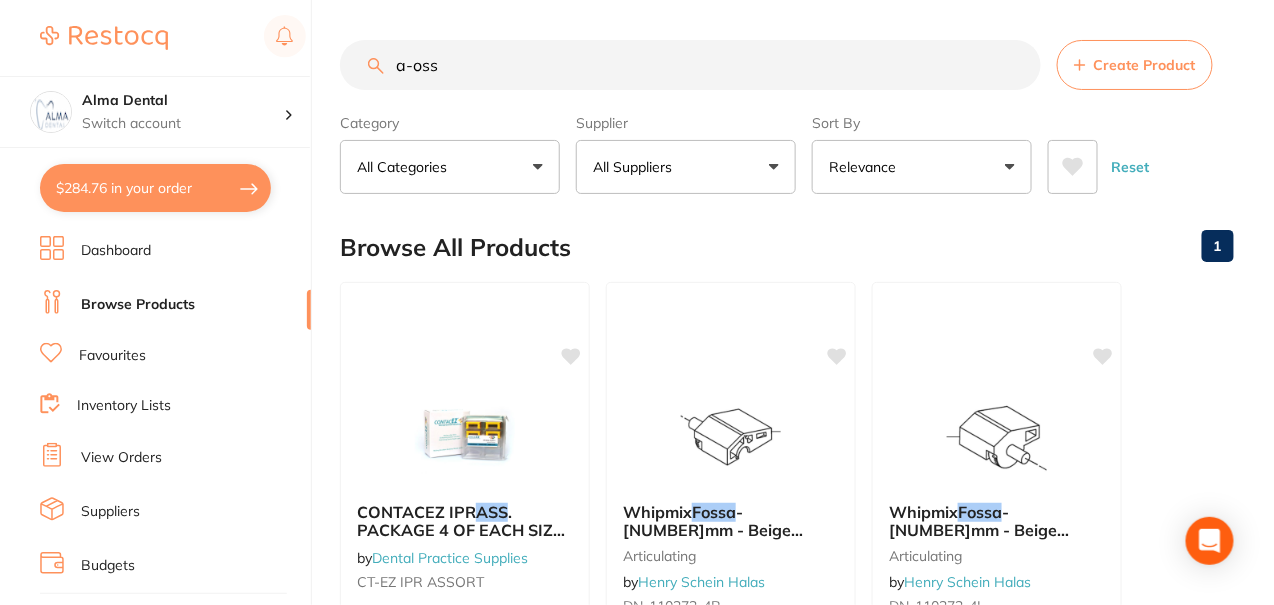 drag, startPoint x: 488, startPoint y: 79, endPoint x: 354, endPoint y: 80, distance: 134.00374 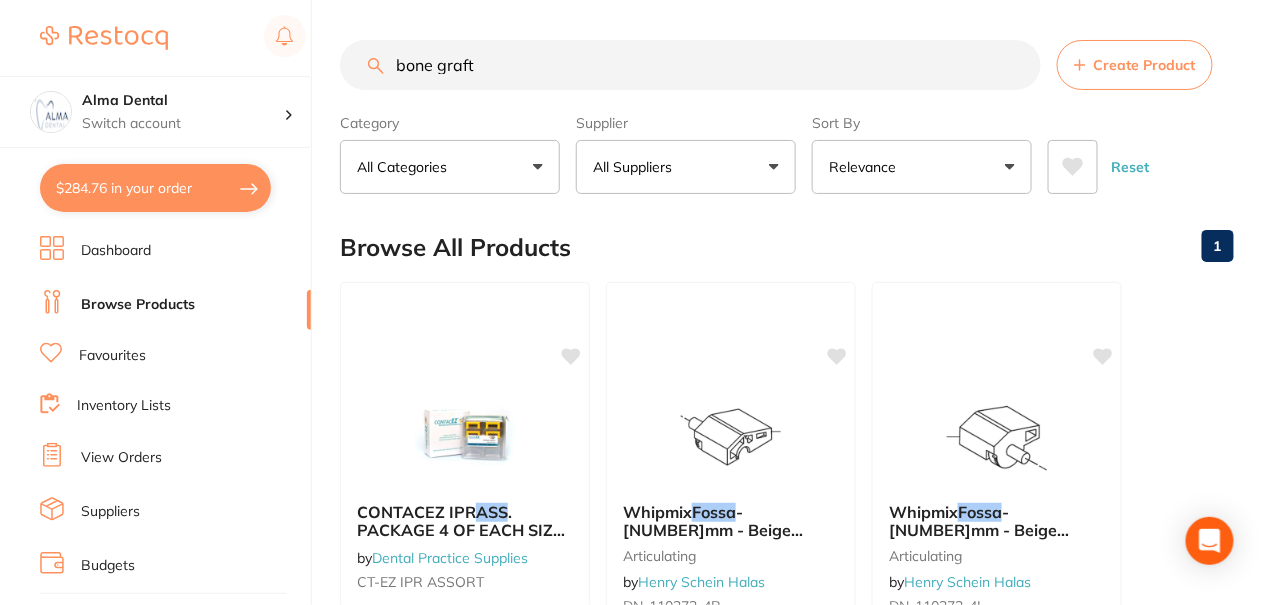 type on "bone graft" 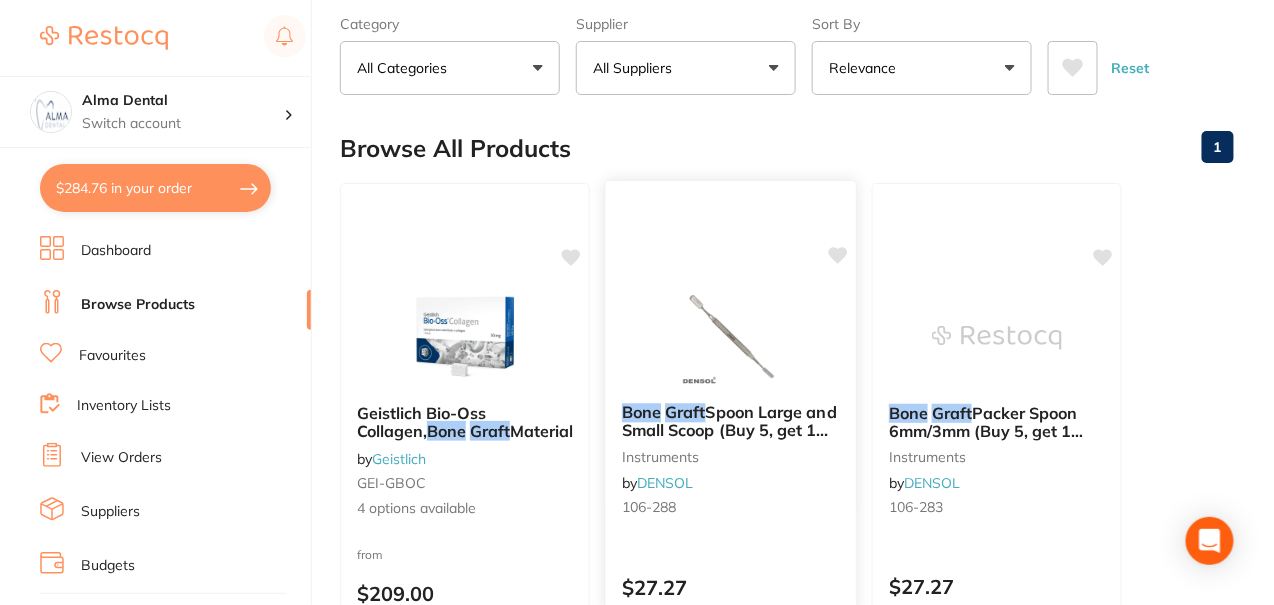 scroll, scrollTop: 199, scrollLeft: 0, axis: vertical 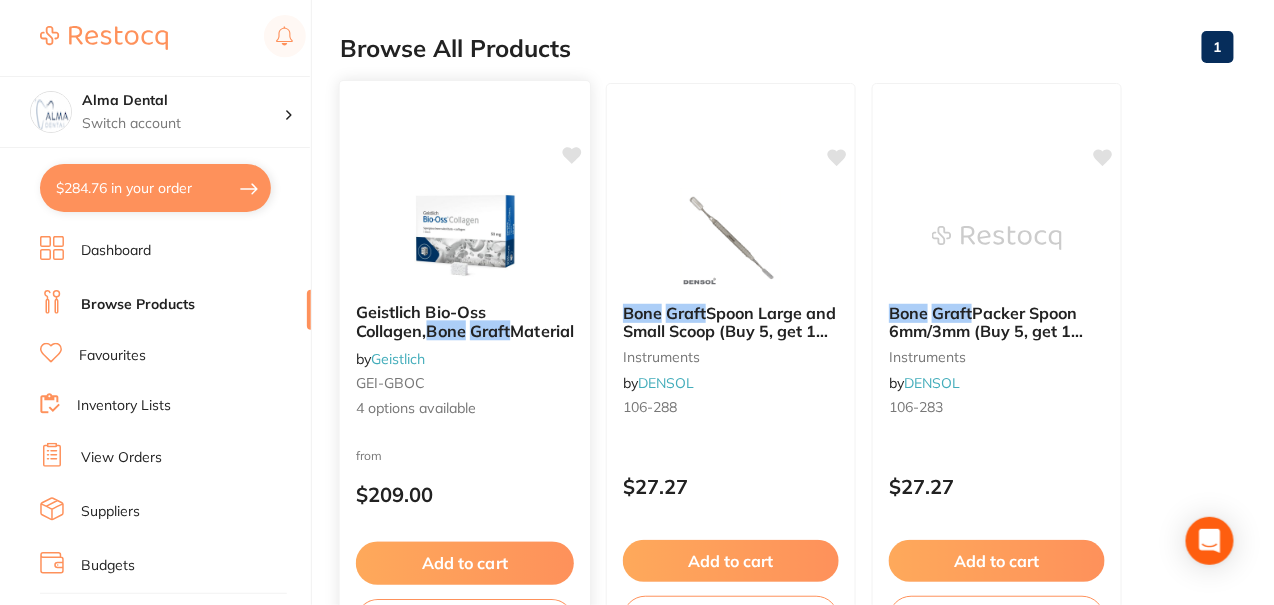 click on "Geistlich Bio-Oss Collagen, Bone Graft Material by Geistlich GEI-GBOC 4 options available" at bounding box center (465, 361) 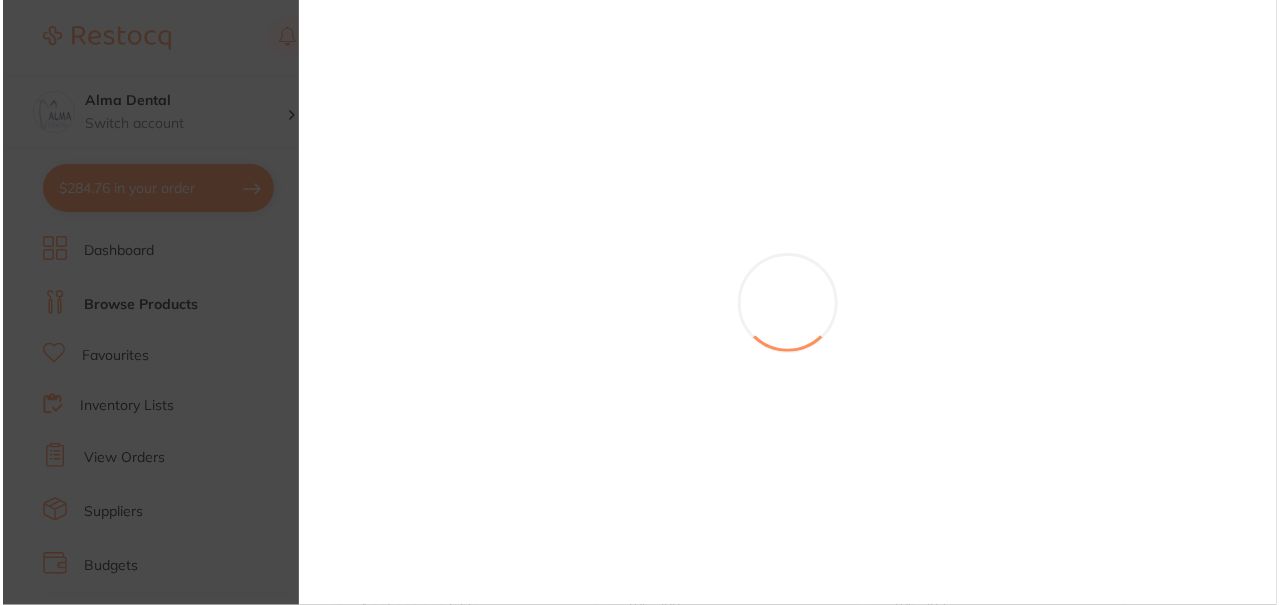 scroll, scrollTop: 0, scrollLeft: 0, axis: both 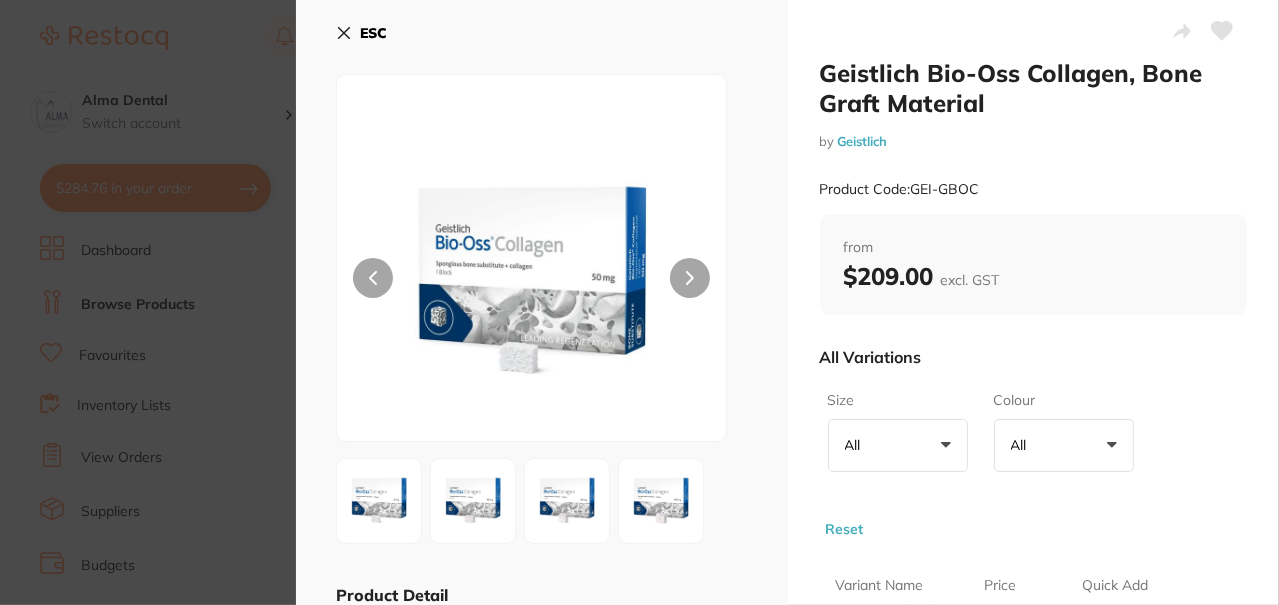 click 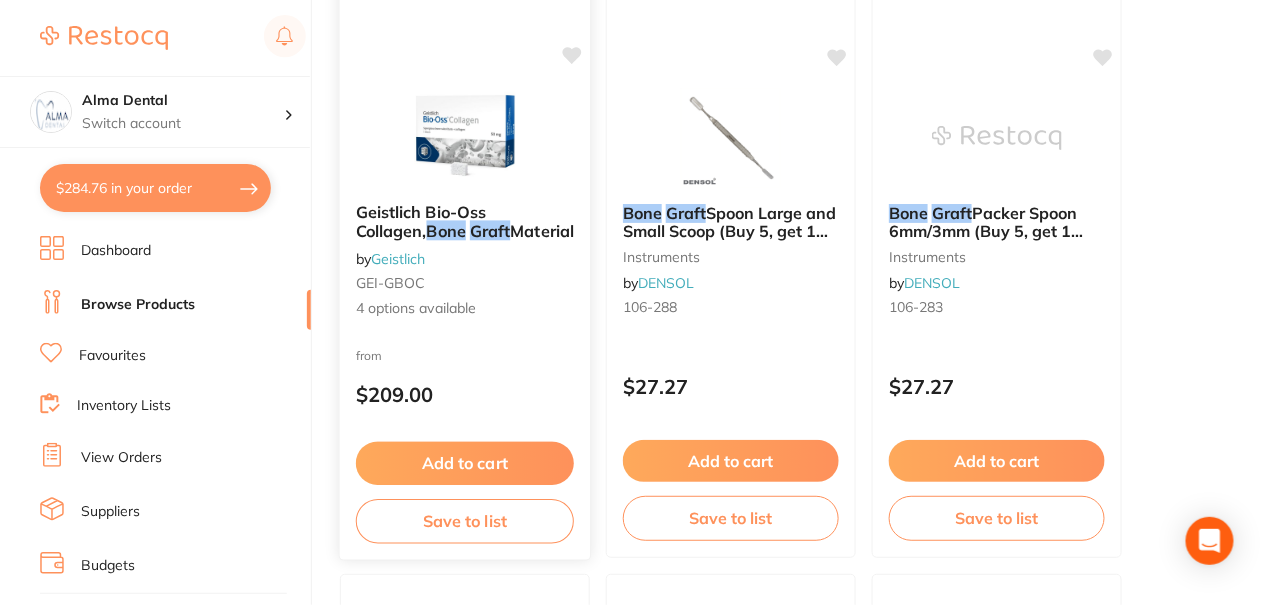 scroll, scrollTop: 199, scrollLeft: 0, axis: vertical 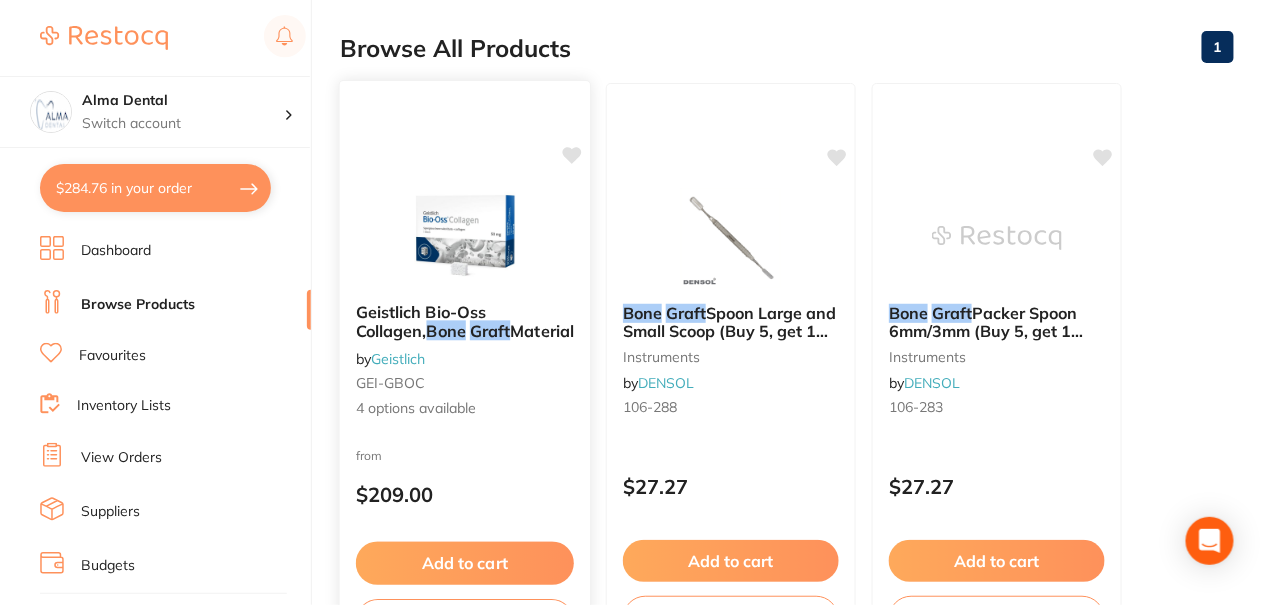 click on "Geistlich Bio-Oss Collagen," at bounding box center [421, 321] 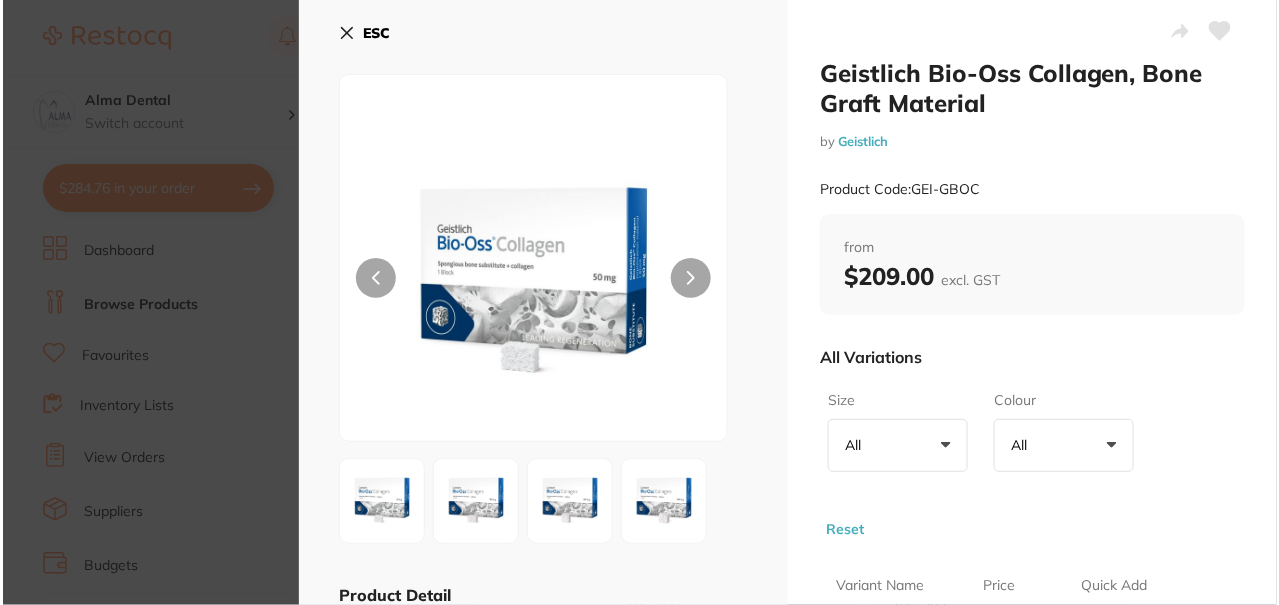 scroll, scrollTop: 0, scrollLeft: 0, axis: both 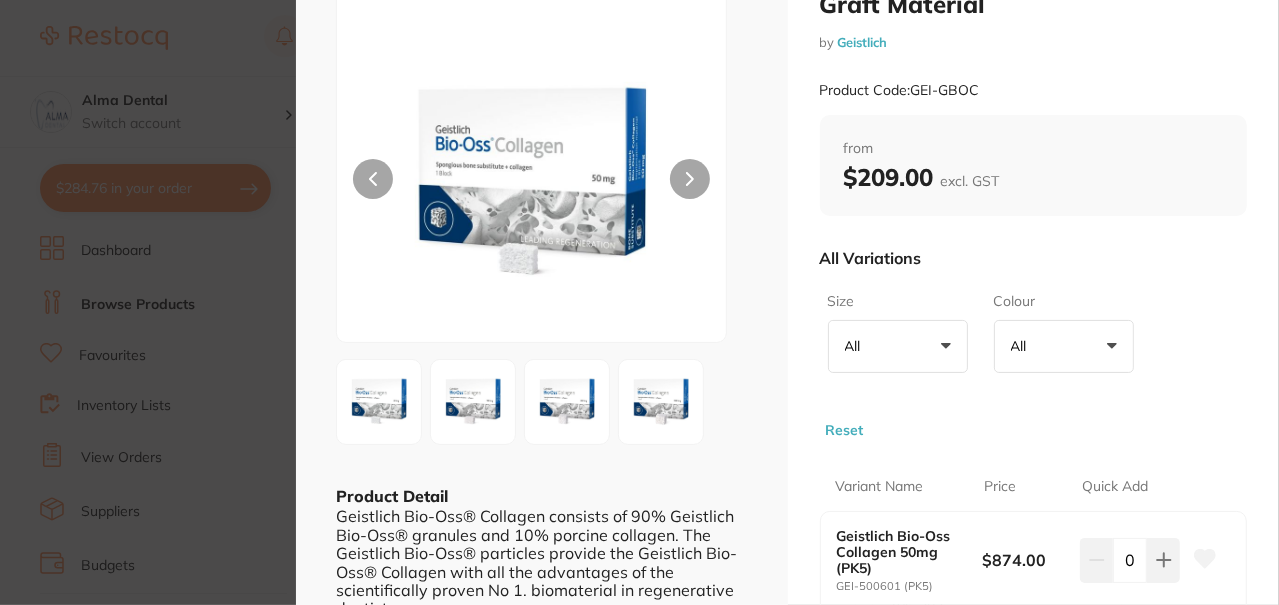 click on "All +0" at bounding box center (898, 347) 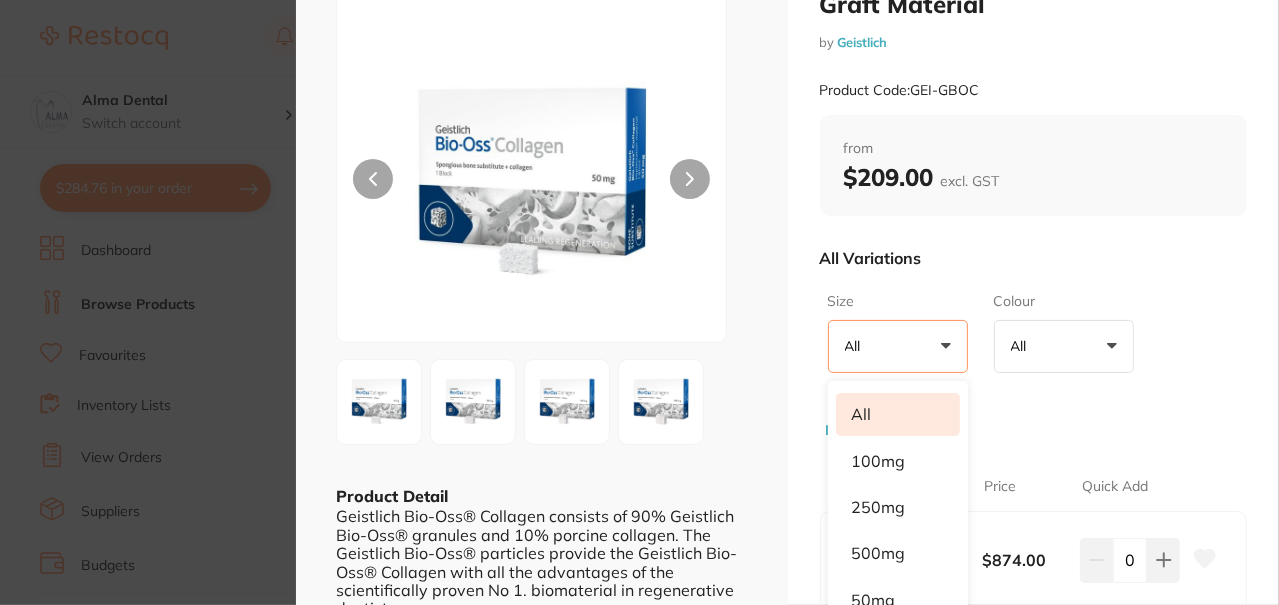 click on "All +0" at bounding box center [898, 347] 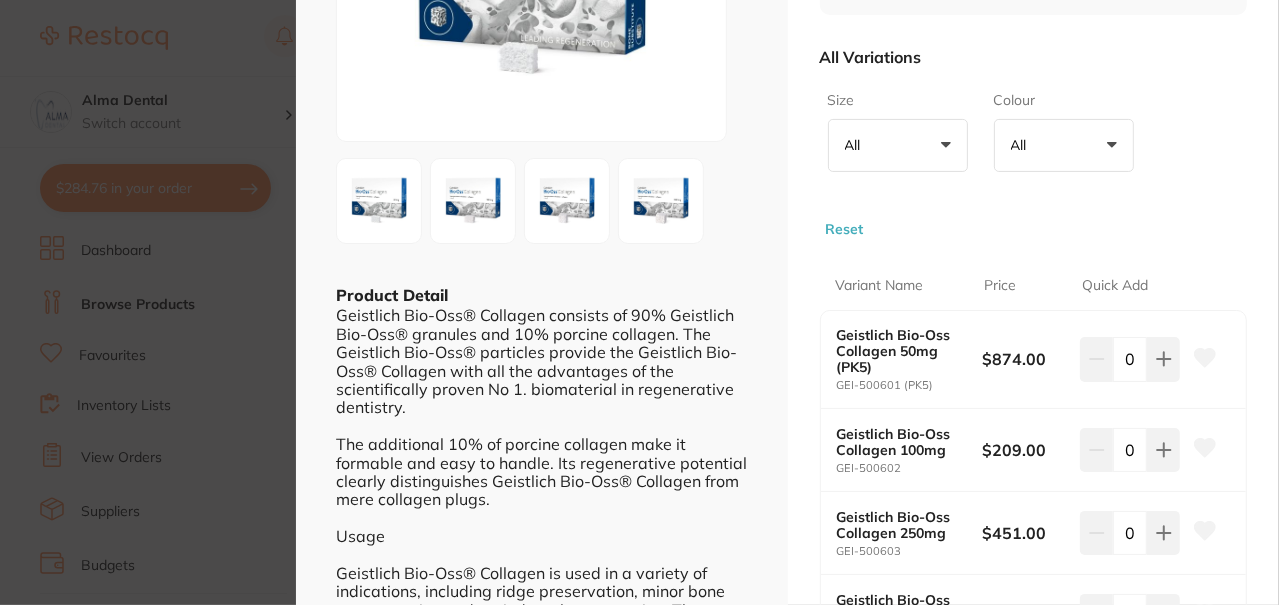 scroll, scrollTop: 400, scrollLeft: 0, axis: vertical 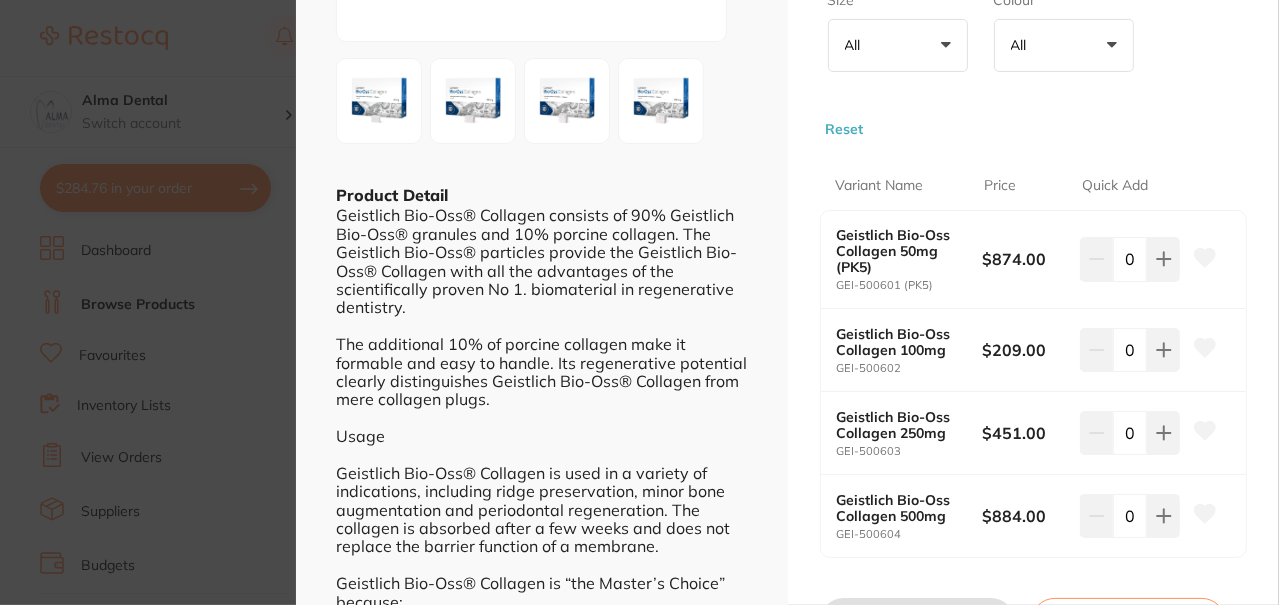 click on "Geistlich Bio-Oss Collagen, Bone Graft Material by Geistlich Product Code: GEI-GBOC ESC Product Detail Geistlich Bio-Oss® Collagen consists of 90% Geistlich Bio-Oss® granules and 10% porcine collagen. The Geistlich Bio-Oss® particles provide the Geistlich Bio-Oss® Collagen with all the advantages of the scientifically proven No 1. biomaterial in regenerative dentistry. The additional 10% of porcine collagen make it formable and easy to handle. Its regenerative potential clearly distinguishes Geistlich Bio-Oss® Collagen from mere collagen plugs. Usage Geistlich Bio-Oss® Collagen is used in a variety of indications, including ridge preservation, minor bone augmentation and periodontal regeneration. The collagen is absorbed after a few weeks and does not replace the barrier function of a membrane. Geistlich Bio-Oss® Collagen is “the Master’s Choice” because: The added collagen in Geistlich Bio-Oss® Collagen improves handling and tailoring to the morphology of the defect site. by from" at bounding box center (639, 302) 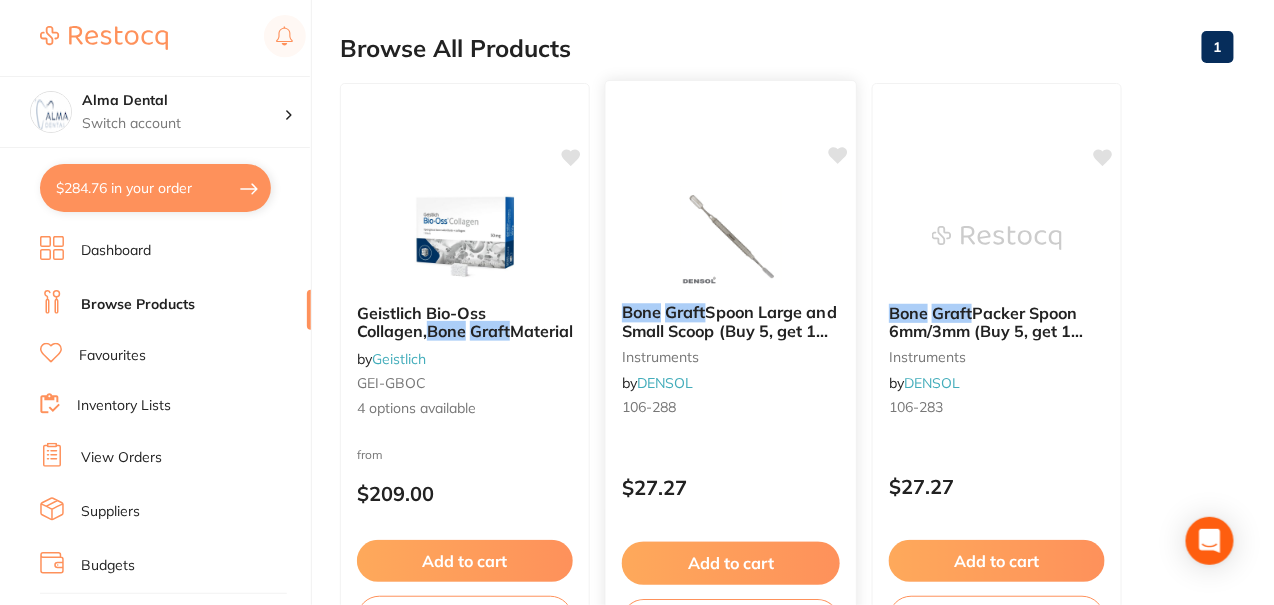 scroll, scrollTop: 0, scrollLeft: 0, axis: both 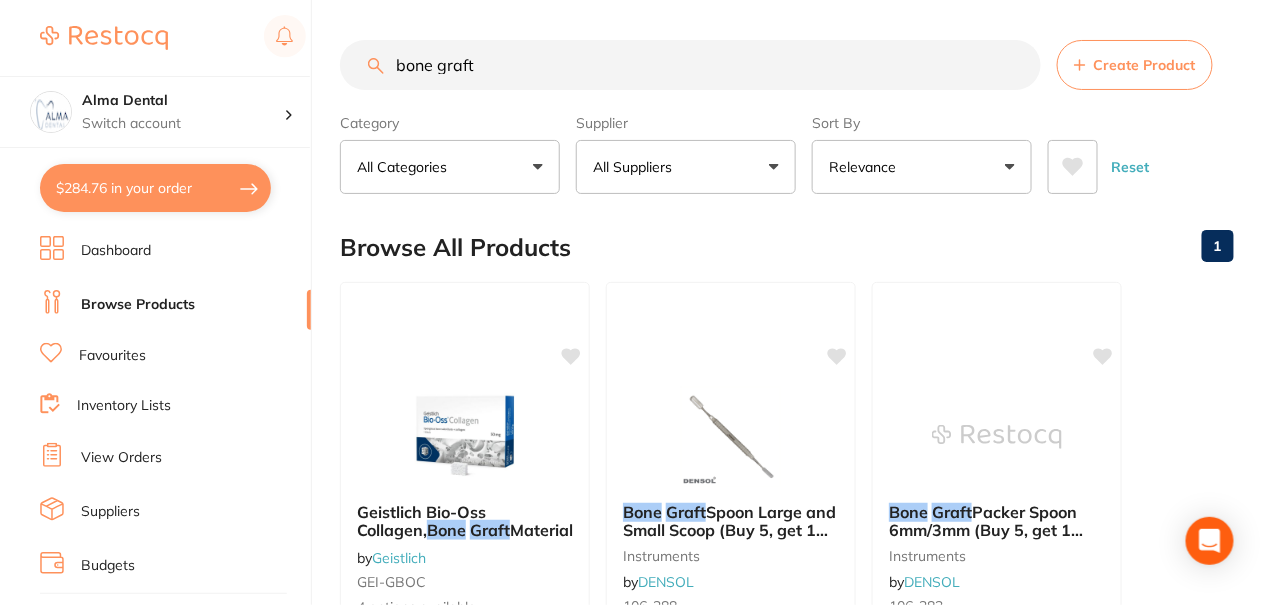 click on "bone graft" at bounding box center [690, 65] 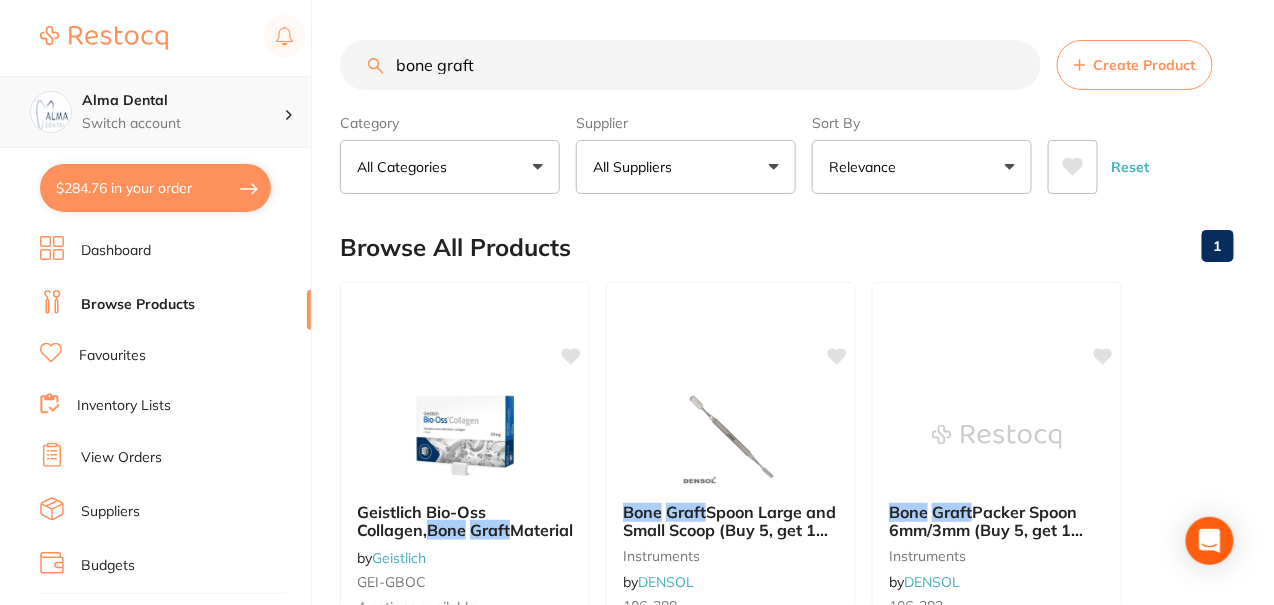 click on "Switch account" at bounding box center (183, 124) 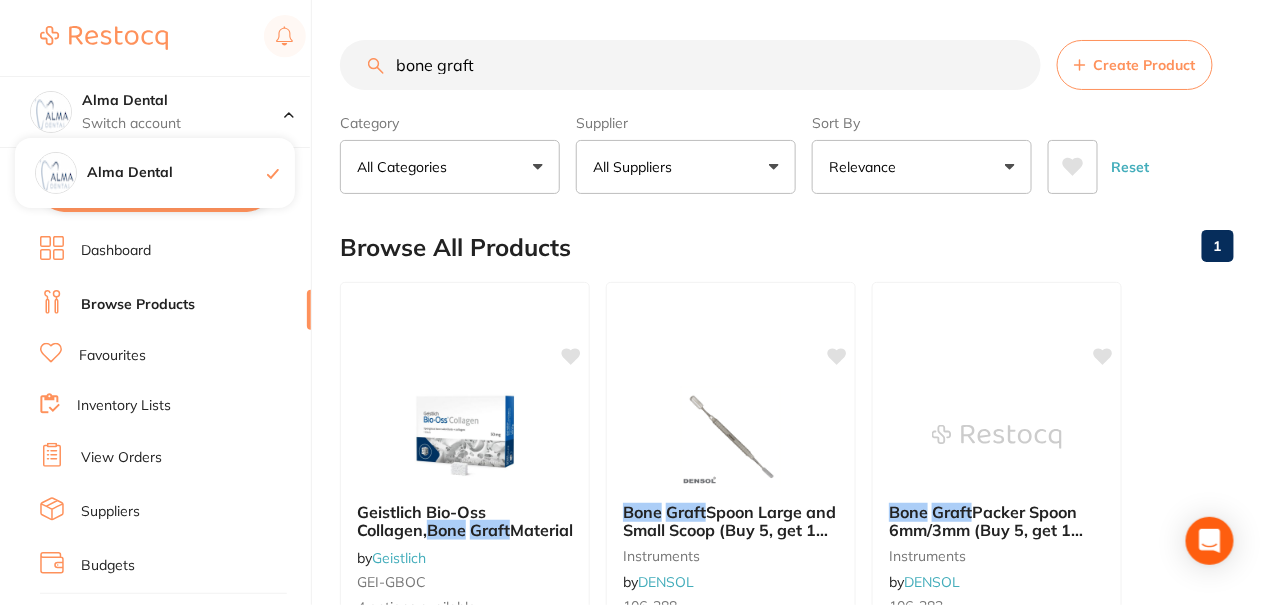 click on "$[PRICE] in your order Dashboard Browse Products Favourites Inventory Lists View Orders Suppliers Budgets Team RestocqPay Rewards Subscriptions Account Support Log Out bone graft Create Product Category All Categories All Categories instruments Clear Category false All Categories Category All Categories instruments Supplier All Suppliers All Suppliers DENSOL Geistlich Henry Schein Halas Clear Supplier false All Suppliers Supplier DENSOL Sort By Relevance Highest Price Lowest Price On Sale Relevance Clear Sort By false Relevance Sort By Highest Price Lowest Price On Sale Relevance Reset Filters Reset Filter By Category All Categories All Categories instruments Clear Filter By Category false All Categories Filter By Category All Categories instruments Filter By Supplier All Suppliers All Suppliers DENSOL Geistlich Henry Schein Halas Clear Filter By Supplier false All Suppliers Filter By Supplier DENSOL" at bounding box center (637, 302) 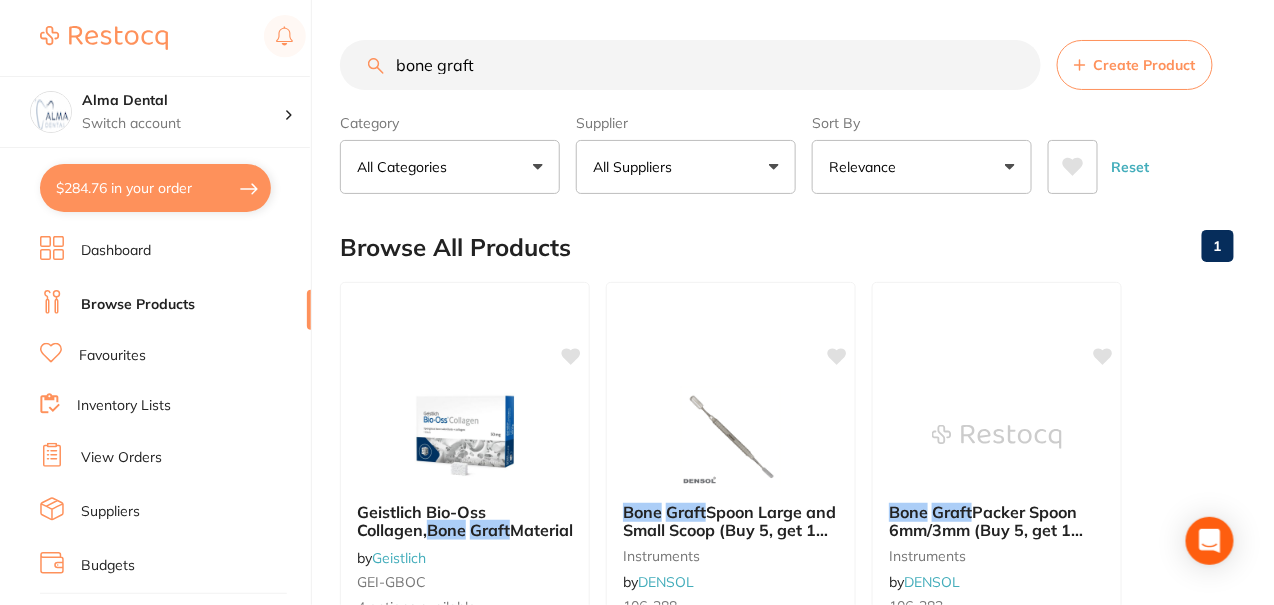 click on "Alma Dental" at bounding box center [155, 173] 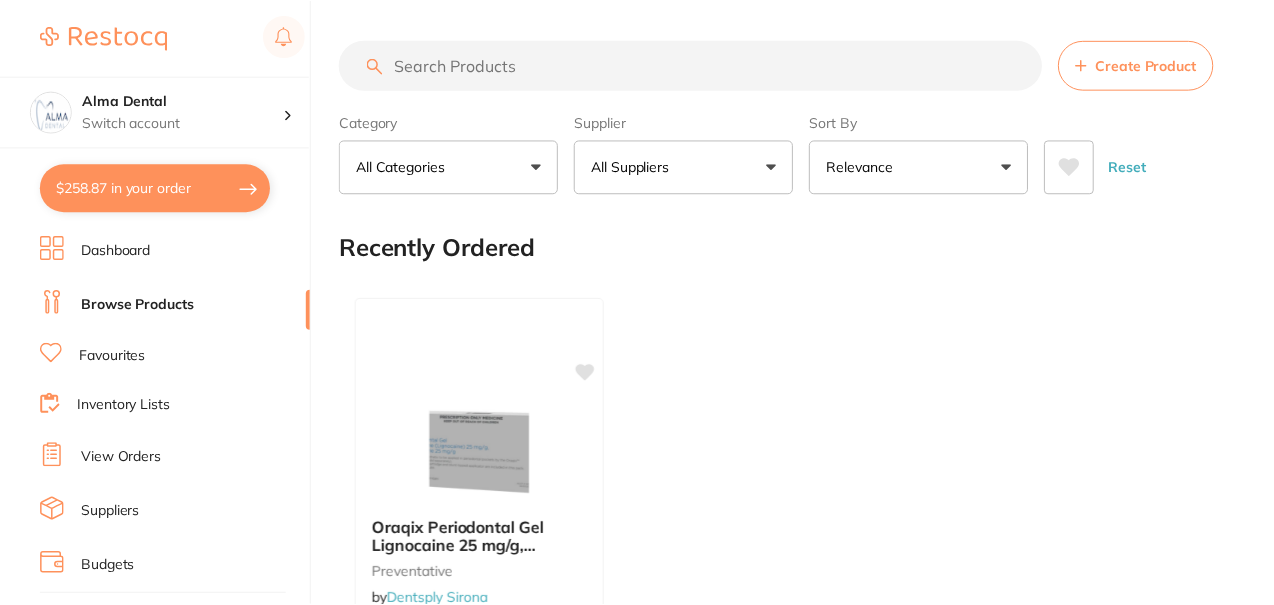 scroll, scrollTop: 0, scrollLeft: 0, axis: both 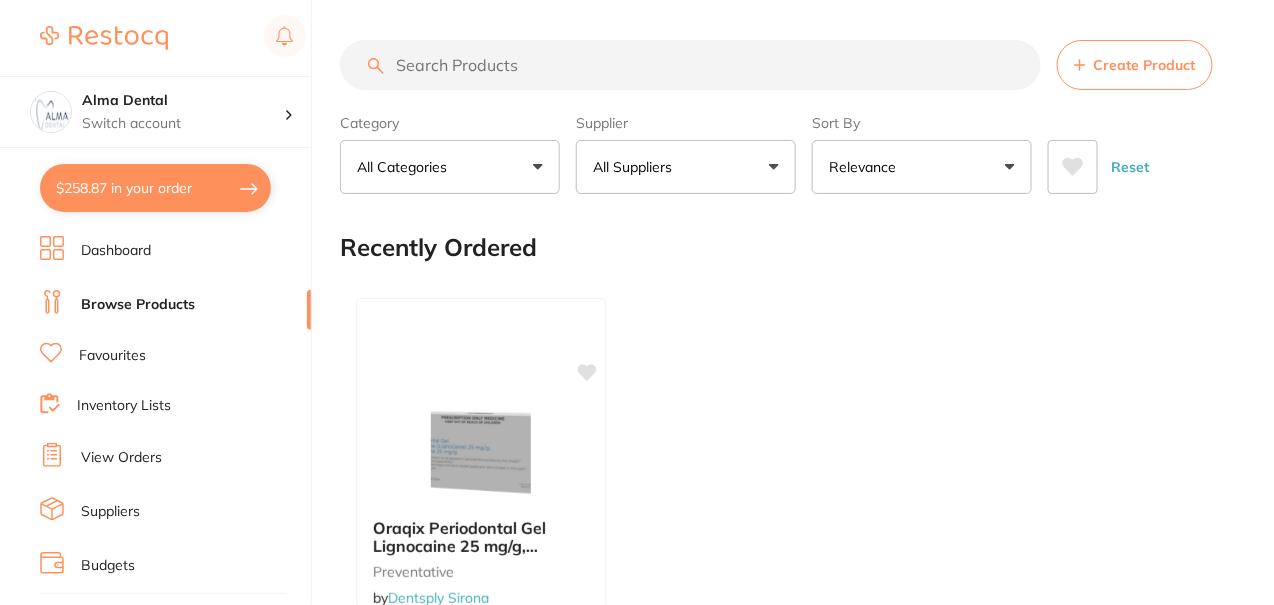 click on "Oraqix Periodontal Gel Lignocaine 25 mg/g,  Prilocaine 25mg/g   preventative by  Dentsply Sirona 66312020AU $173.02 Add to cart Save to list" at bounding box center (787, 585) 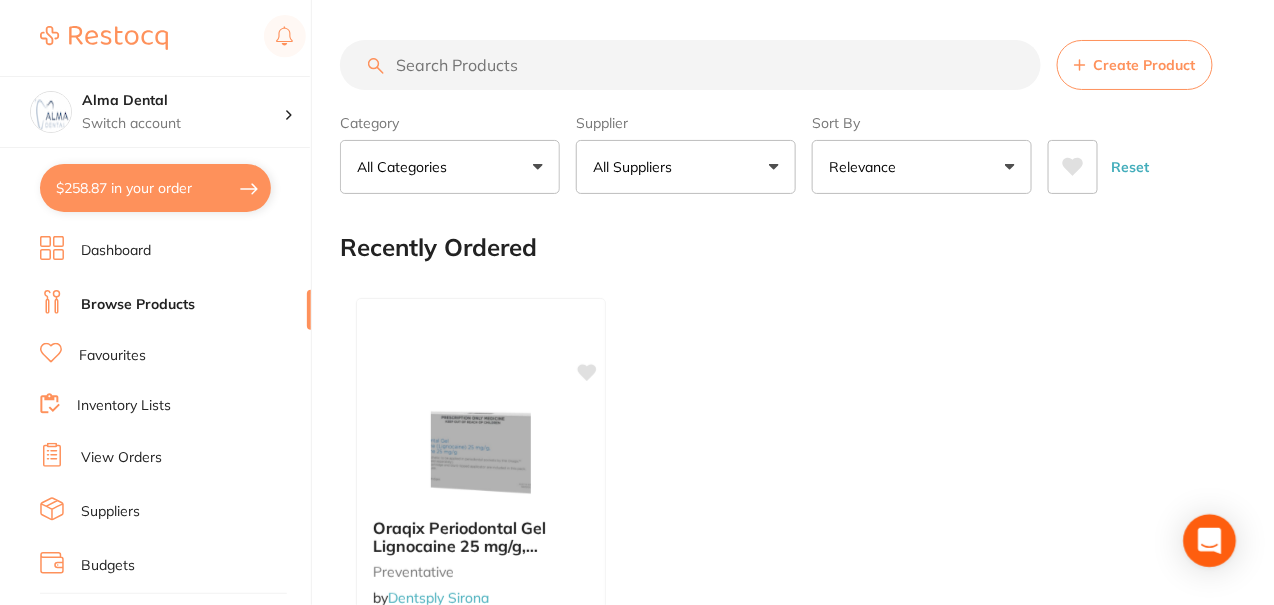 click 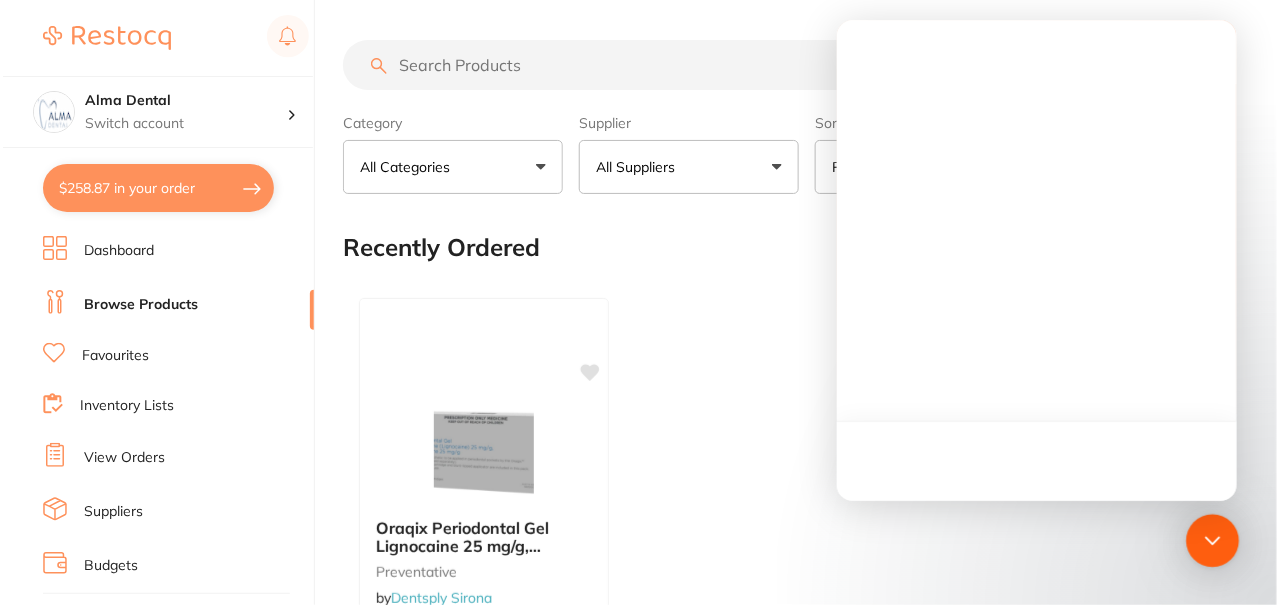 scroll, scrollTop: 0, scrollLeft: 0, axis: both 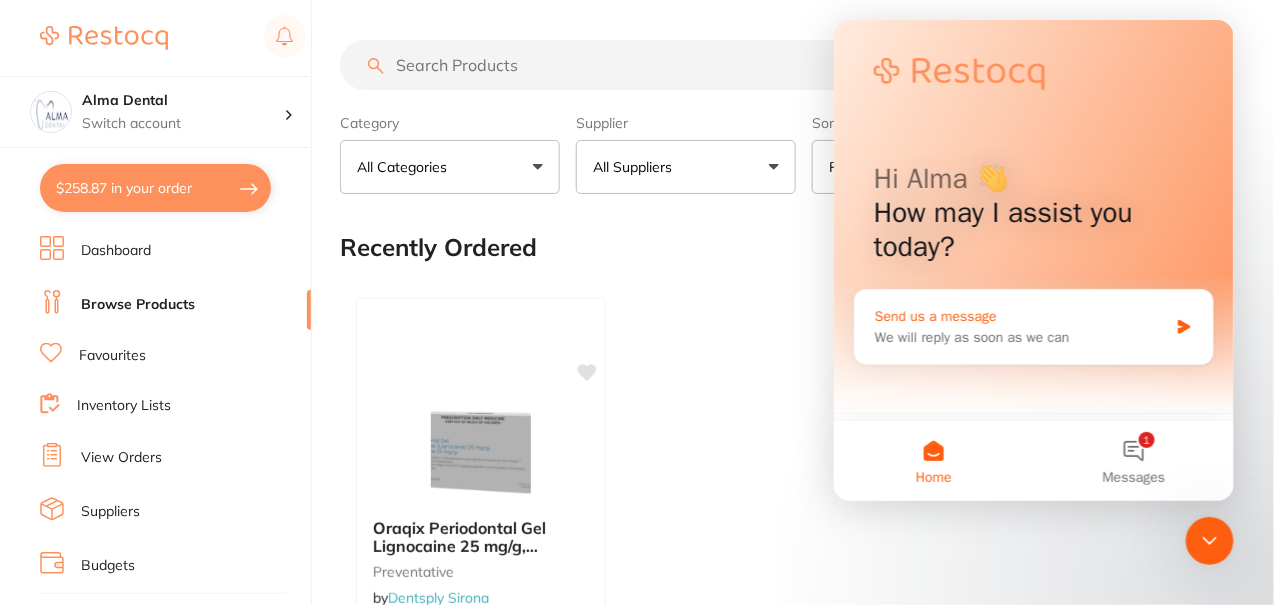 click on "Send us a message We will reply as soon as we can" at bounding box center (1033, 326) 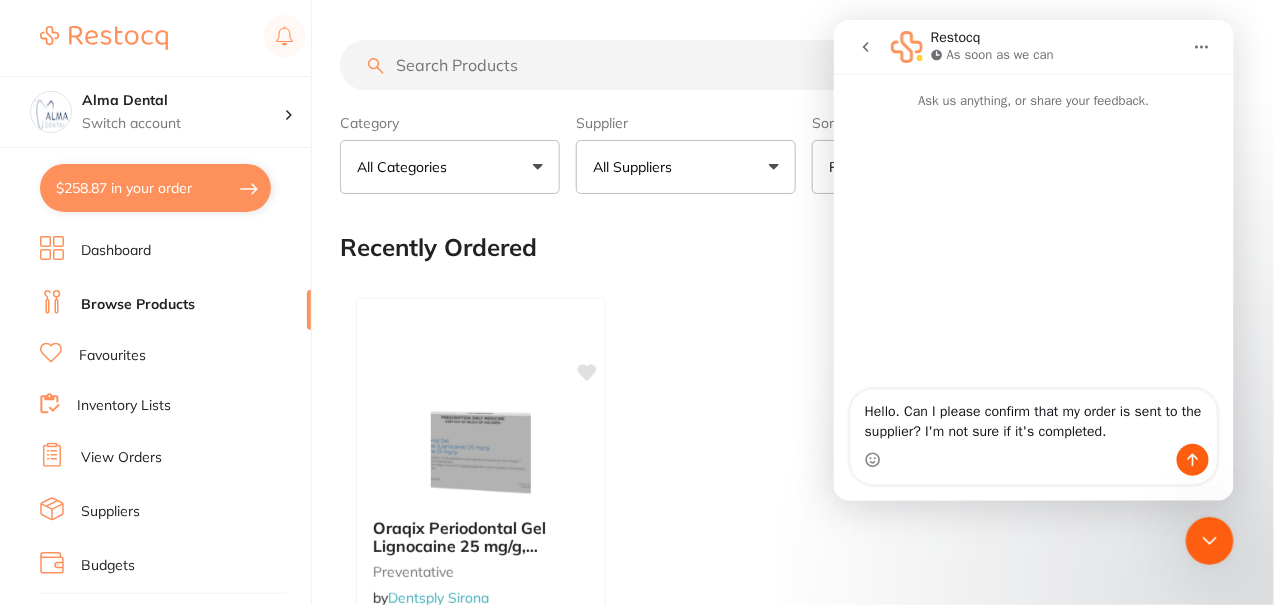 click on "Hello. Can I please confirm that my order is sent to the supplier? I'm not sure if it's completed." at bounding box center (1033, 416) 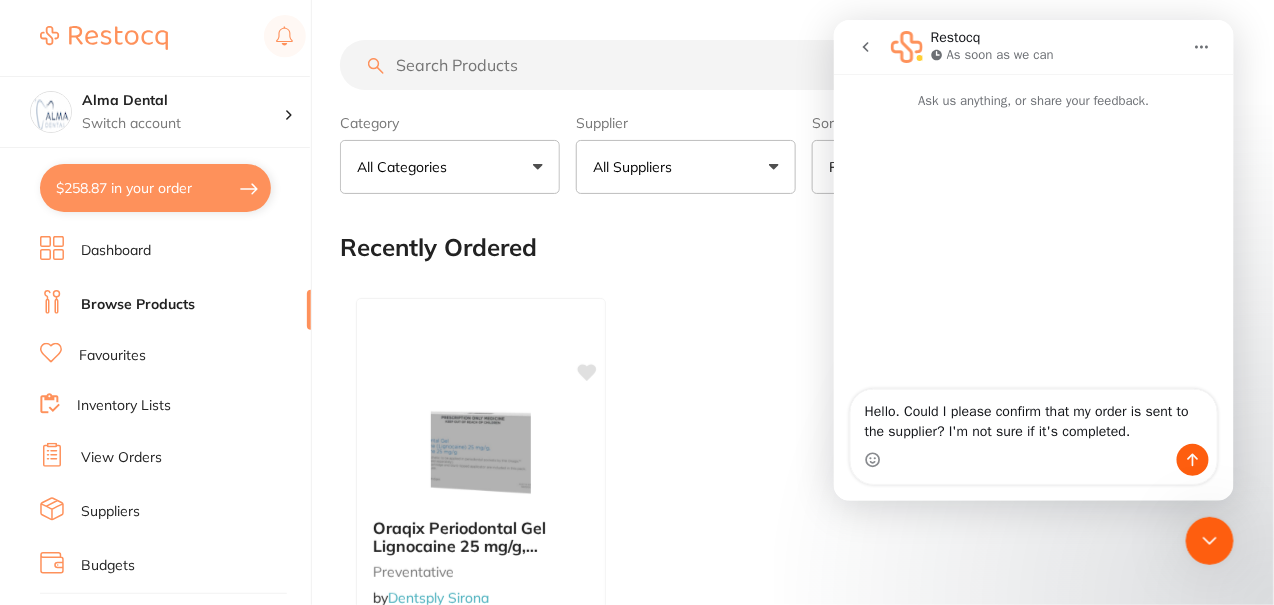 click on "Hello. Could I please confirm that my order is sent to the supplier? I'm not sure if it's completed." at bounding box center [1033, 416] 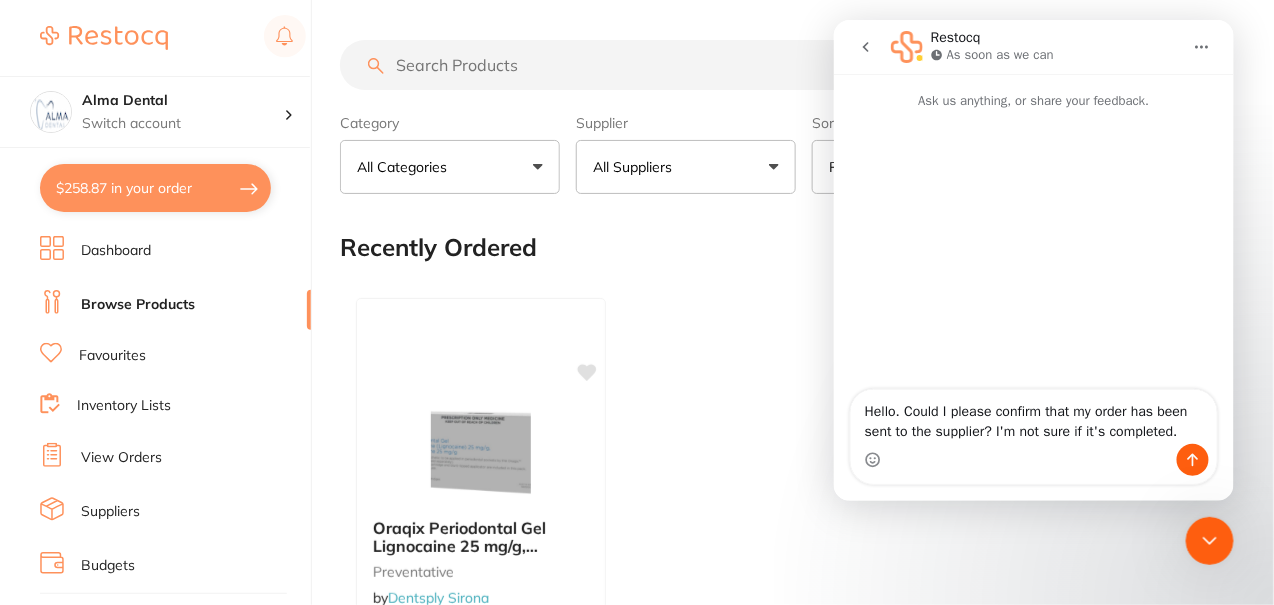 type on "Hello. Could I please confirm that my order has been sent to the supplier? I'm not sure if it's completed." 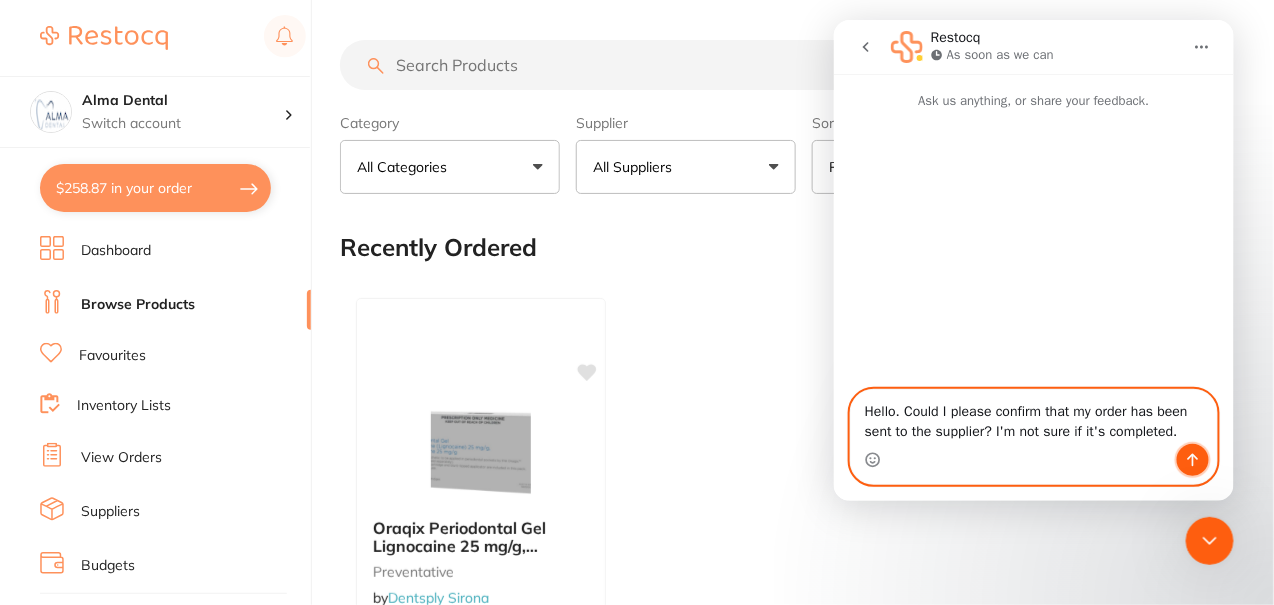 click 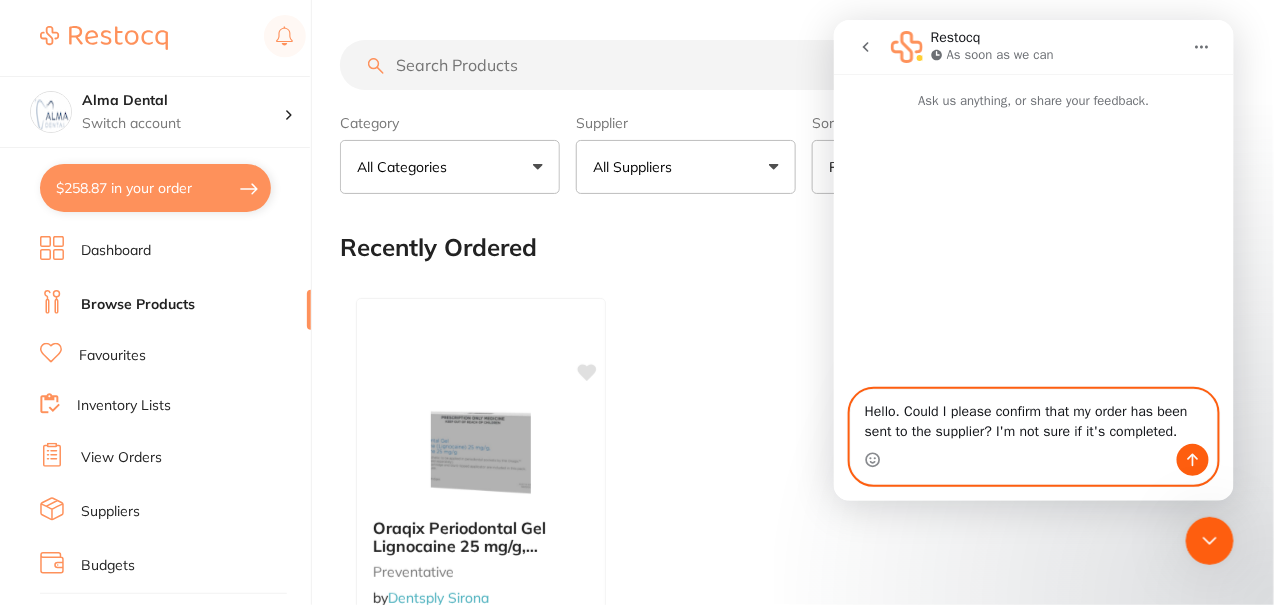 type 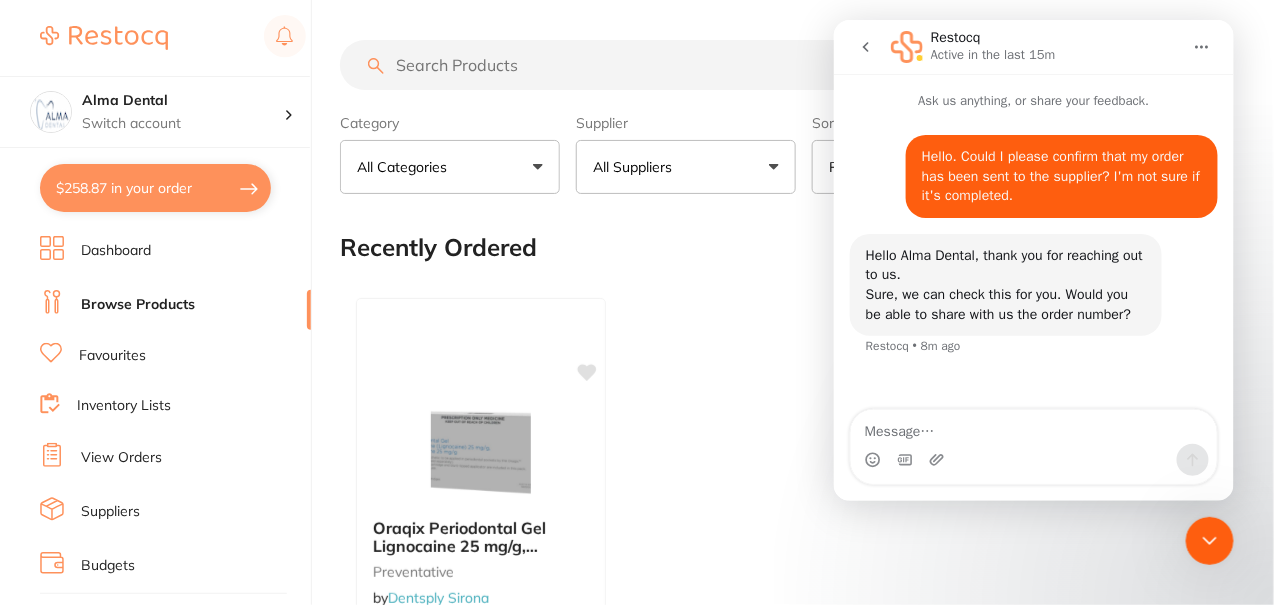 click on "$258.87   in your order" at bounding box center (155, 188) 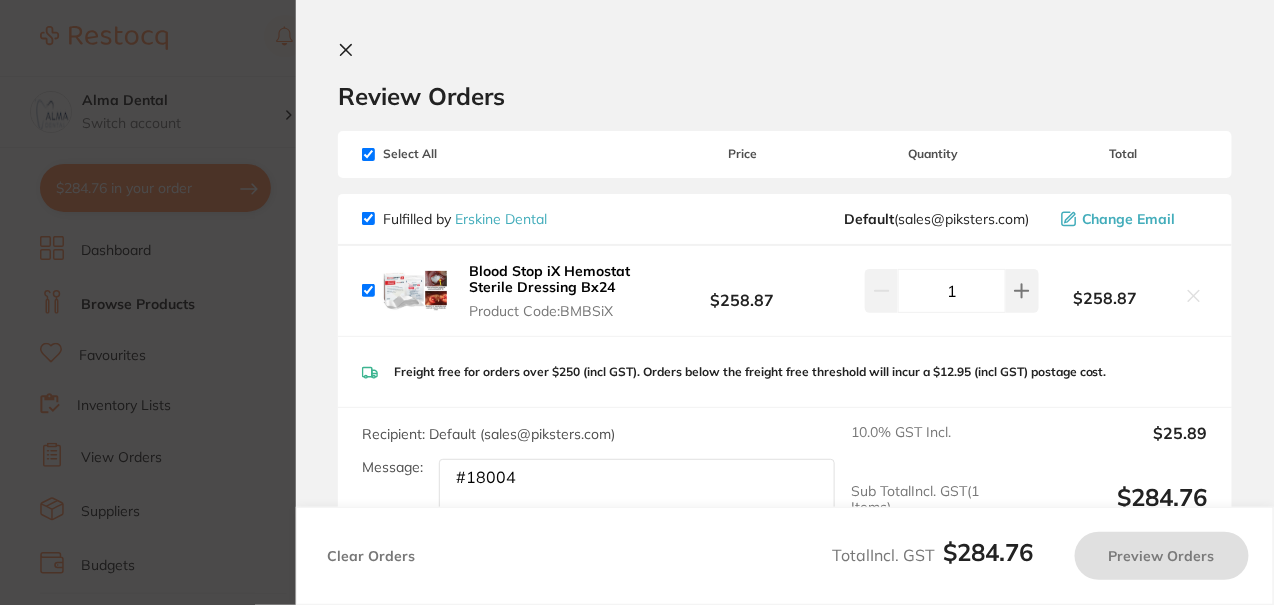 checkbox on "true" 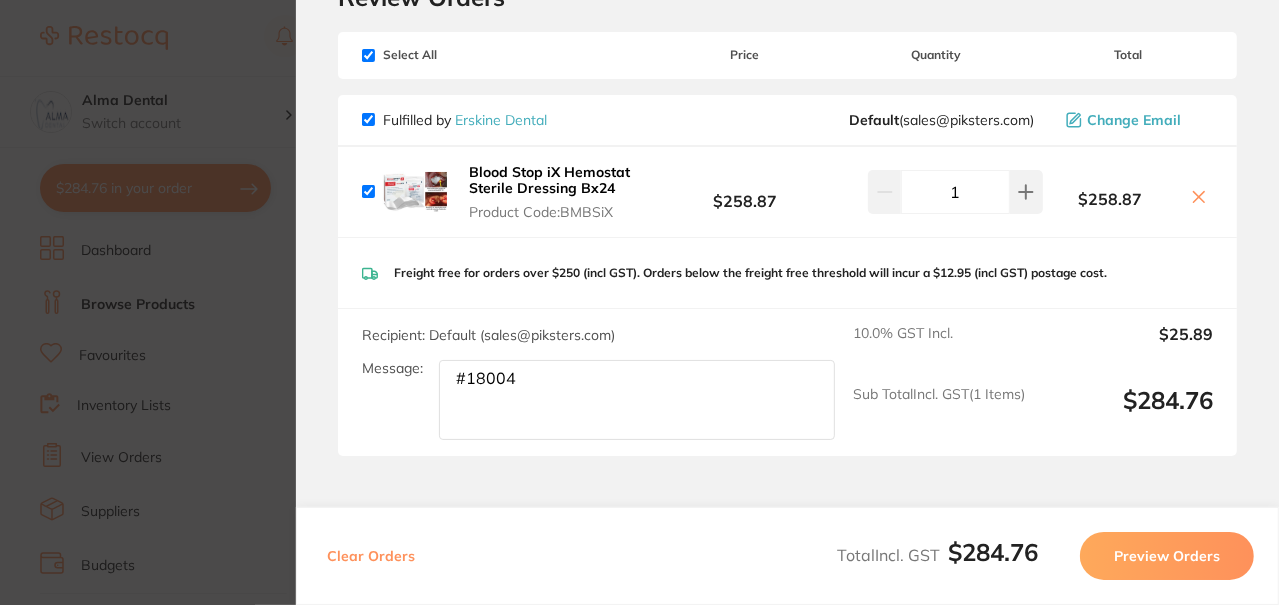 scroll, scrollTop: 0, scrollLeft: 0, axis: both 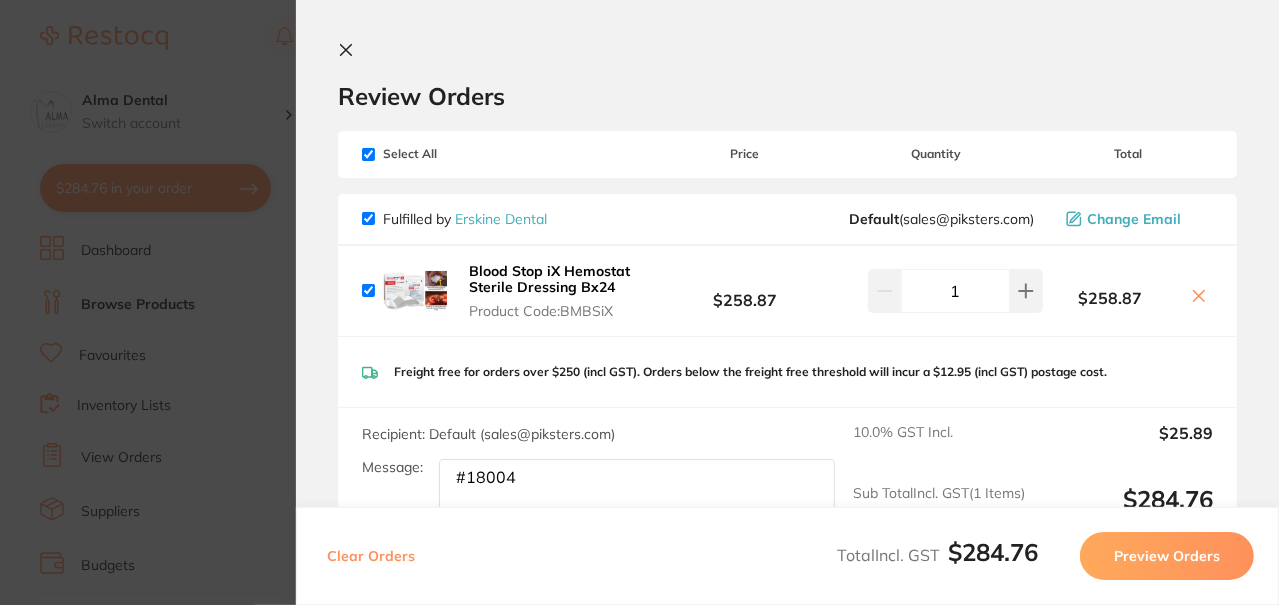 click on "Update RRP Set your pre negotiated price for this item. Item Agreed RRP (excl. GST) --   Update as new default RRP Update RRP Review Orders Your orders are being processed and we will notify you once we have placed the orders. You may close this window Back to Preview Orders Aug 5 2025, 14:26 Erskine Dental # 89145 Deliver To Alma Dental ( Alma Dental ) 	6/400 Fitzgerald St North Perth WA 6006  92276468 grapiuna.raquel@gmail.com Select All Price Quantity Total Fulfilled by   Erskine Dental Default ( sales@piksters.com ) Change Email   Blood Stop iX Hemostat Sterile Dressing Bx24   Product Code:  BMBSiX     $258.87     1         $258.87   Blood Stop iX Hemostat Sterile Dressing Bx24   Product Code:  BMBSiX     $258.87     1         Freight free for orders over $250 (incl GST). Orders below the freight free threshold will incur a $12.95 (incl GST) postage cost.  Recipient: Default ( sales@piksters.com ) Message: #18004 10.0 % GST Incl. $25.89 Sub Total  Incl. GST ( 1   Items) $284.76 Clear Orders Total  $284.76" at bounding box center [639, 302] 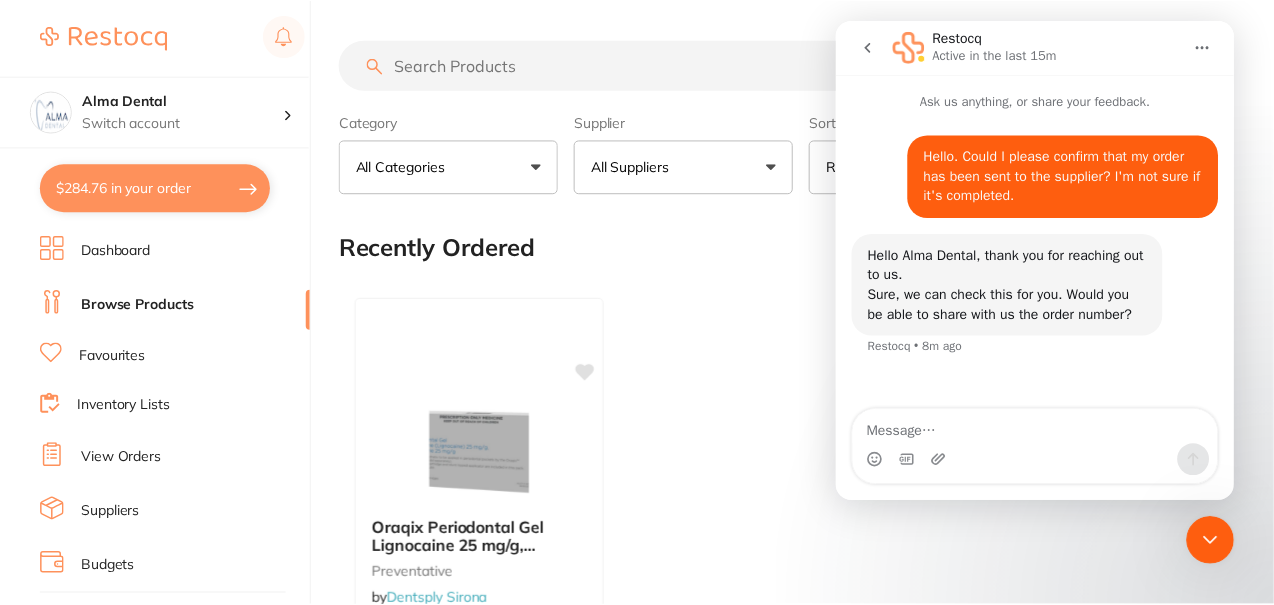 scroll, scrollTop: 99, scrollLeft: 0, axis: vertical 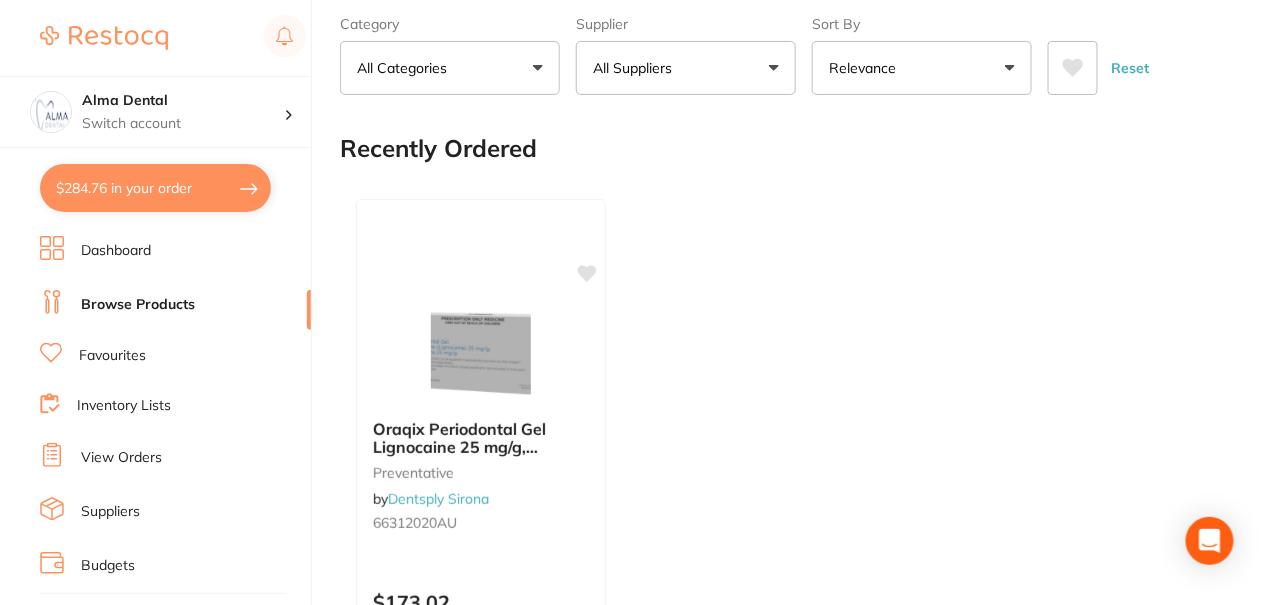 click on "$284.76   in your order" at bounding box center [155, 188] 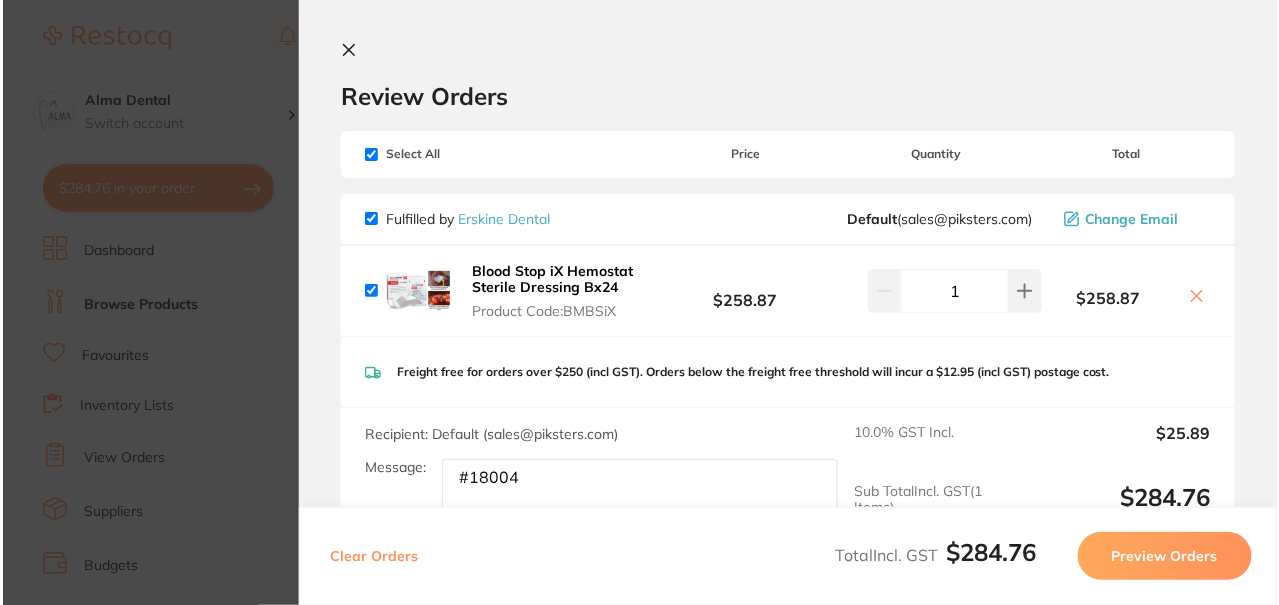 scroll, scrollTop: 0, scrollLeft: 0, axis: both 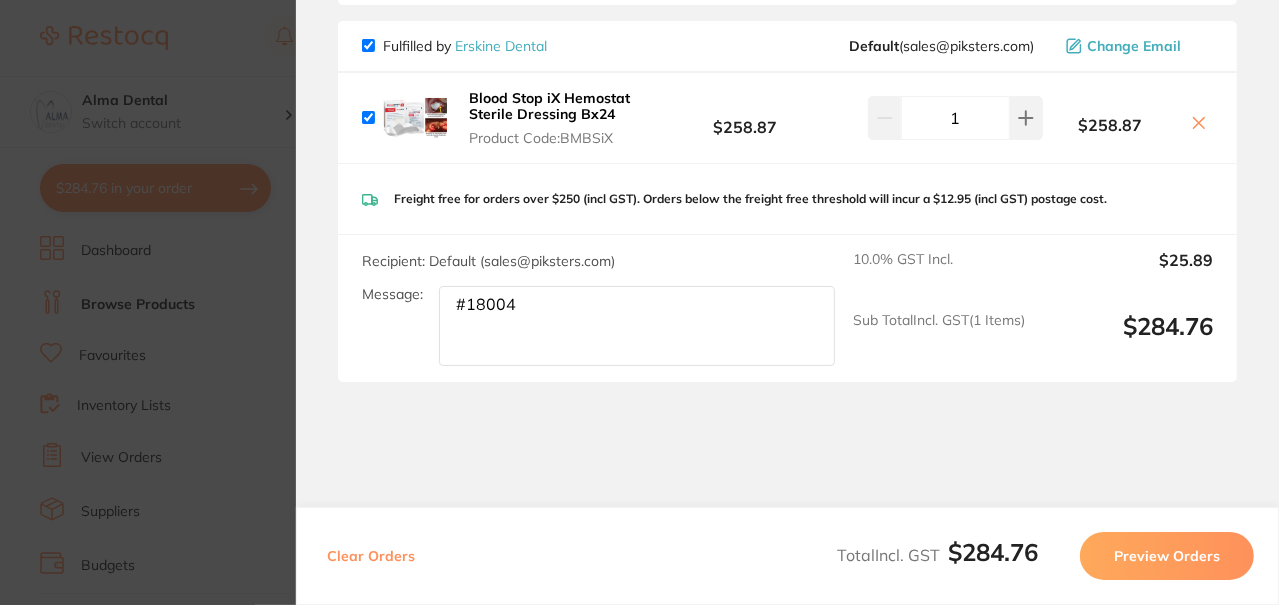 click on "Update RRP Set your pre negotiated price for this item. Item Agreed RRP (excl. GST) --   Update as new default RRP Update RRP Review Orders Your orders are being processed and we will notify you once we have placed the orders. You may close this window Back to Preview Orders Aug 5 2025, 14:26 Erskine Dental # 89145 Deliver To Alma Dental ( Alma Dental ) 	6/400 Fitzgerald St North Perth WA 6006  92276468 grapiuna.raquel@gmail.com Select All Price Quantity Total Fulfilled by   Erskine Dental Default ( sales@piksters.com ) Change Email   Blood Stop iX Hemostat Sterile Dressing Bx24   Product Code:  BMBSiX     $258.87     1         $258.87   Blood Stop iX Hemostat Sterile Dressing Bx24   Product Code:  BMBSiX     $258.87     1         Freight free for orders over $250 (incl GST). Orders below the freight free threshold will incur a $12.95 (incl GST) postage cost.  Recipient: Default ( sales@piksters.com ) Message: #18004 10.0 % GST Incl. $25.89 Sub Total  Incl. GST ( 1   Items) $284.76 Clear Orders Total  $284.76" at bounding box center (639, 302) 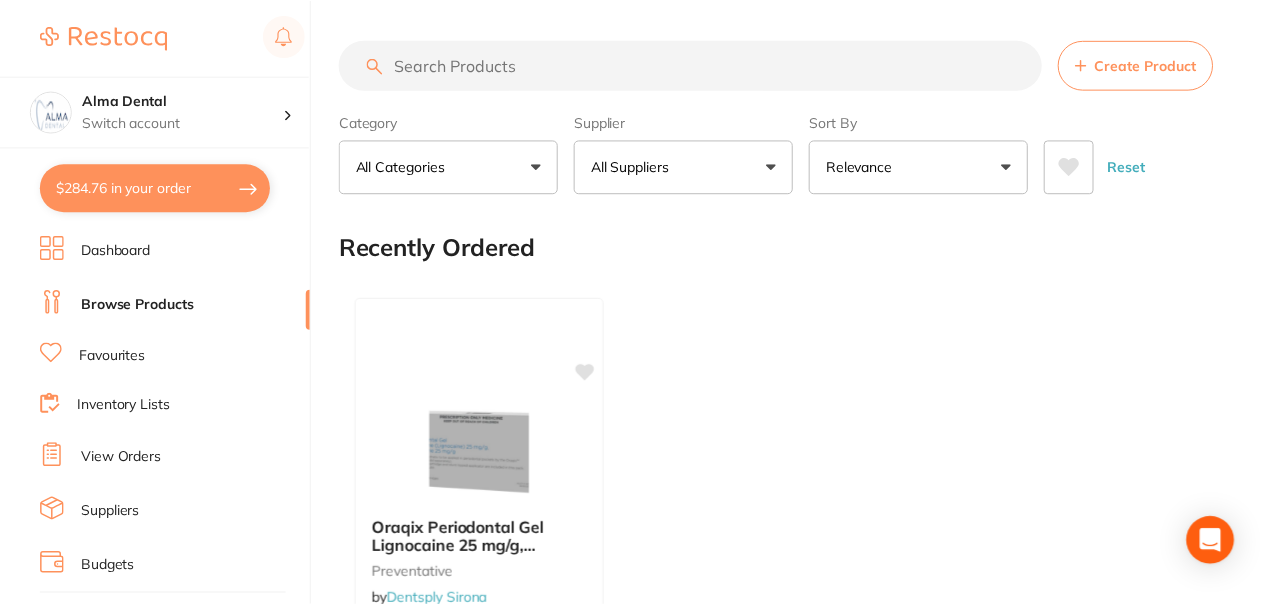 scroll, scrollTop: 99, scrollLeft: 0, axis: vertical 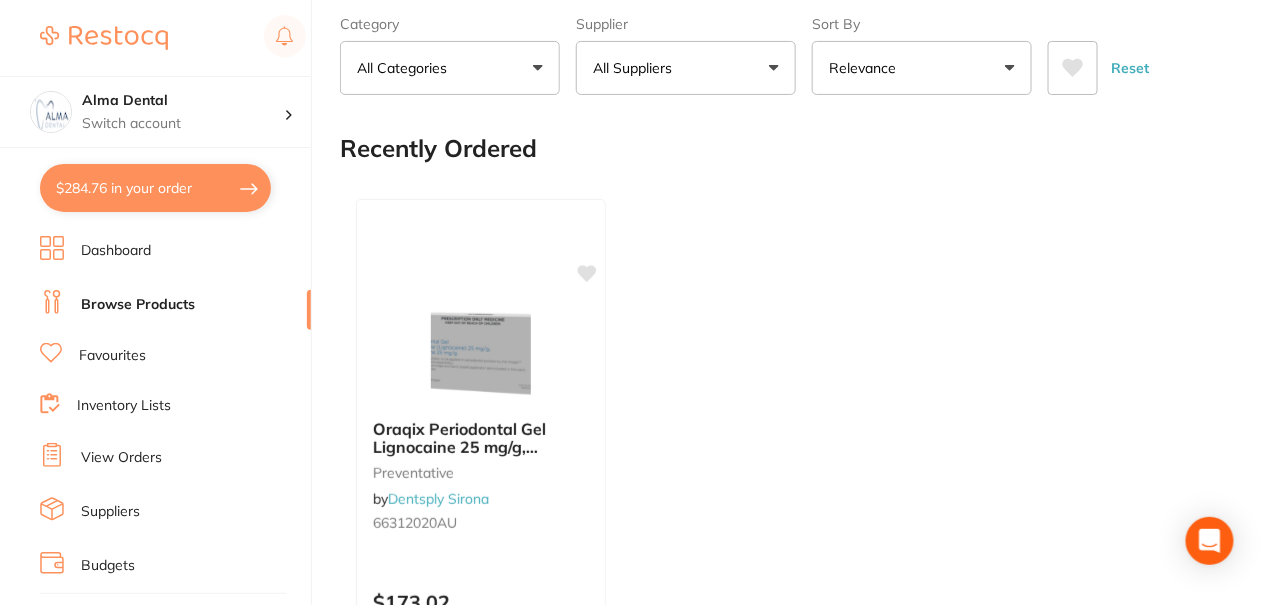 click on "View Orders" at bounding box center (121, 458) 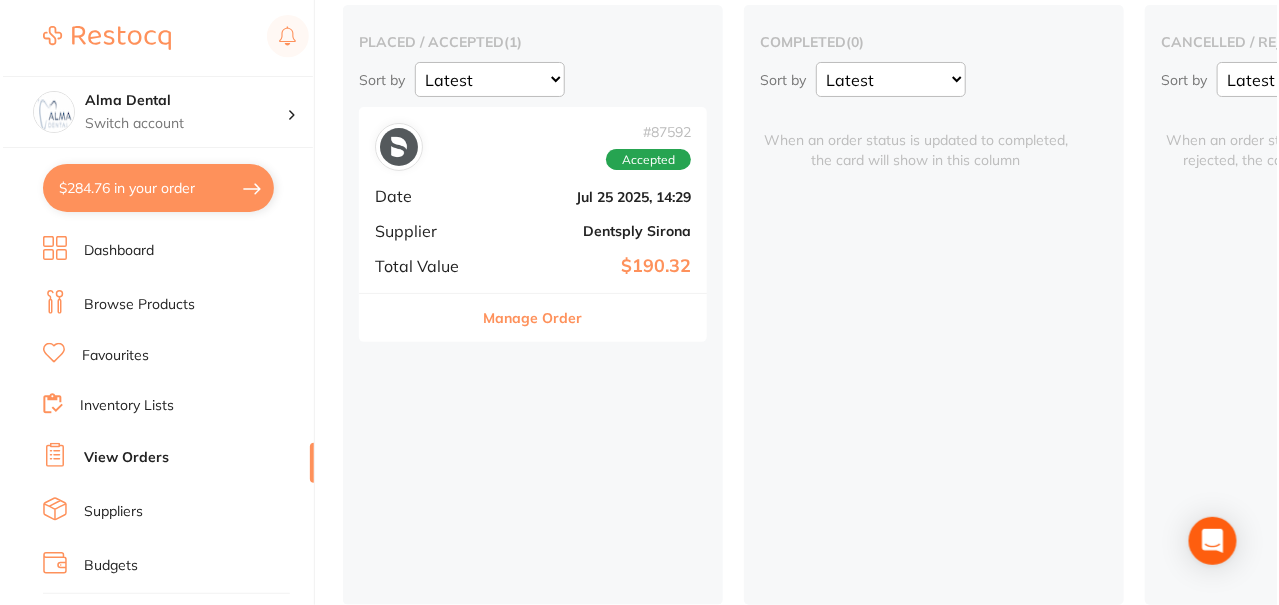 scroll, scrollTop: 0, scrollLeft: 0, axis: both 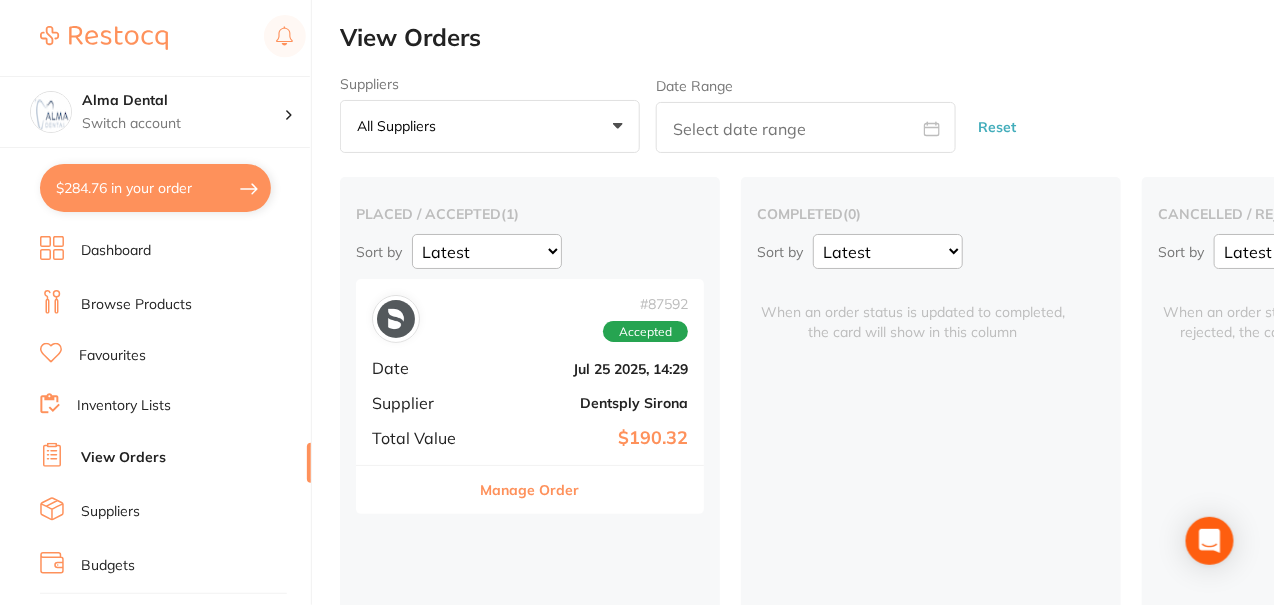 click on "$284.76   in your order" at bounding box center (155, 188) 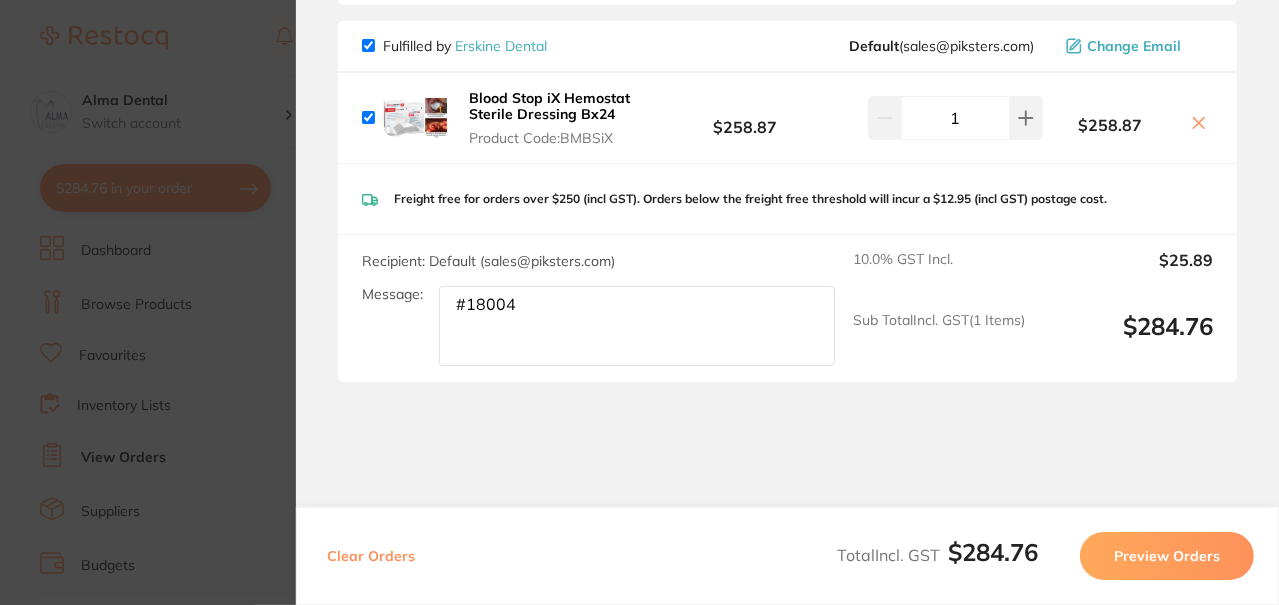 click on "Update RRP Set your pre negotiated price for this item. Item Agreed RRP (excl. GST) --   Update as new default RRP Update RRP Review Orders Your orders are being processed and we will notify you once we have placed the orders. You may close this window Back to Preview Orders Aug 5 2025, 14:26 Erskine Dental # 89145 Deliver To Alma Dental ( Alma Dental ) 	6/400 Fitzgerald St North Perth WA 6006  92276468 grapiuna.raquel@gmail.com Select All Price Quantity Total Fulfilled by   Erskine Dental Default ( sales@piksters.com ) Change Email   Blood Stop iX Hemostat Sterile Dressing Bx24   Product Code:  BMBSiX     $258.87     1         $258.87   Blood Stop iX Hemostat Sterile Dressing Bx24   Product Code:  BMBSiX     $258.87     1         Freight free for orders over $250 (incl GST). Orders below the freight free threshold will incur a $12.95 (incl GST) postage cost.  Recipient: Default ( sales@piksters.com ) Message: #18004 10.0 % GST Incl. $25.89 Sub Total  Incl. GST ( 1   Items) $284.76 Clear Orders Total  $284.76" at bounding box center [639, 302] 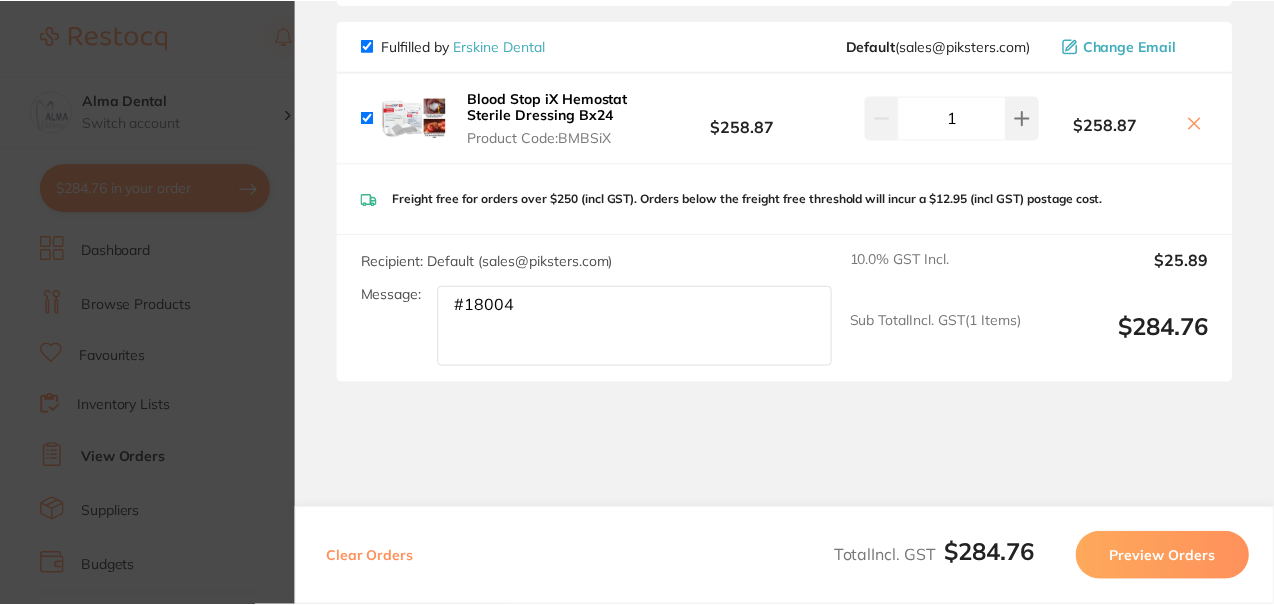 scroll, scrollTop: 81, scrollLeft: 0, axis: vertical 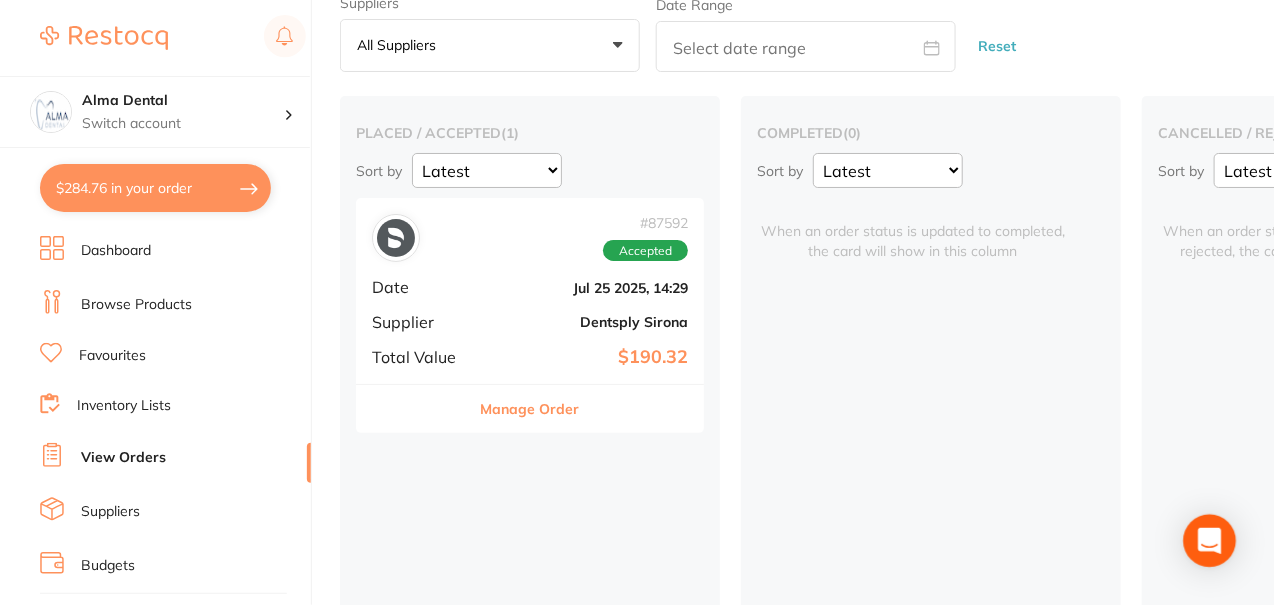 click 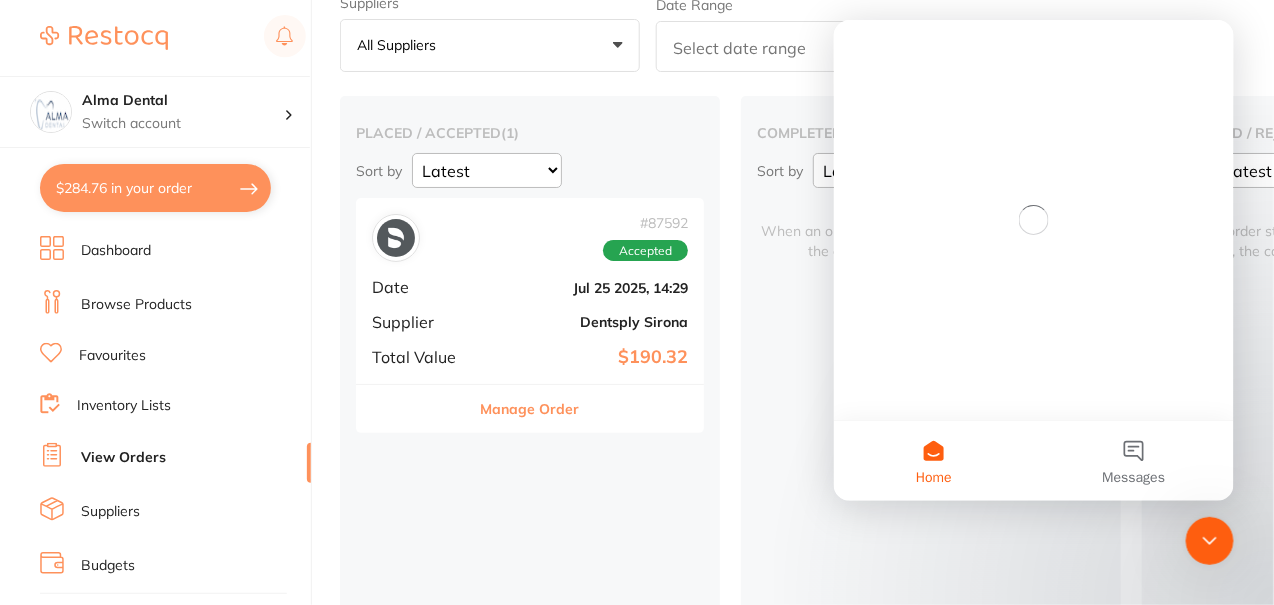 scroll, scrollTop: 0, scrollLeft: 0, axis: both 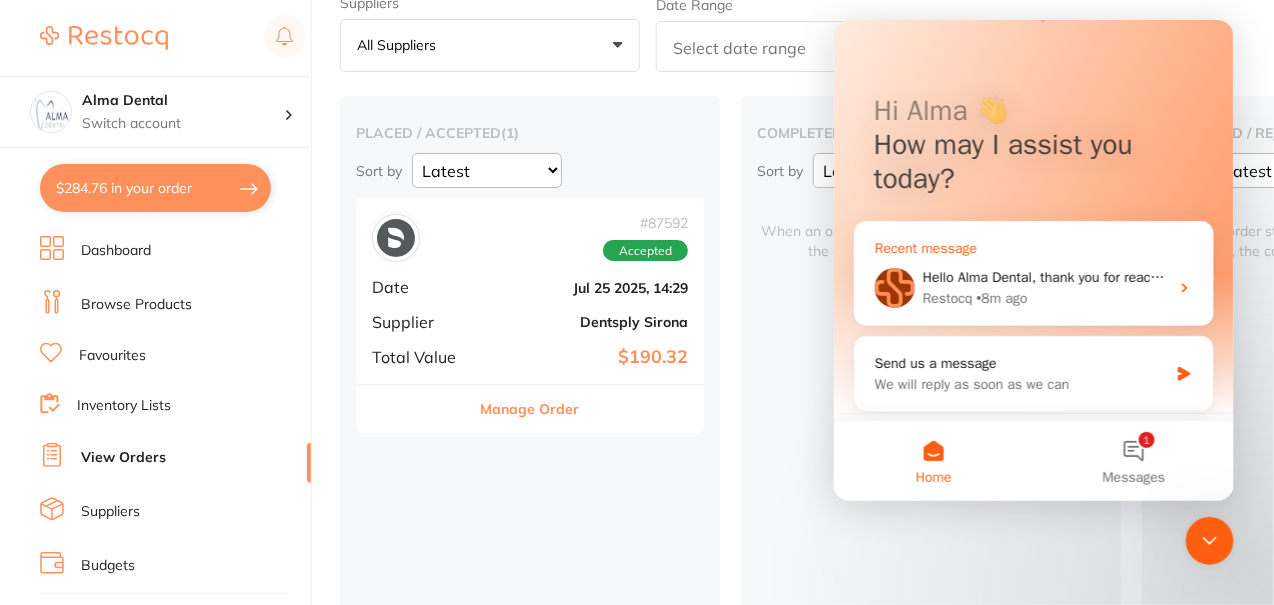 click on "Restocq •  8m ago" at bounding box center (1045, 297) 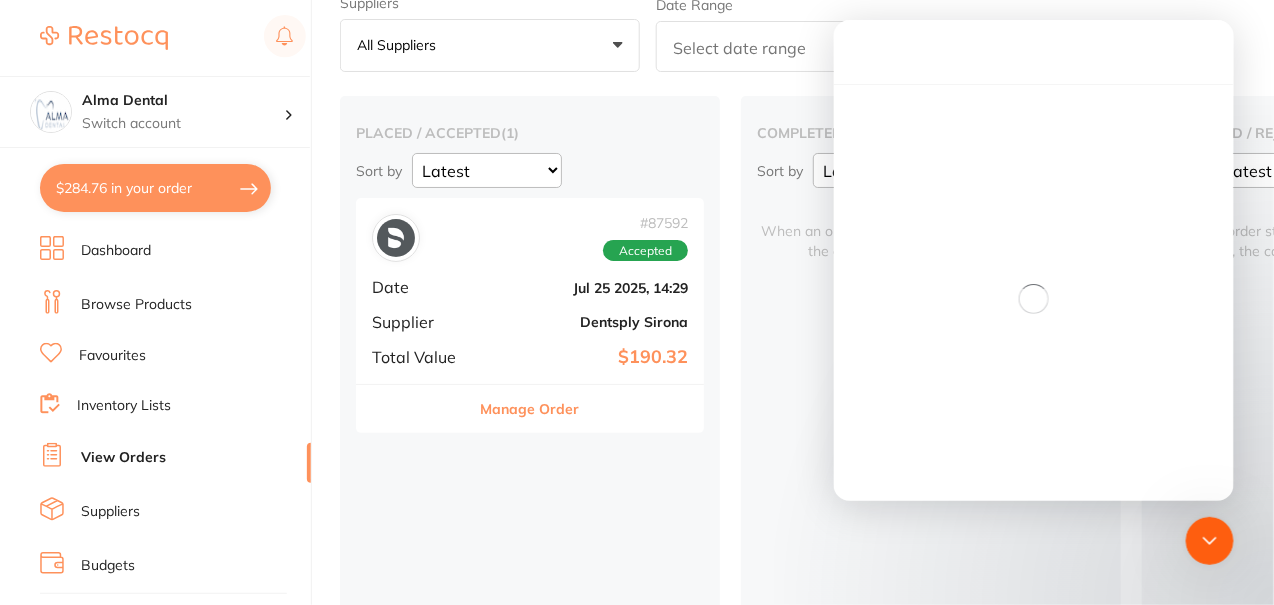 scroll, scrollTop: 0, scrollLeft: 0, axis: both 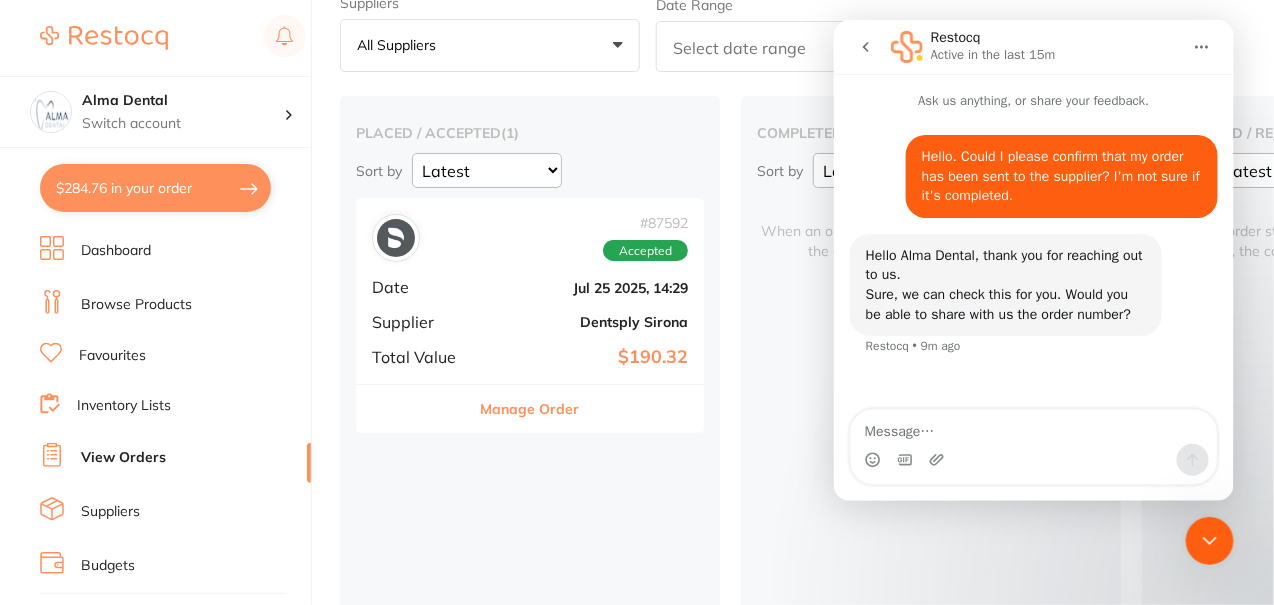 click at bounding box center (1033, 426) 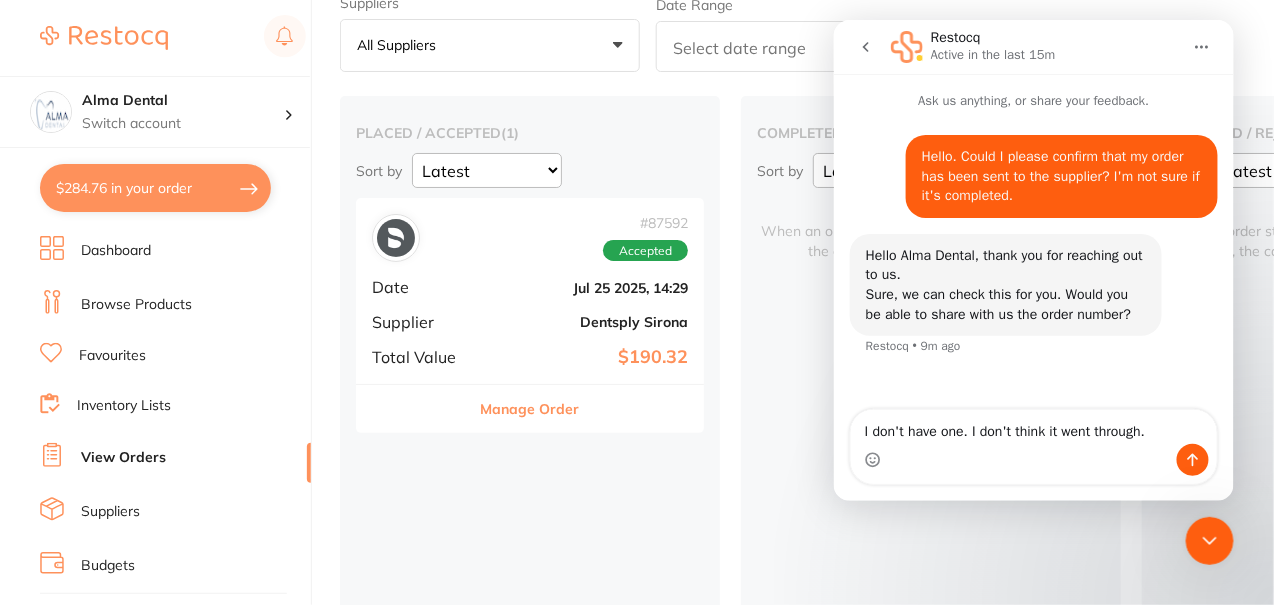 type on "I don't have one. I don't think it went through." 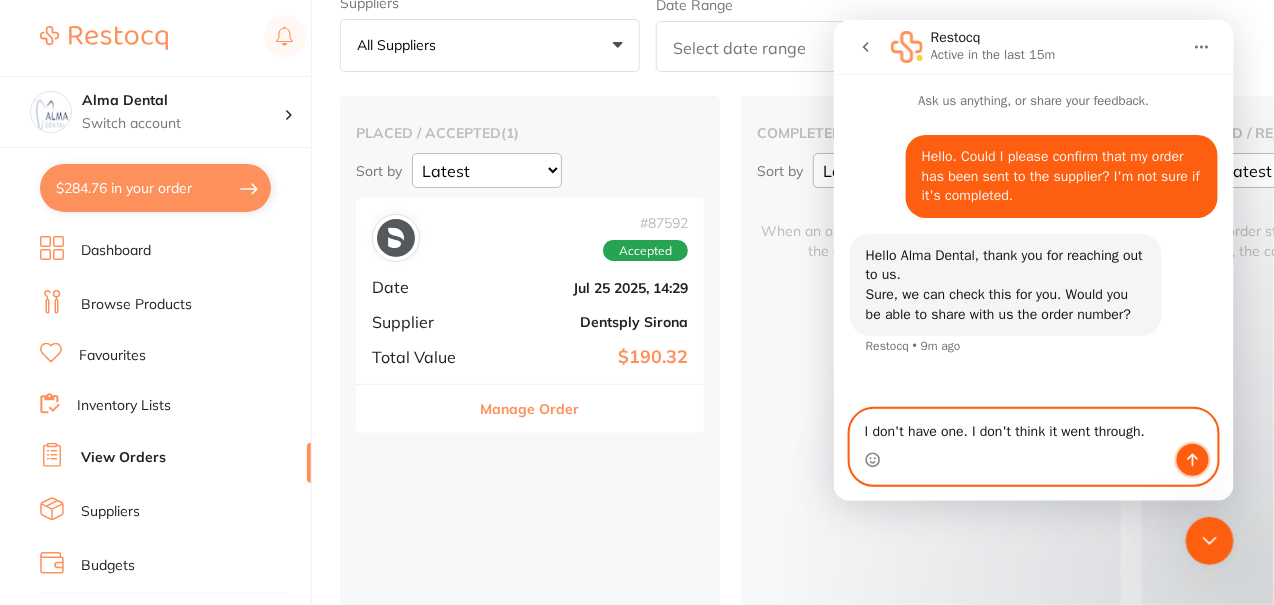 click 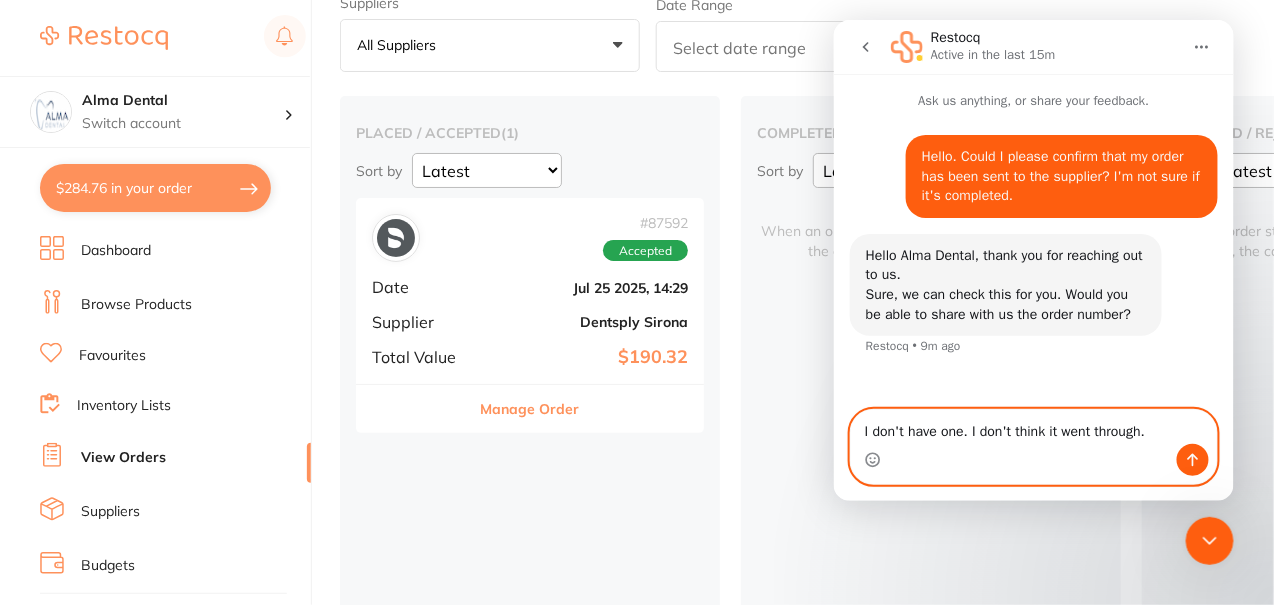 type 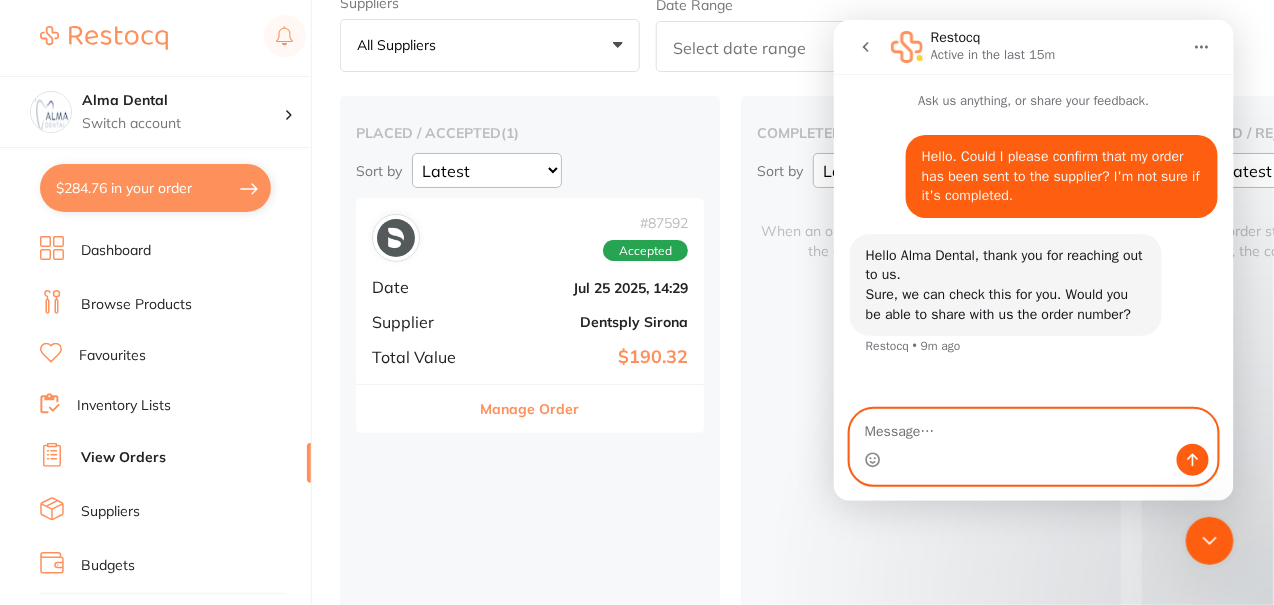 scroll, scrollTop: 46, scrollLeft: 0, axis: vertical 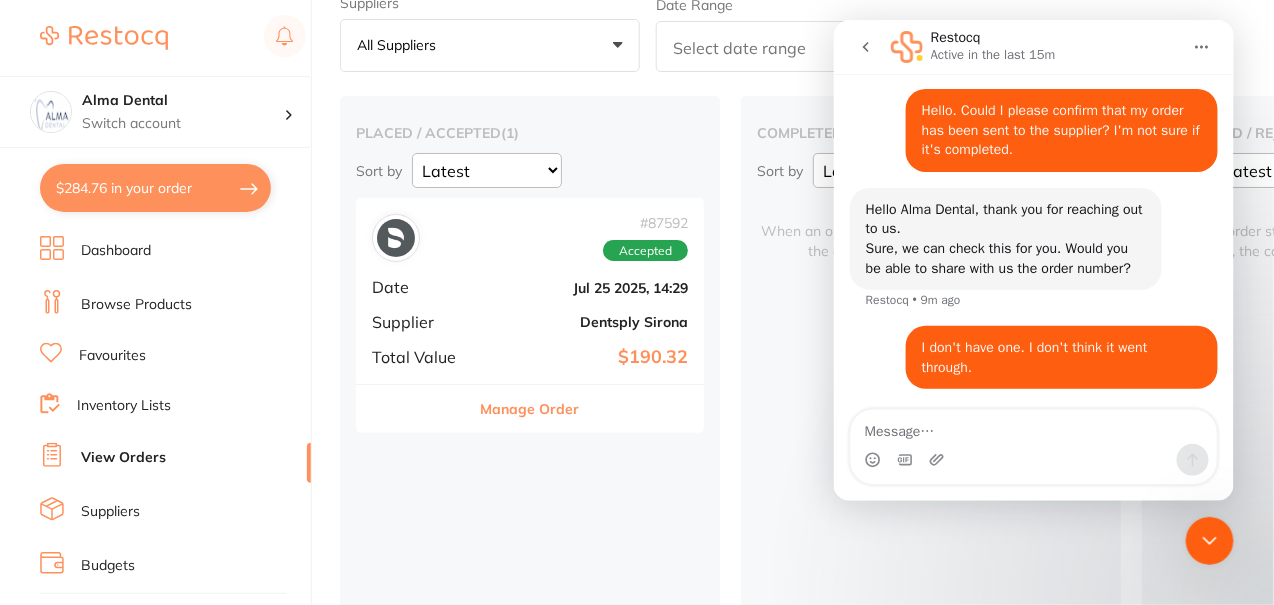 click on "$284.76   in your order" at bounding box center (155, 188) 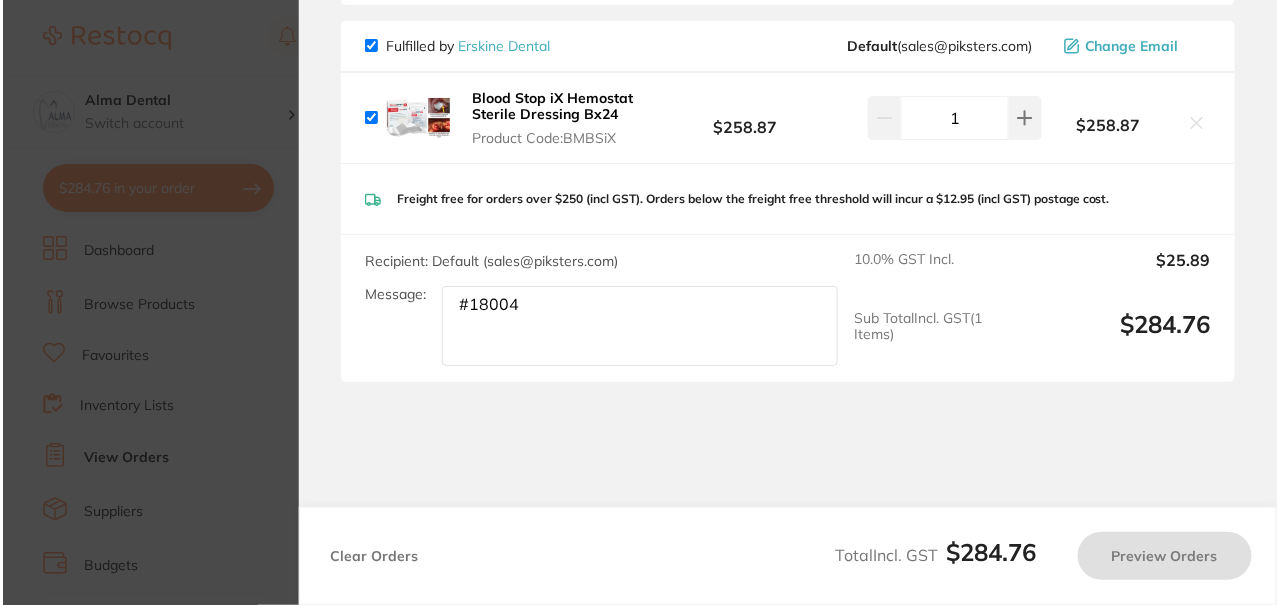 scroll, scrollTop: 0, scrollLeft: 0, axis: both 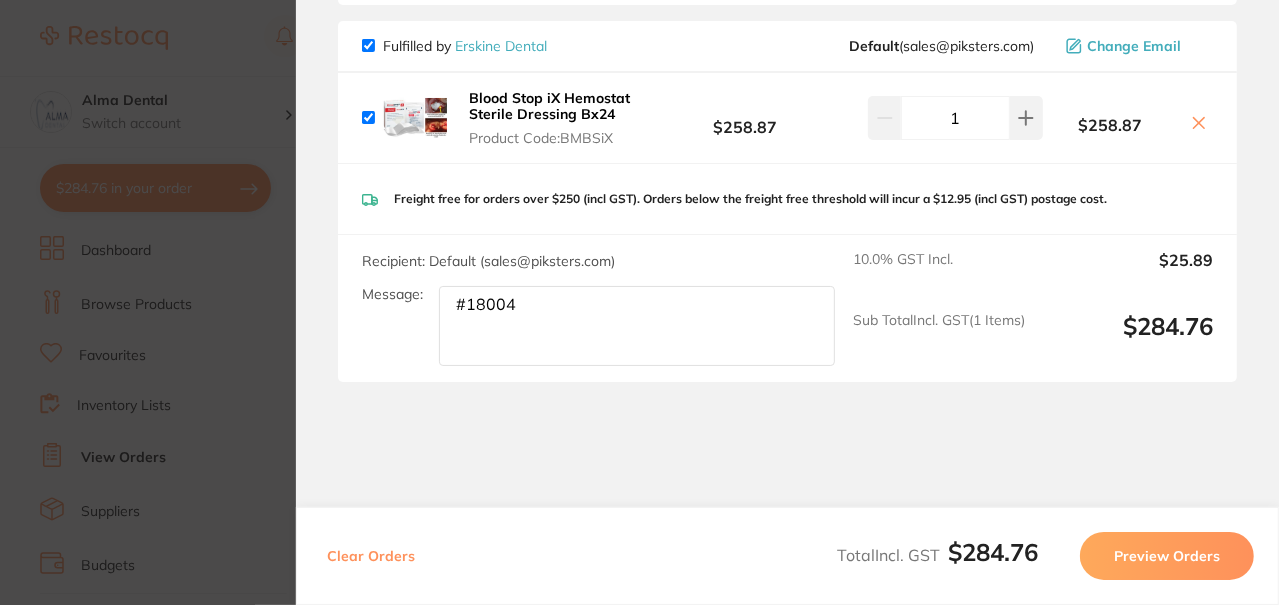 click on "Preview Orders" at bounding box center (1167, 556) 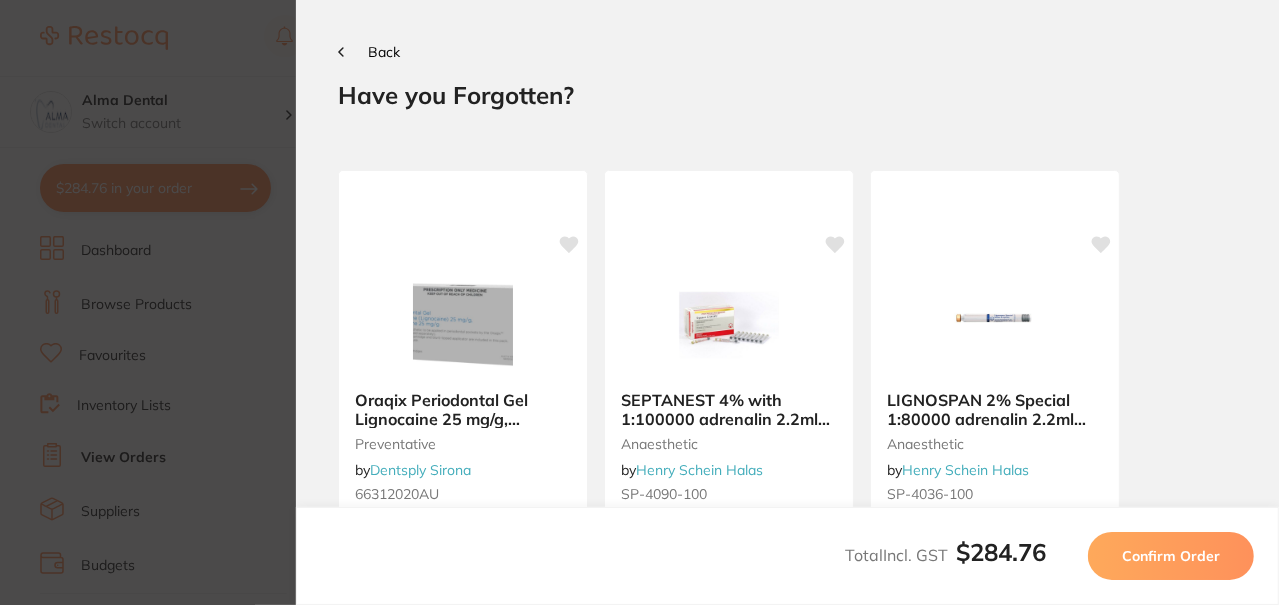 click on "Back" at bounding box center [369, 52] 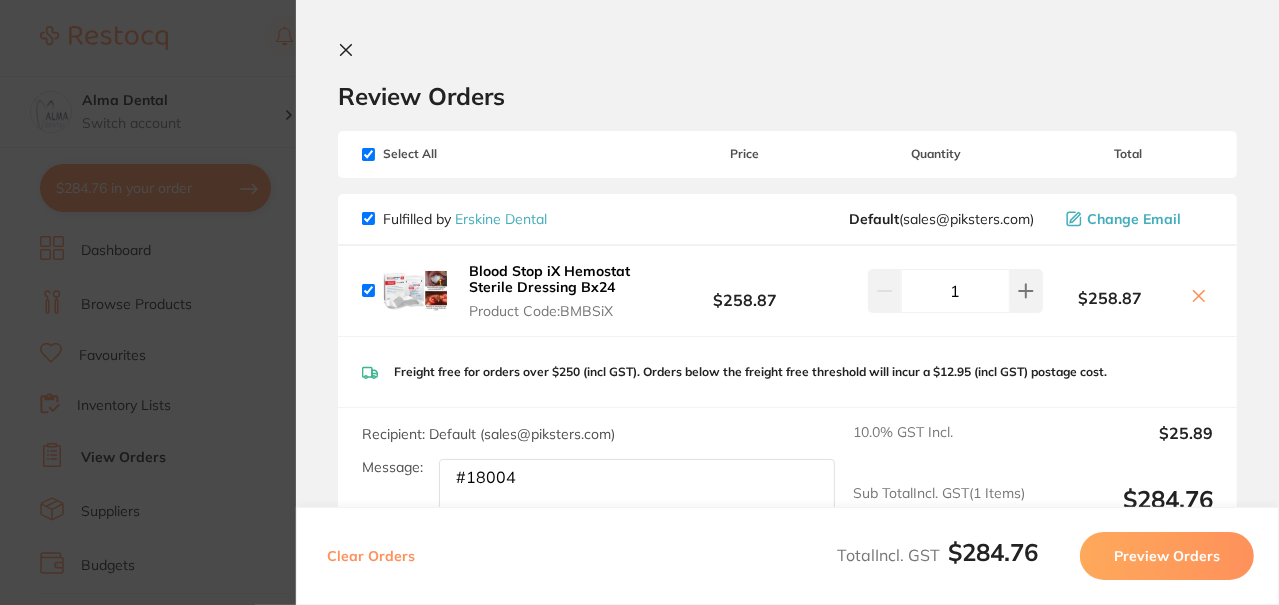click 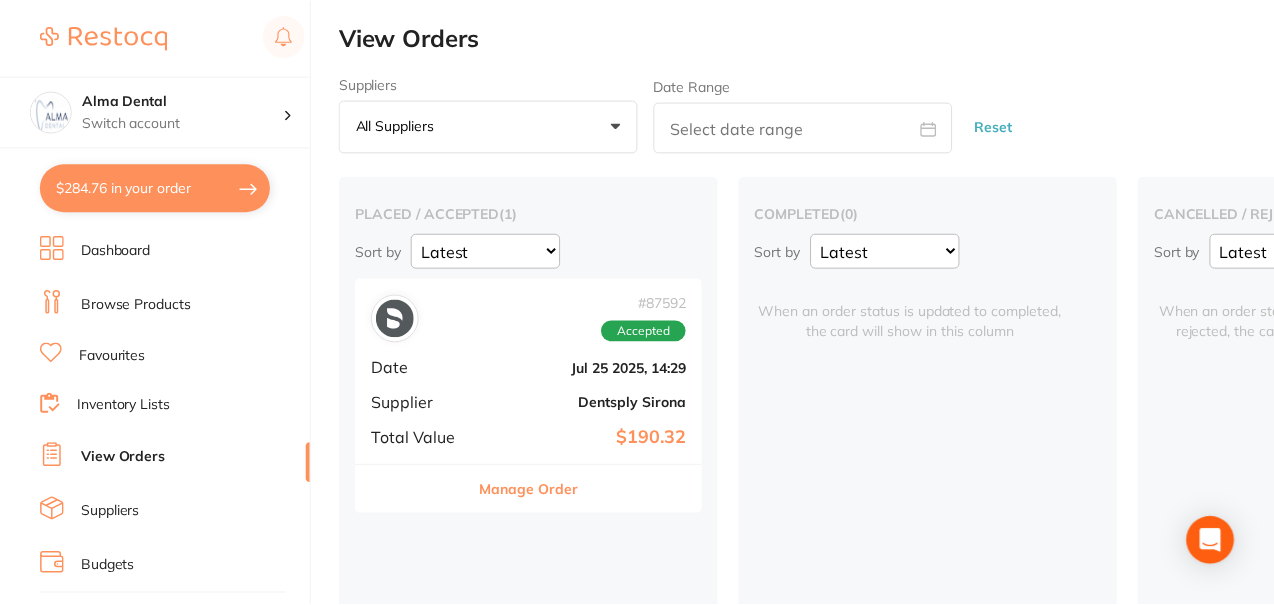 scroll, scrollTop: 81, scrollLeft: 0, axis: vertical 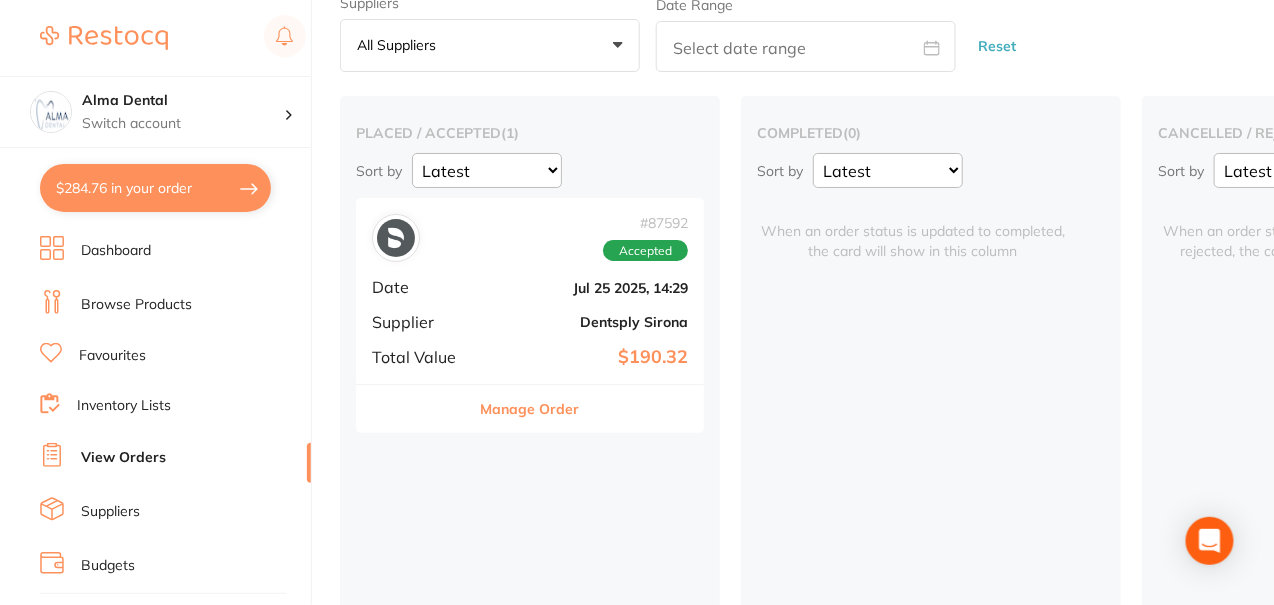 click on "$284.76   in your order" at bounding box center (155, 188) 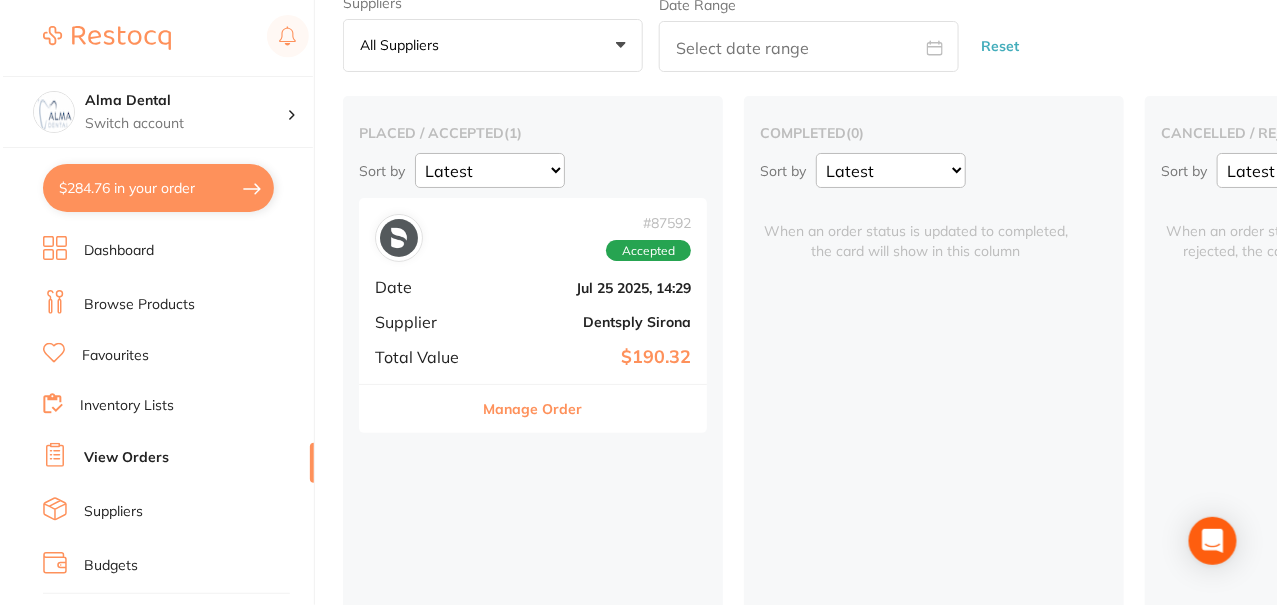 scroll, scrollTop: 0, scrollLeft: 0, axis: both 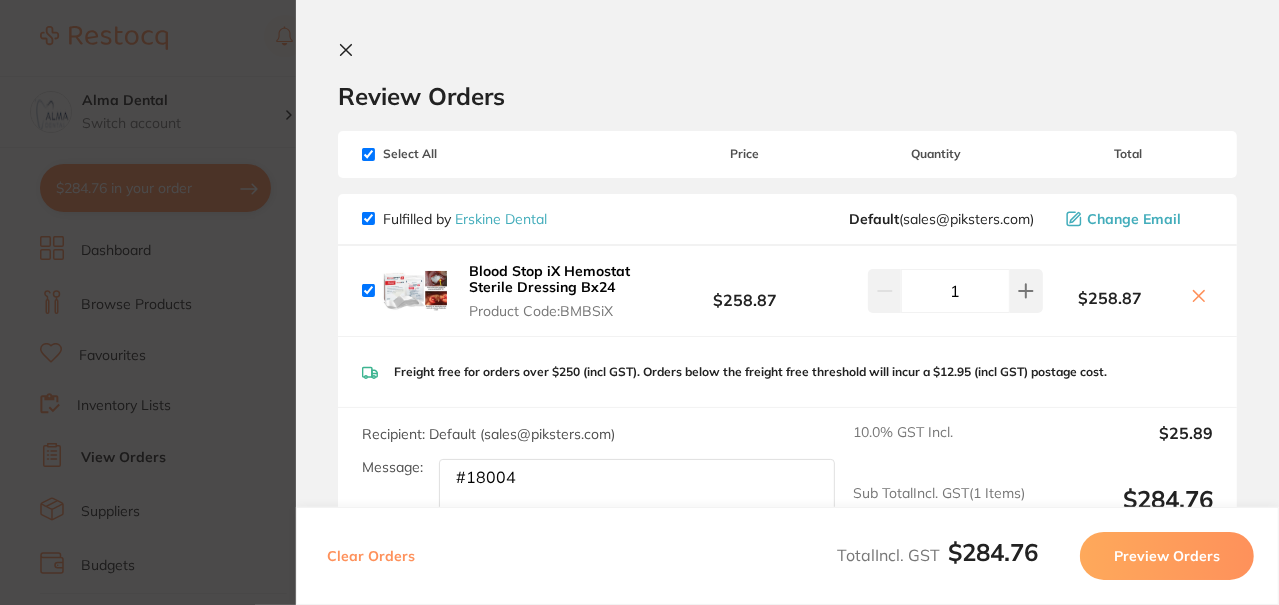 click on "Update RRP Set your pre negotiated price for this item. Item Agreed RRP (excl. GST) --   Update as new default RRP Update RRP Review Orders Your orders are being processed and we will notify you once we have placed the orders. You may close this window Back to Preview Orders Aug 5 2025, 14:27 Erskine Dental # 89145 Deliver To Alma Dental ( Alma Dental ) 	6/400 Fitzgerald St North Perth WA 6006  92276468 grapiuna.raquel@gmail.com Select All Price Quantity Total Fulfilled by   Erskine Dental Default ( sales@piksters.com ) Change Email   Blood Stop iX Hemostat Sterile Dressing Bx24   Product Code:  BMBSiX     $258.87     1         $258.87   Blood Stop iX Hemostat Sterile Dressing Bx24   Product Code:  BMBSiX     $258.87     1         Freight free for orders over $250 (incl GST). Orders below the freight free threshold will incur a $12.95 (incl GST) postage cost.  Recipient: Default ( sales@piksters.com ) Message: #18004 10.0 % GST Incl. $25.89 Sub Total  Incl. GST ( 1   Items) $284.76 Clear Orders Total  $284.76" at bounding box center [639, 302] 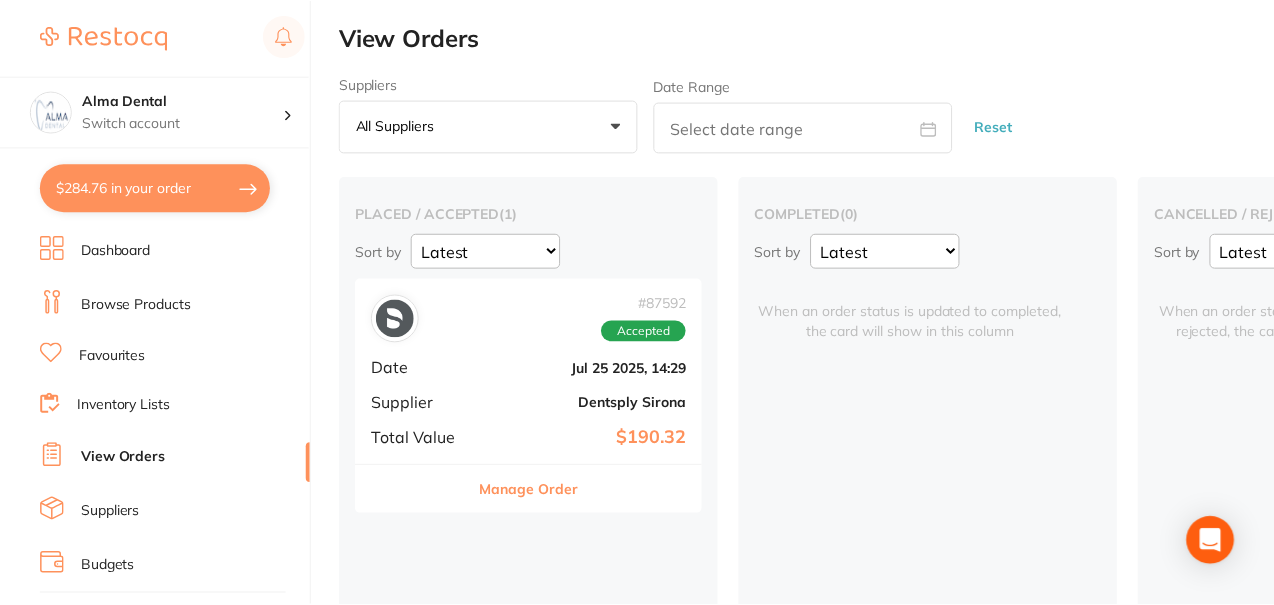 scroll, scrollTop: 81, scrollLeft: 0, axis: vertical 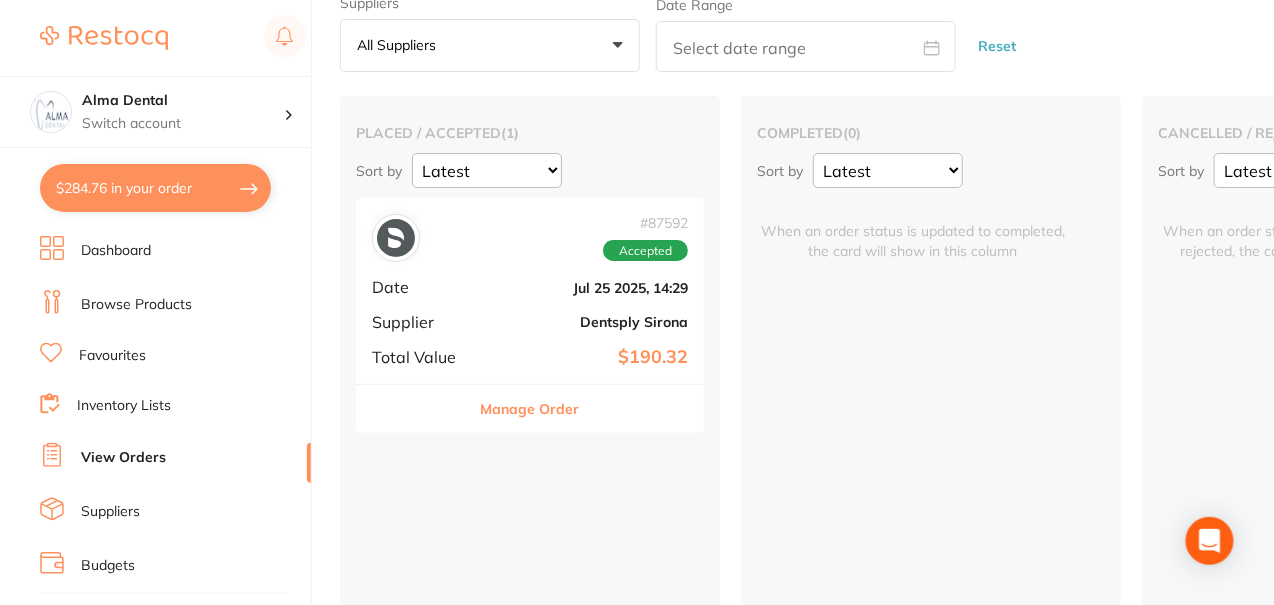 click on "$284.76   in your order" at bounding box center [155, 188] 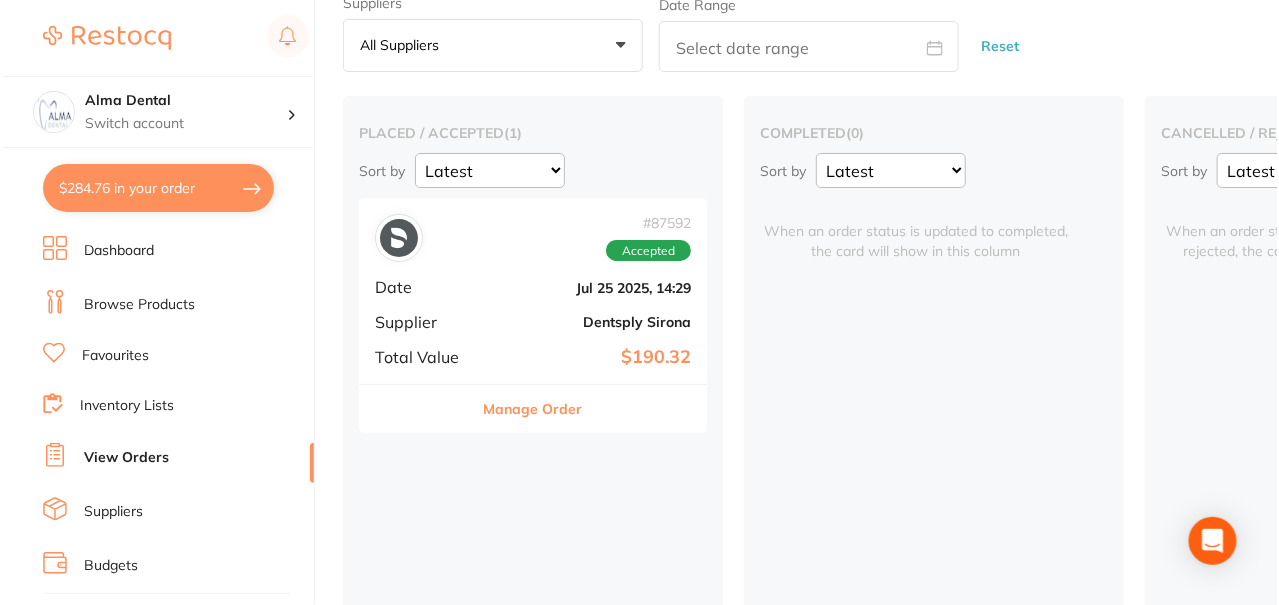 scroll, scrollTop: 0, scrollLeft: 0, axis: both 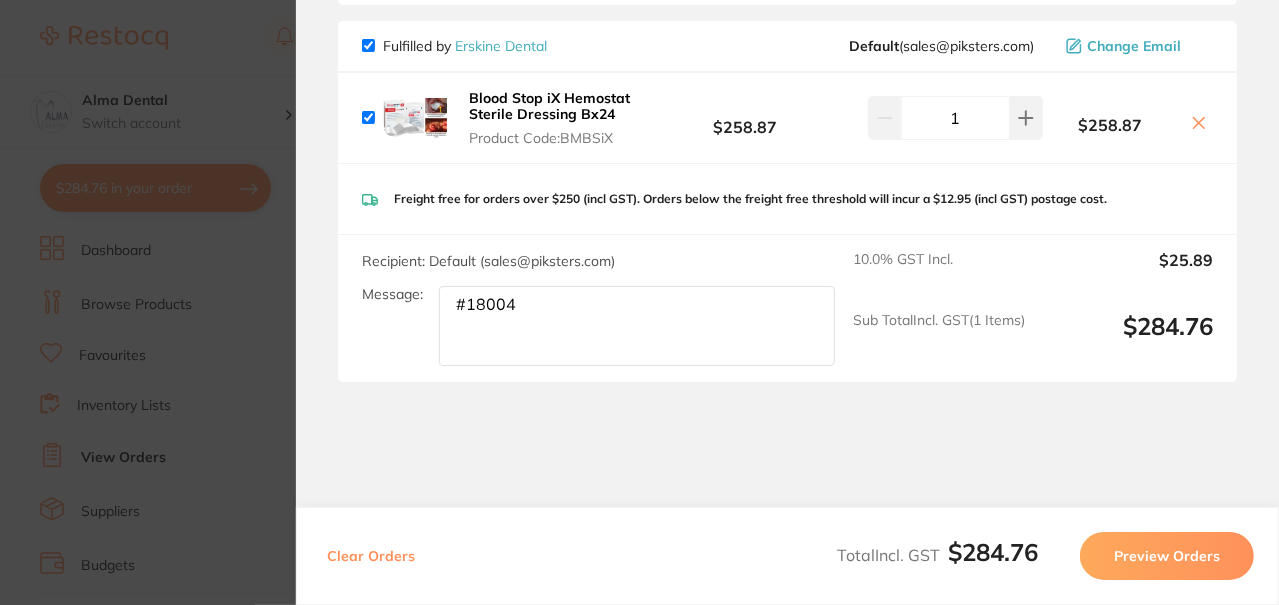 click on "Preview Orders" at bounding box center [1167, 556] 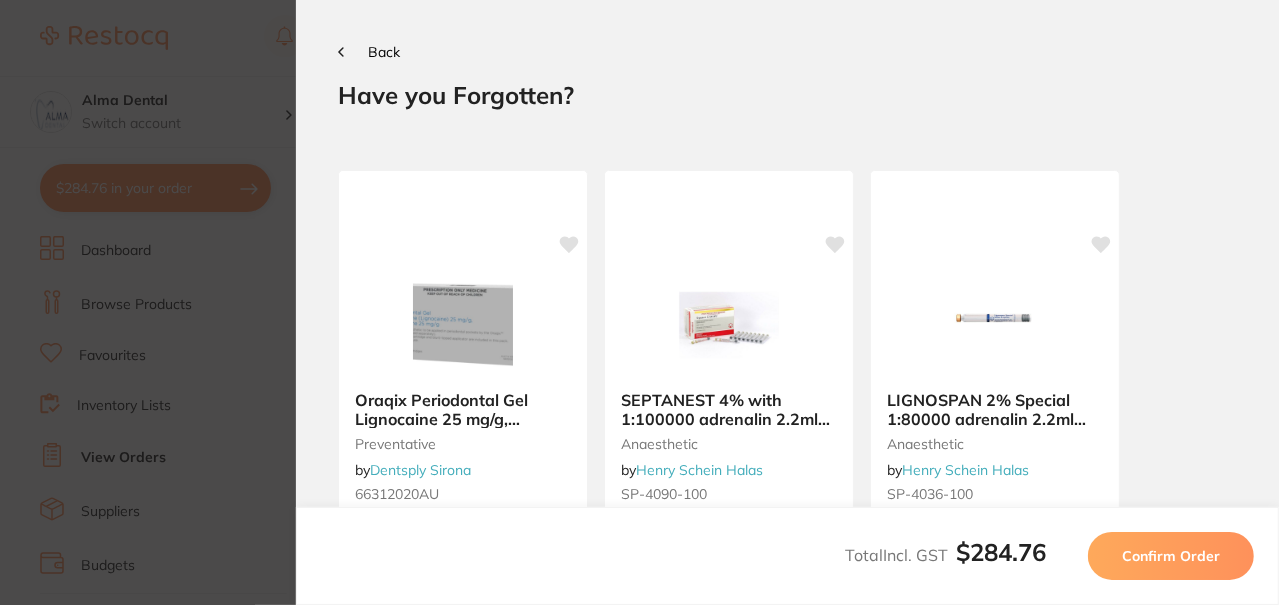scroll, scrollTop: 600, scrollLeft: 0, axis: vertical 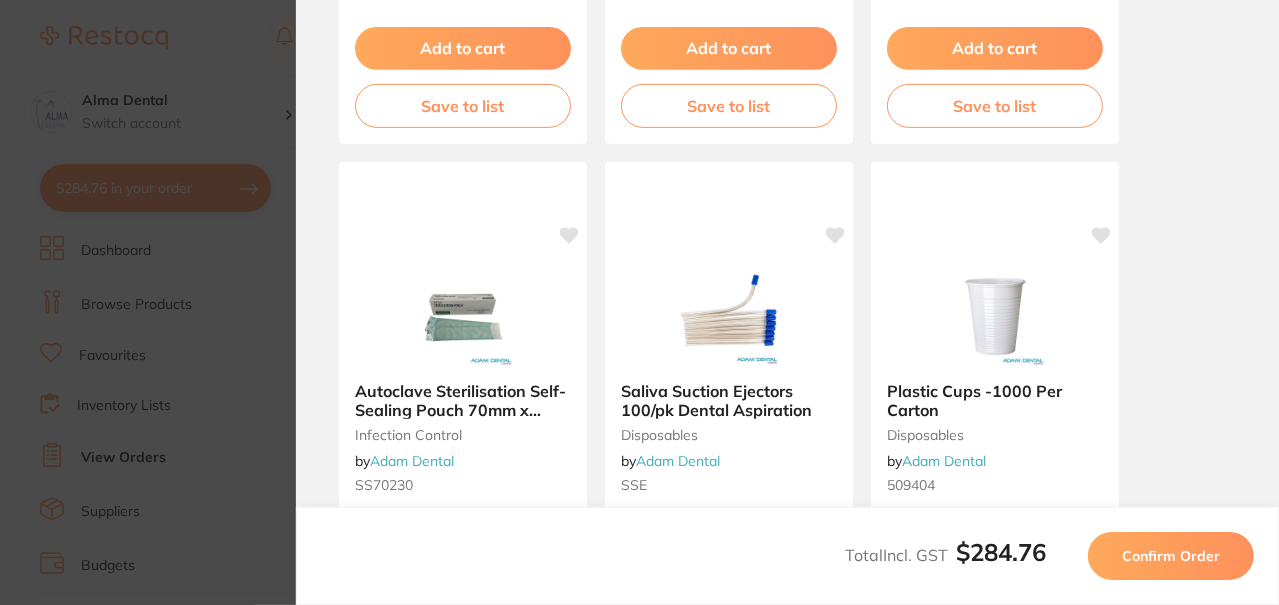 click on "Confirm Order" at bounding box center [1171, 556] 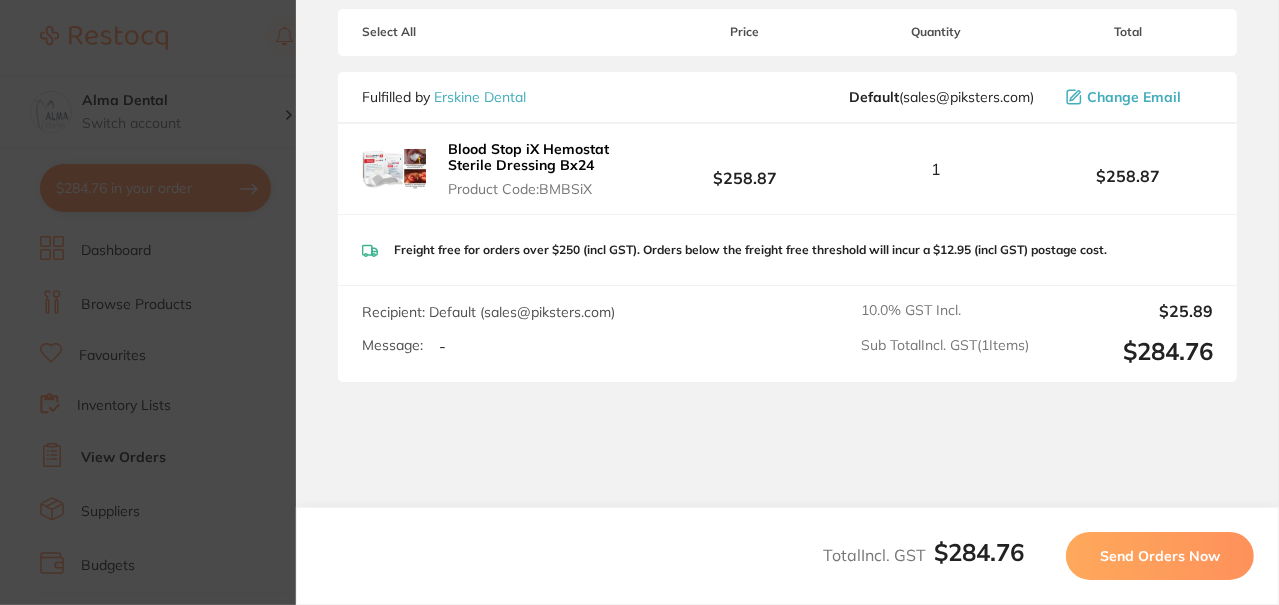 scroll, scrollTop: 0, scrollLeft: 0, axis: both 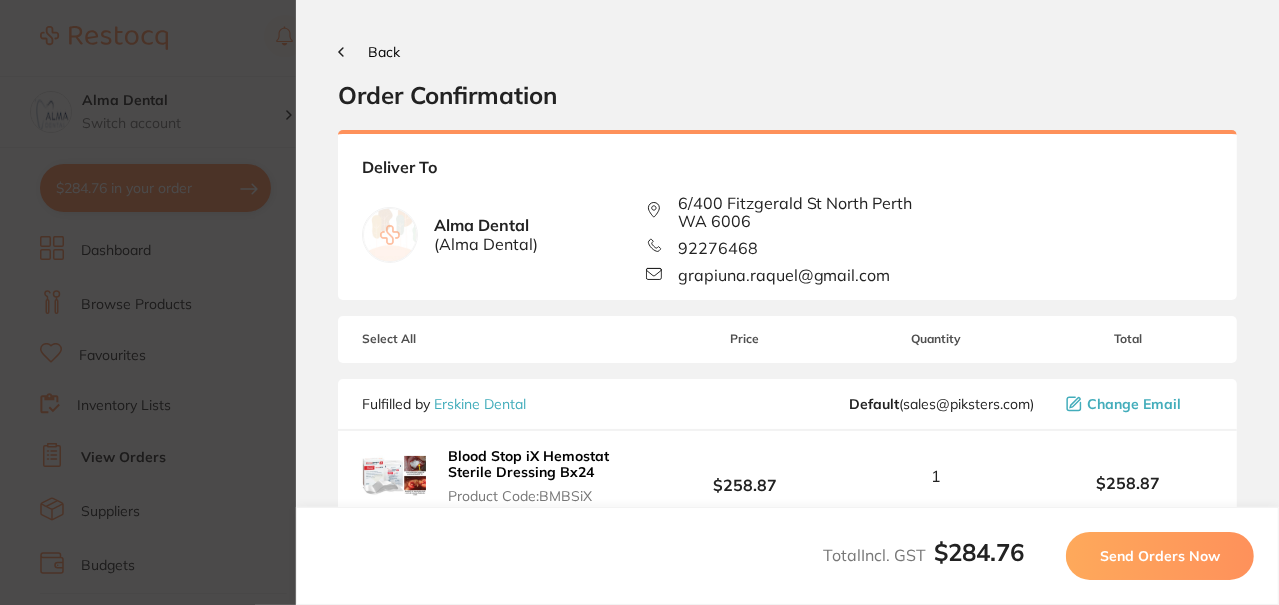 click on "Send Orders Now" at bounding box center (1160, 556) 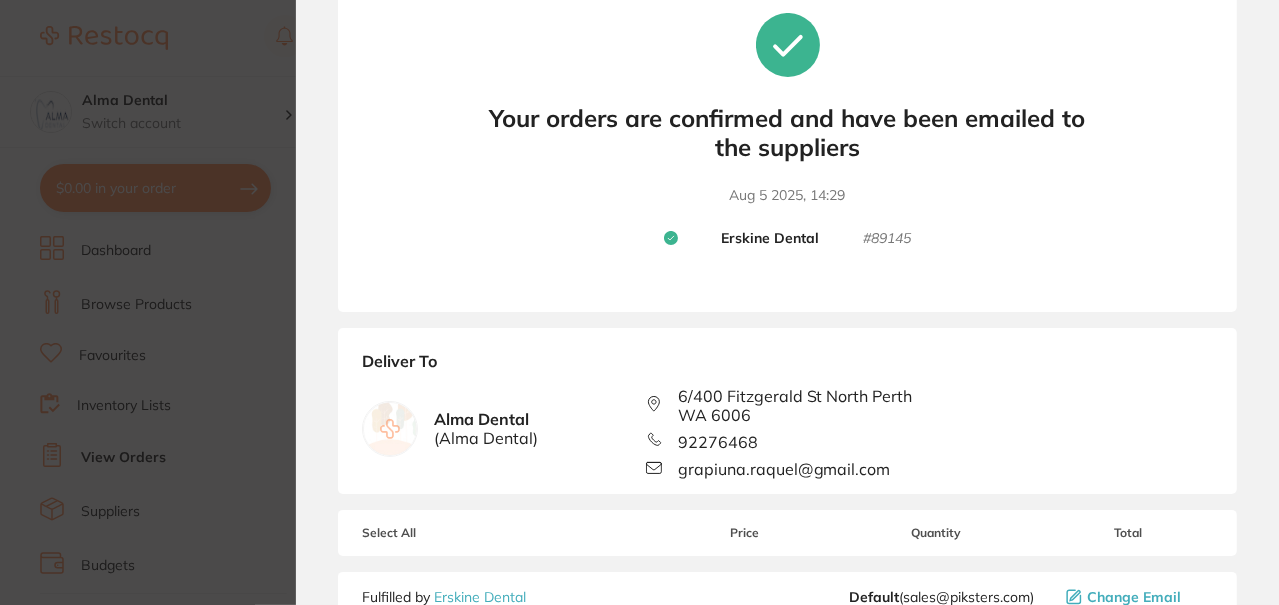 scroll, scrollTop: 0, scrollLeft: 0, axis: both 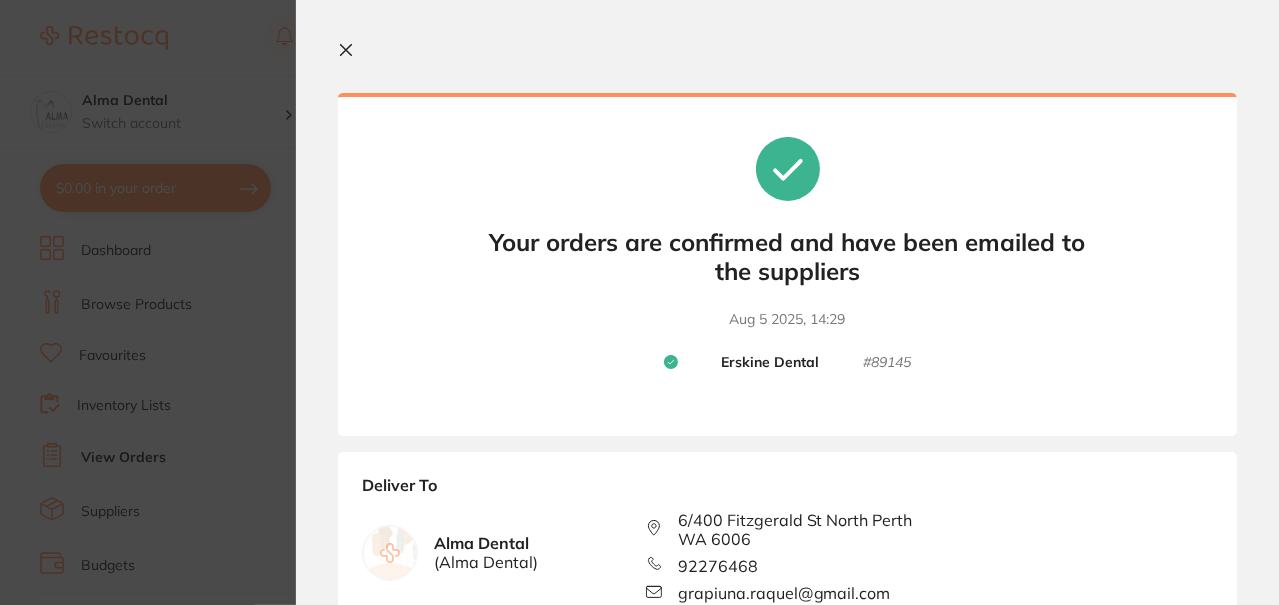 click 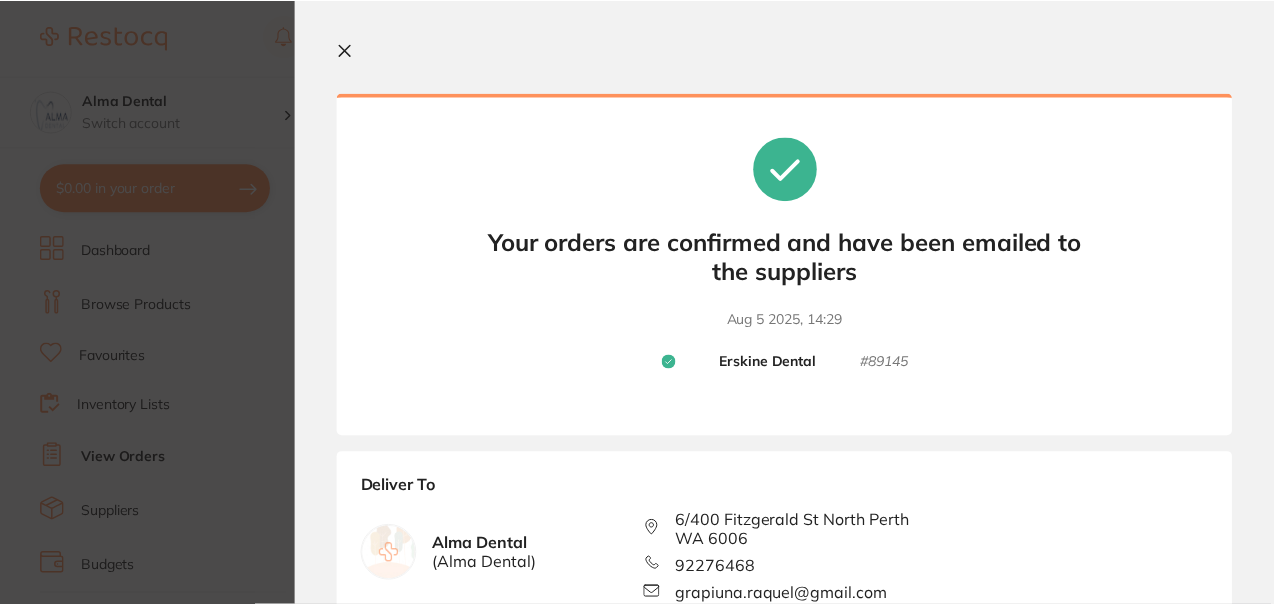 scroll, scrollTop: 81, scrollLeft: 0, axis: vertical 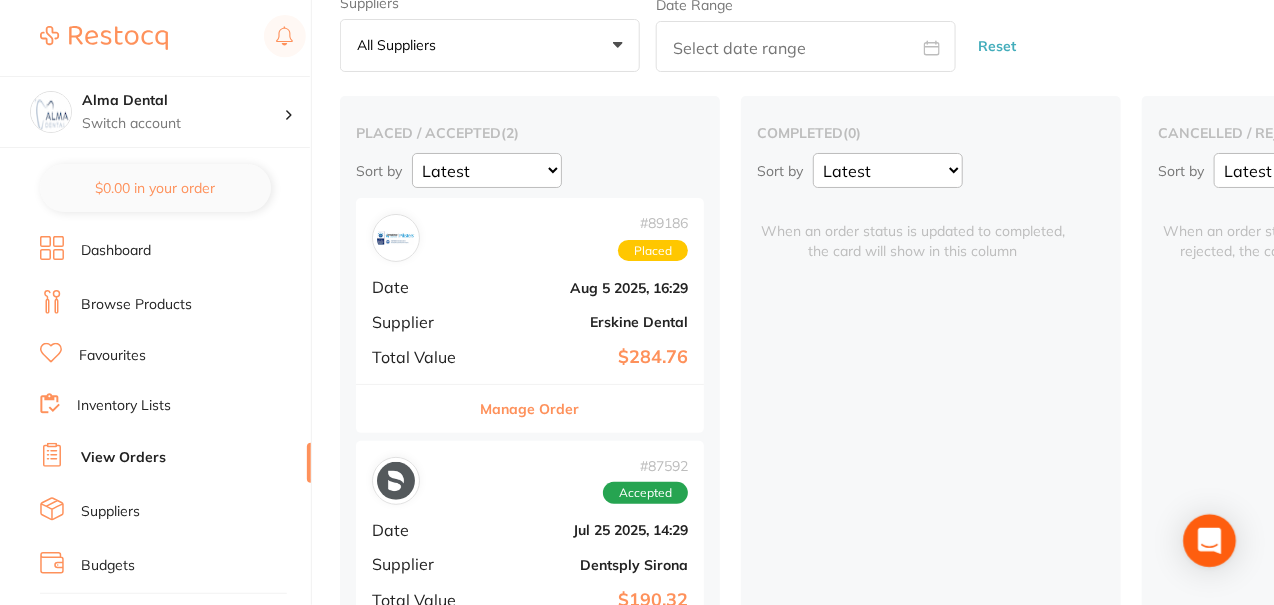 click 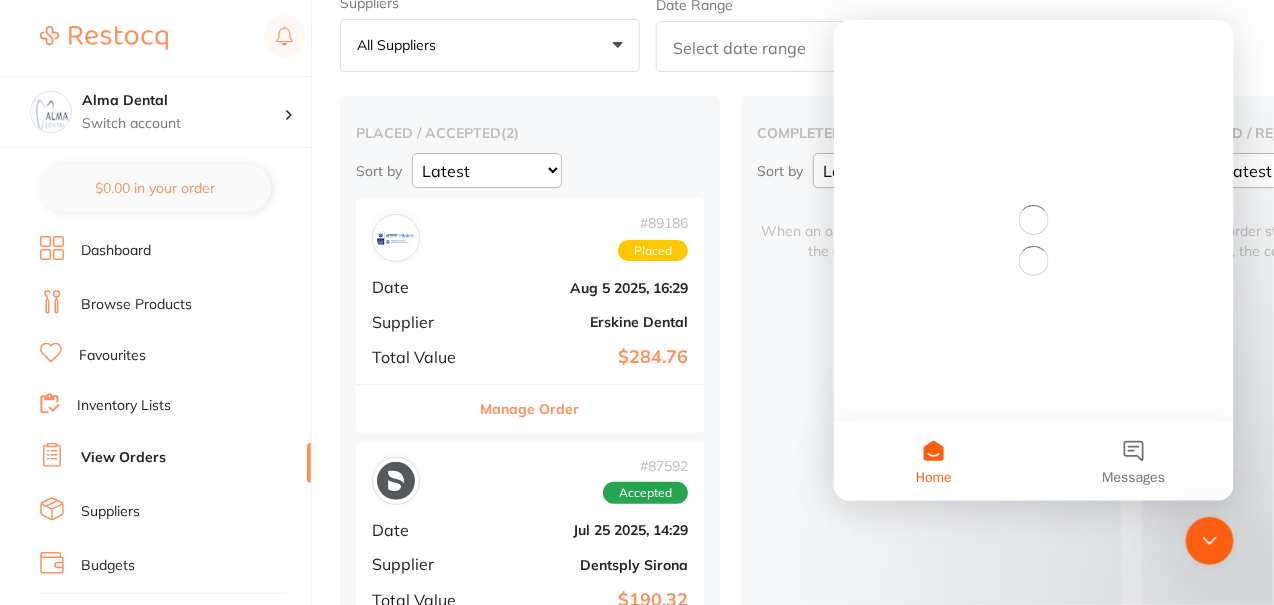 scroll, scrollTop: 0, scrollLeft: 0, axis: both 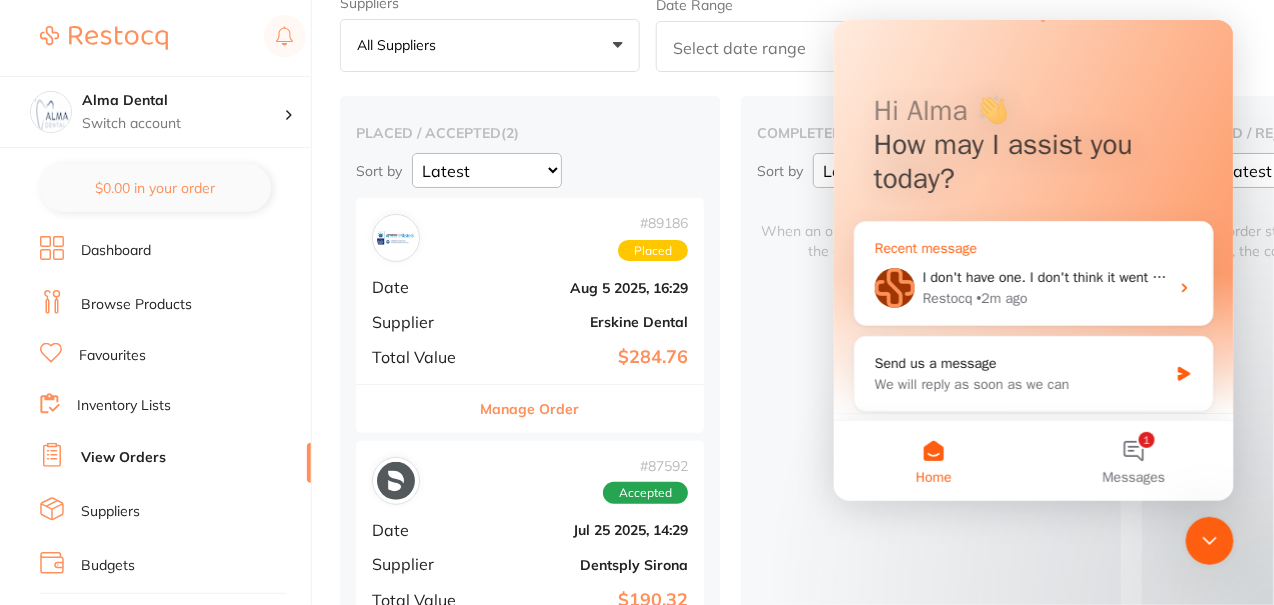 click on "•  2m ago" at bounding box center (1001, 297) 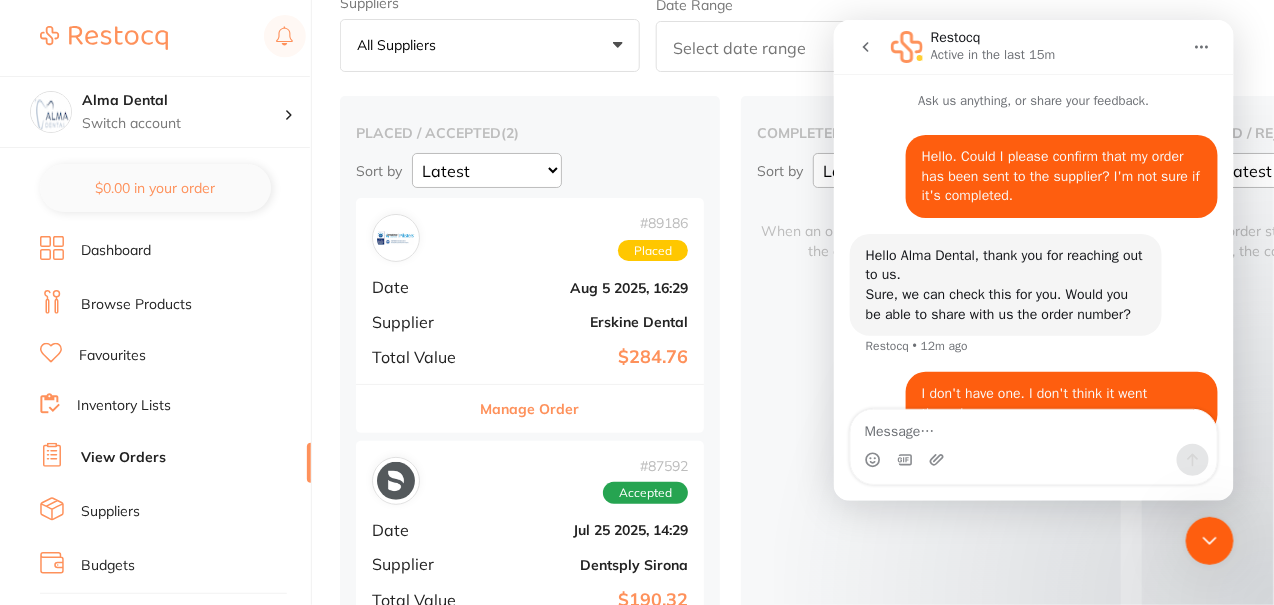 scroll, scrollTop: 46, scrollLeft: 0, axis: vertical 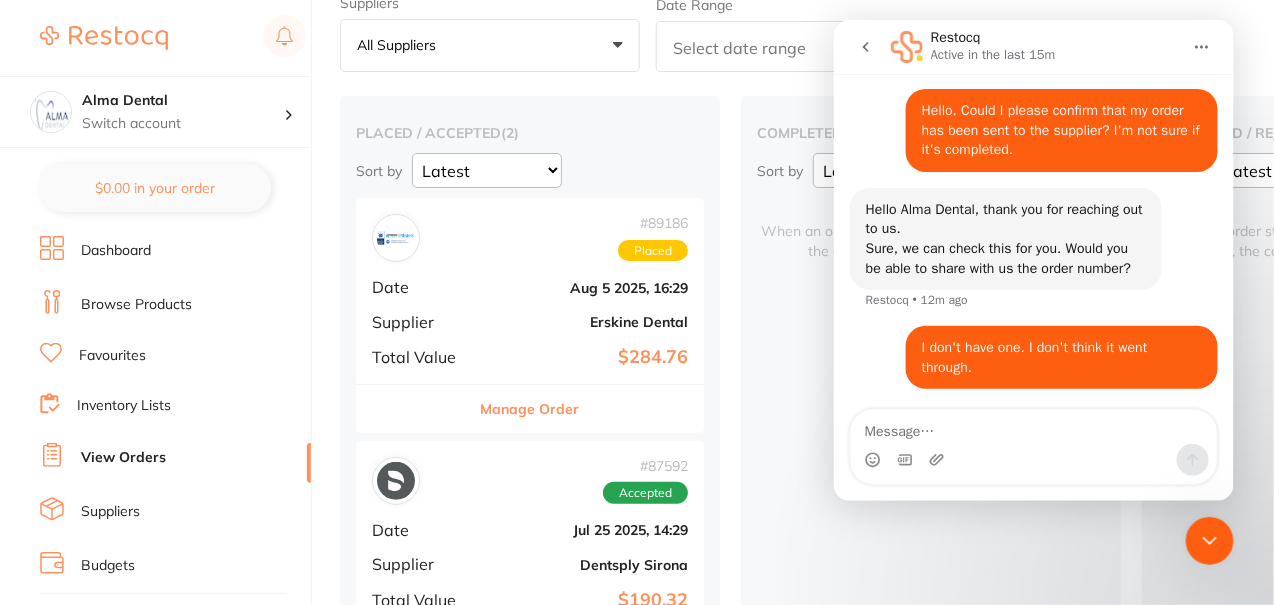 click at bounding box center (1033, 459) 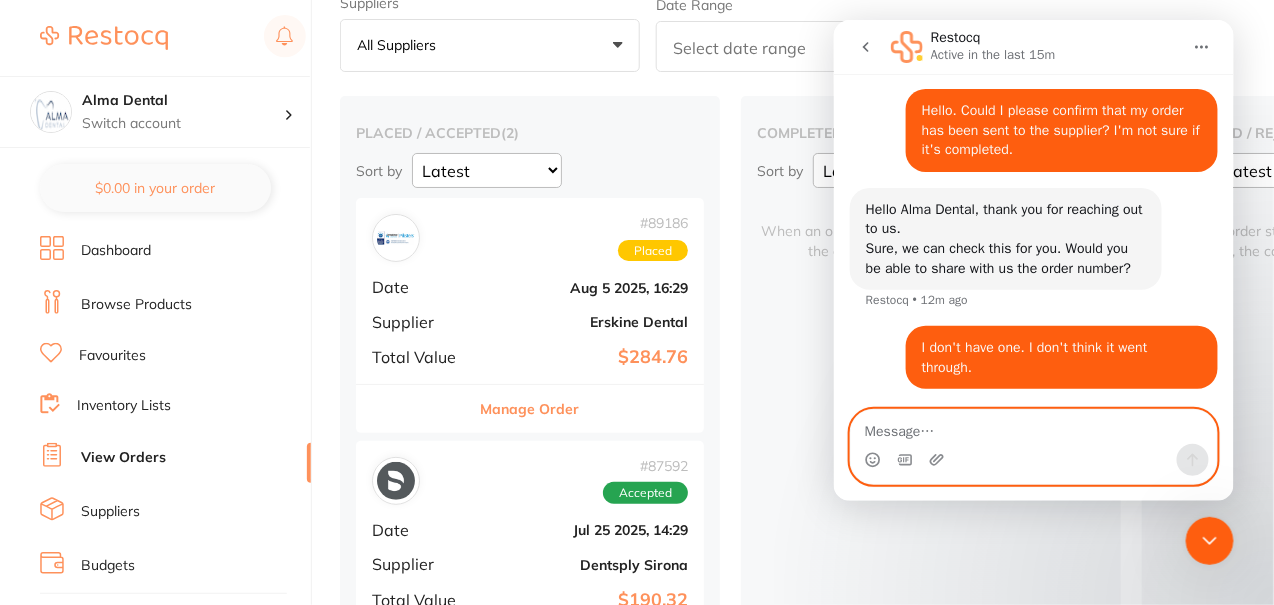 click at bounding box center (1033, 426) 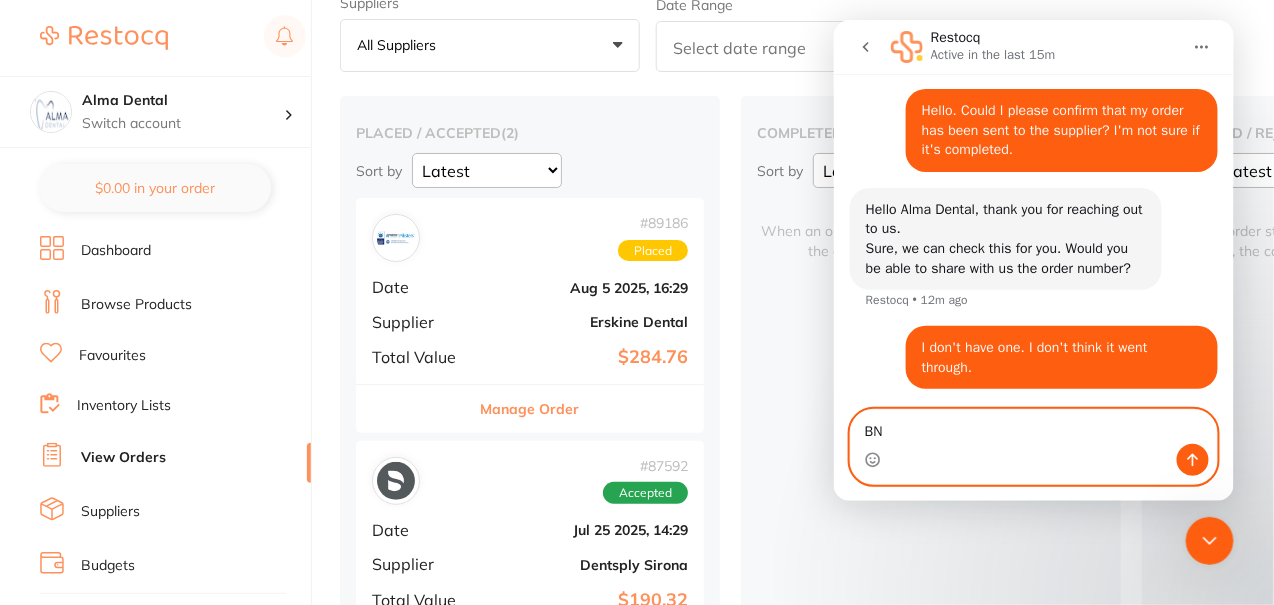 type on "B" 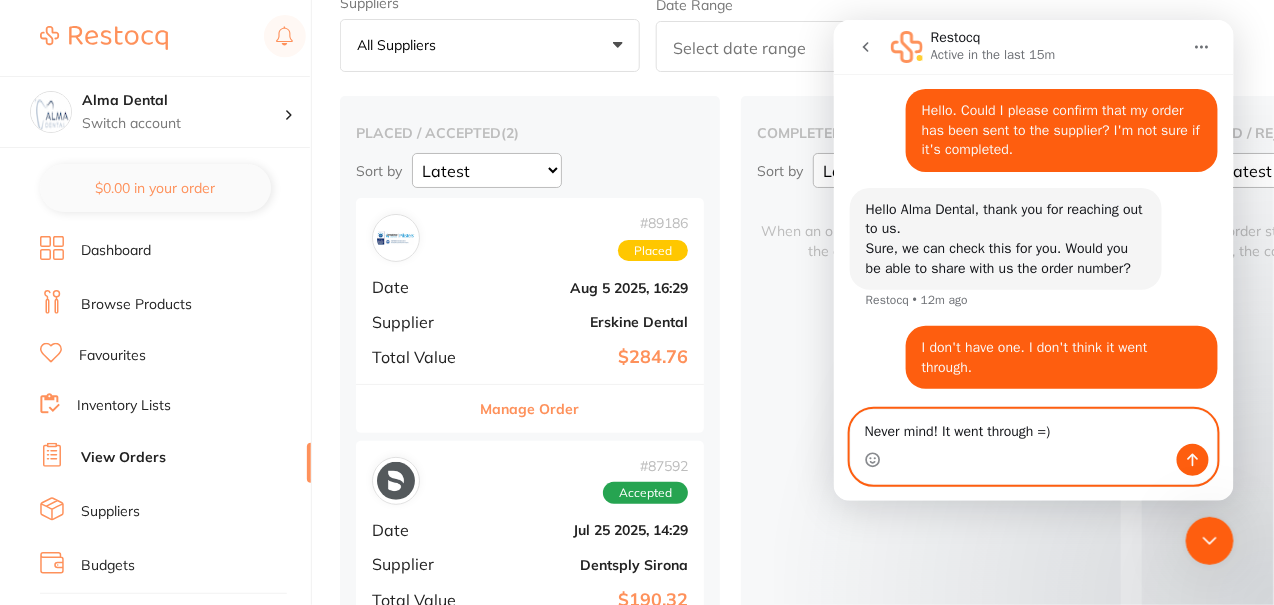 type on "Never mind! It went through =)" 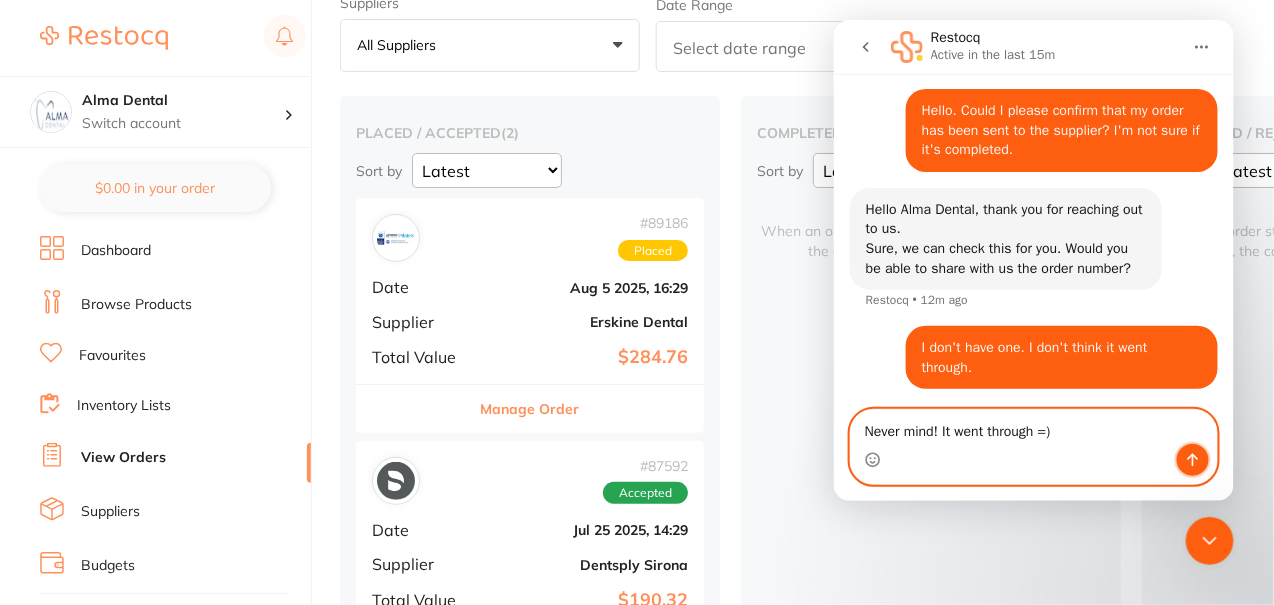 click 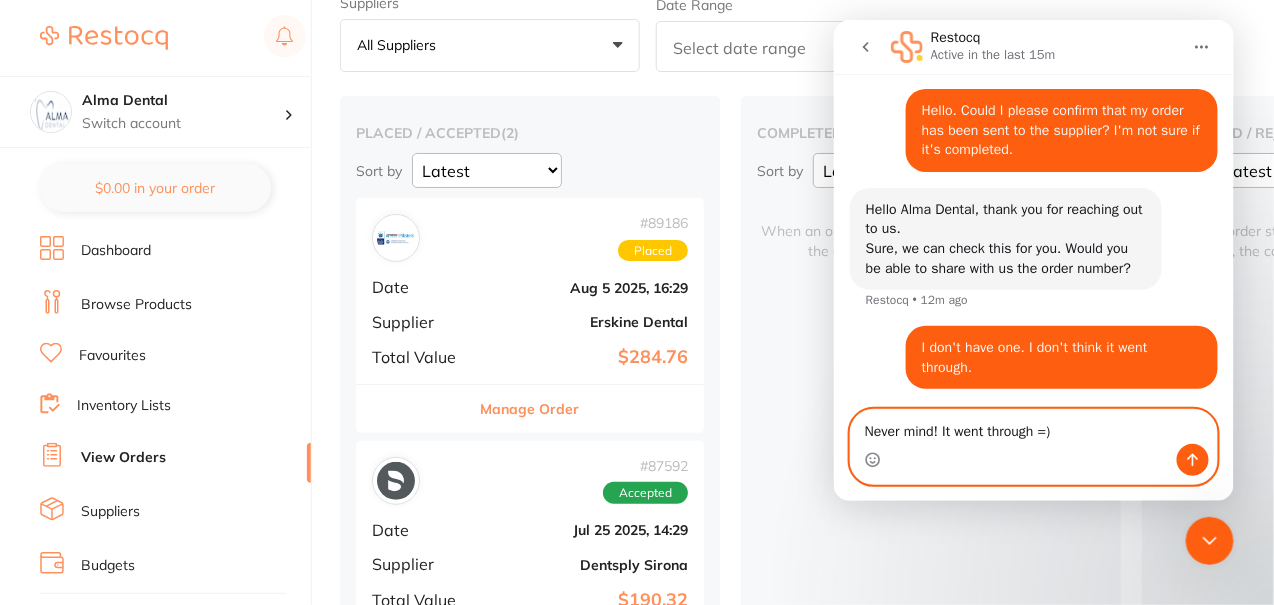 type 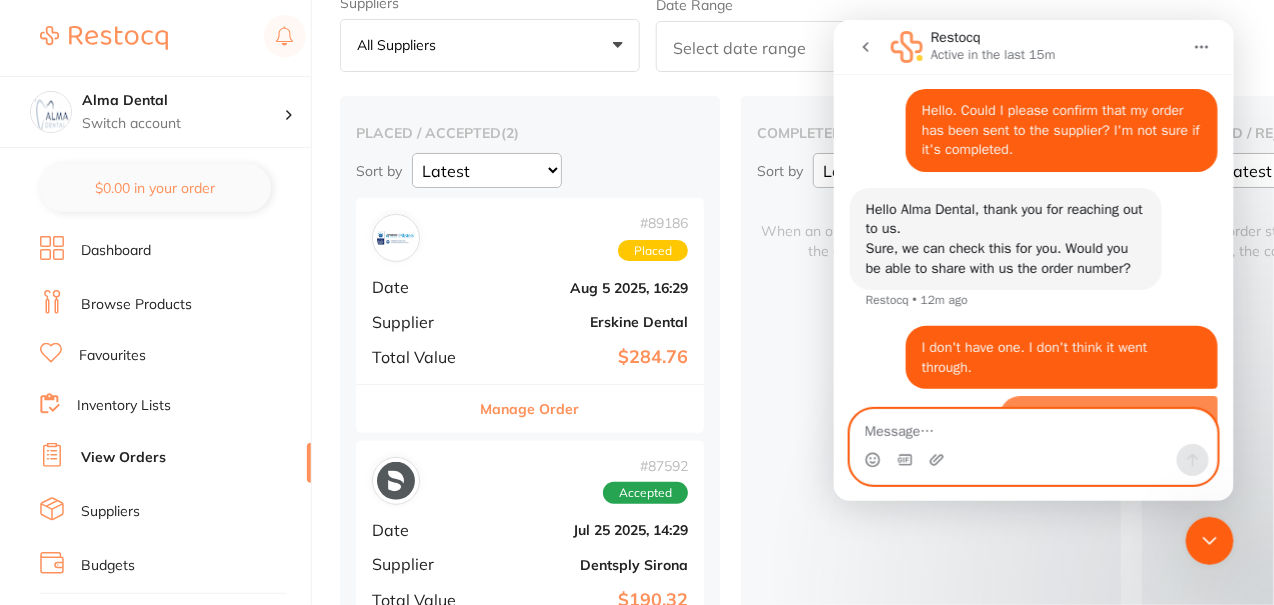 scroll, scrollTop: 92, scrollLeft: 0, axis: vertical 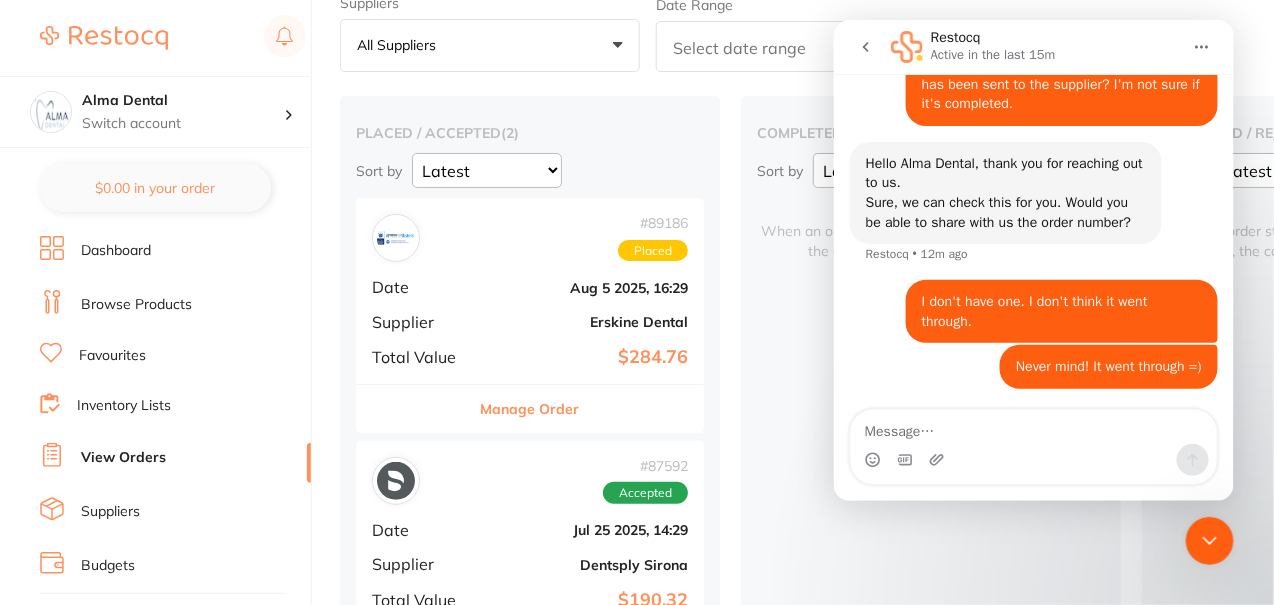 click on "completed  ( 0 ) Sort by Latest Notification When an order status is updated to completed, the card will show in this column" at bounding box center [931, 396] 